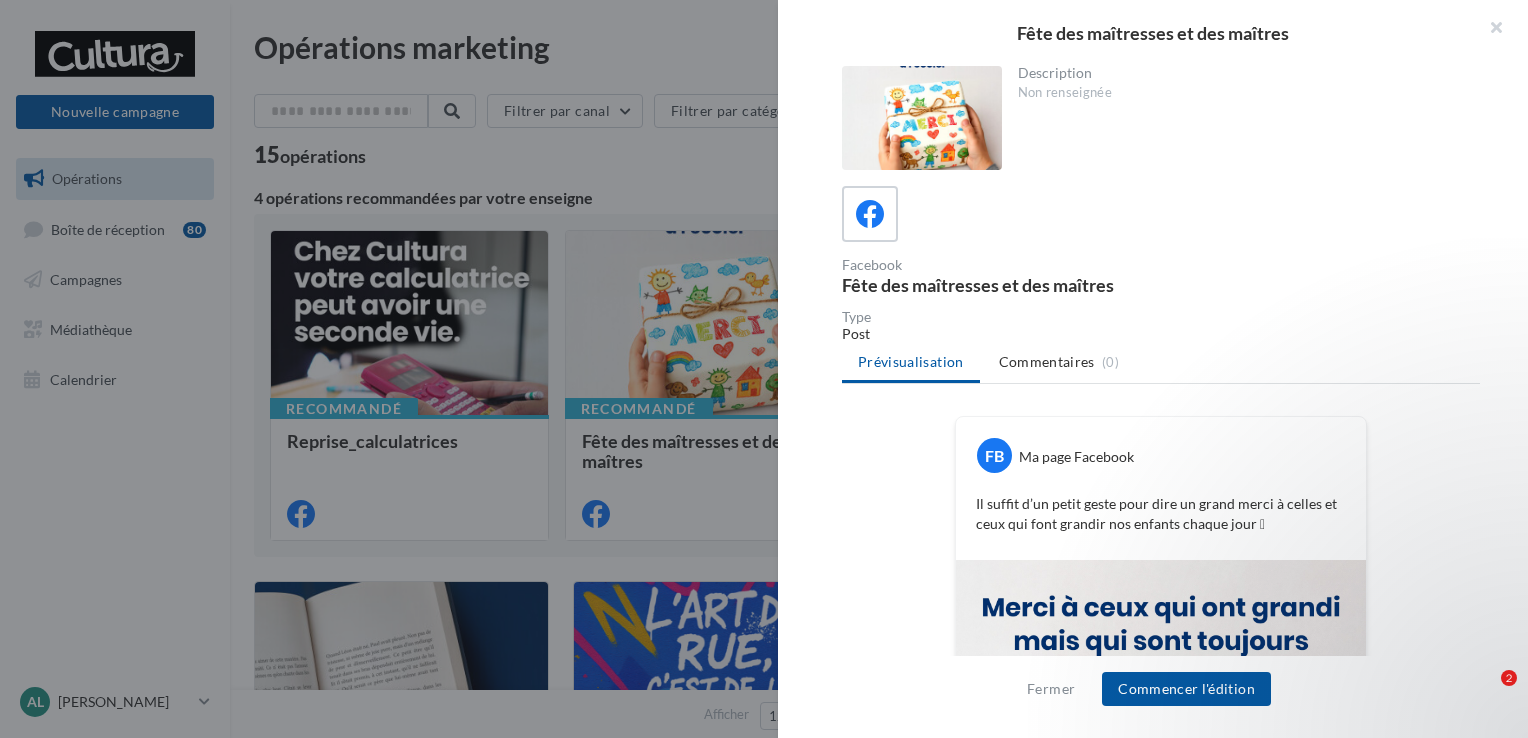 scroll, scrollTop: 0, scrollLeft: 0, axis: both 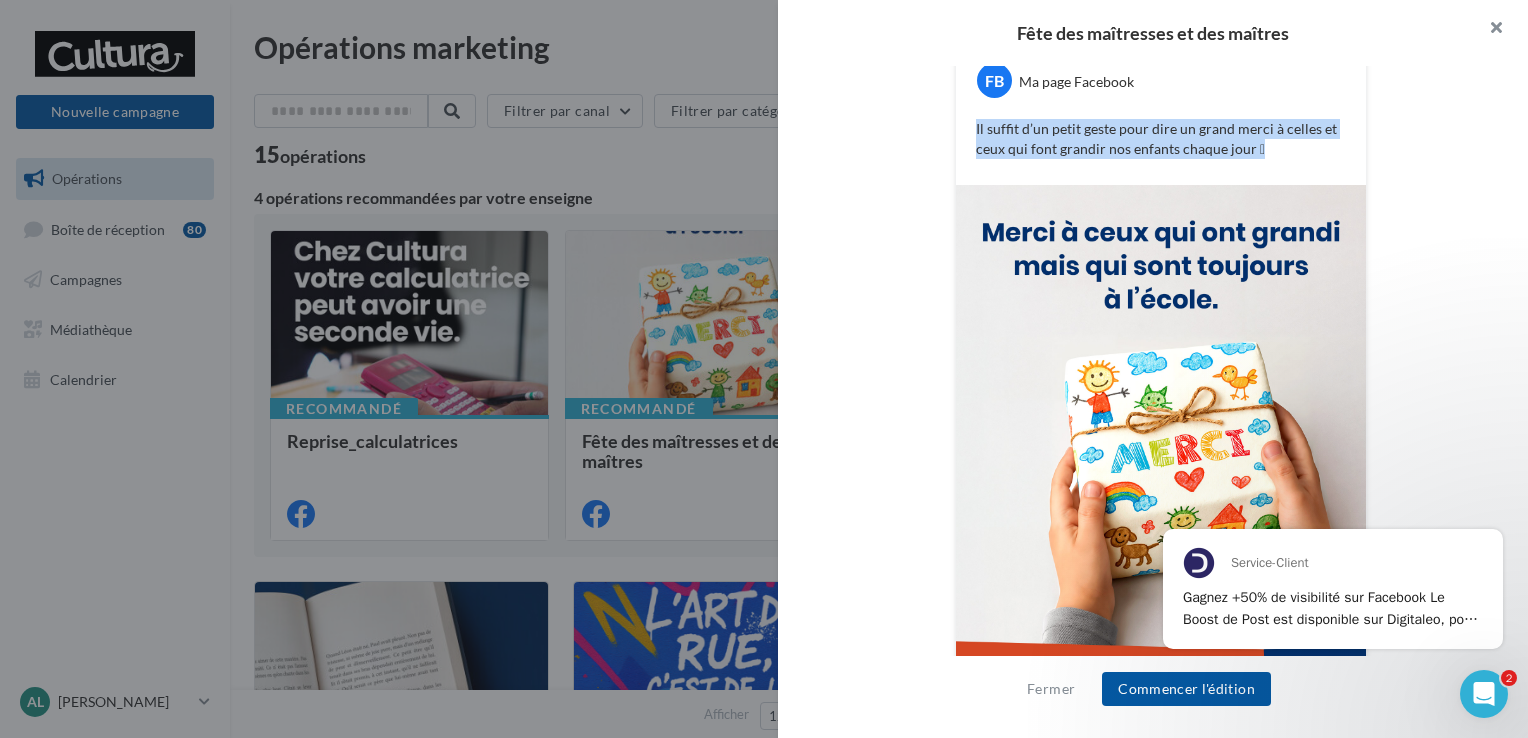 click at bounding box center [1488, 30] 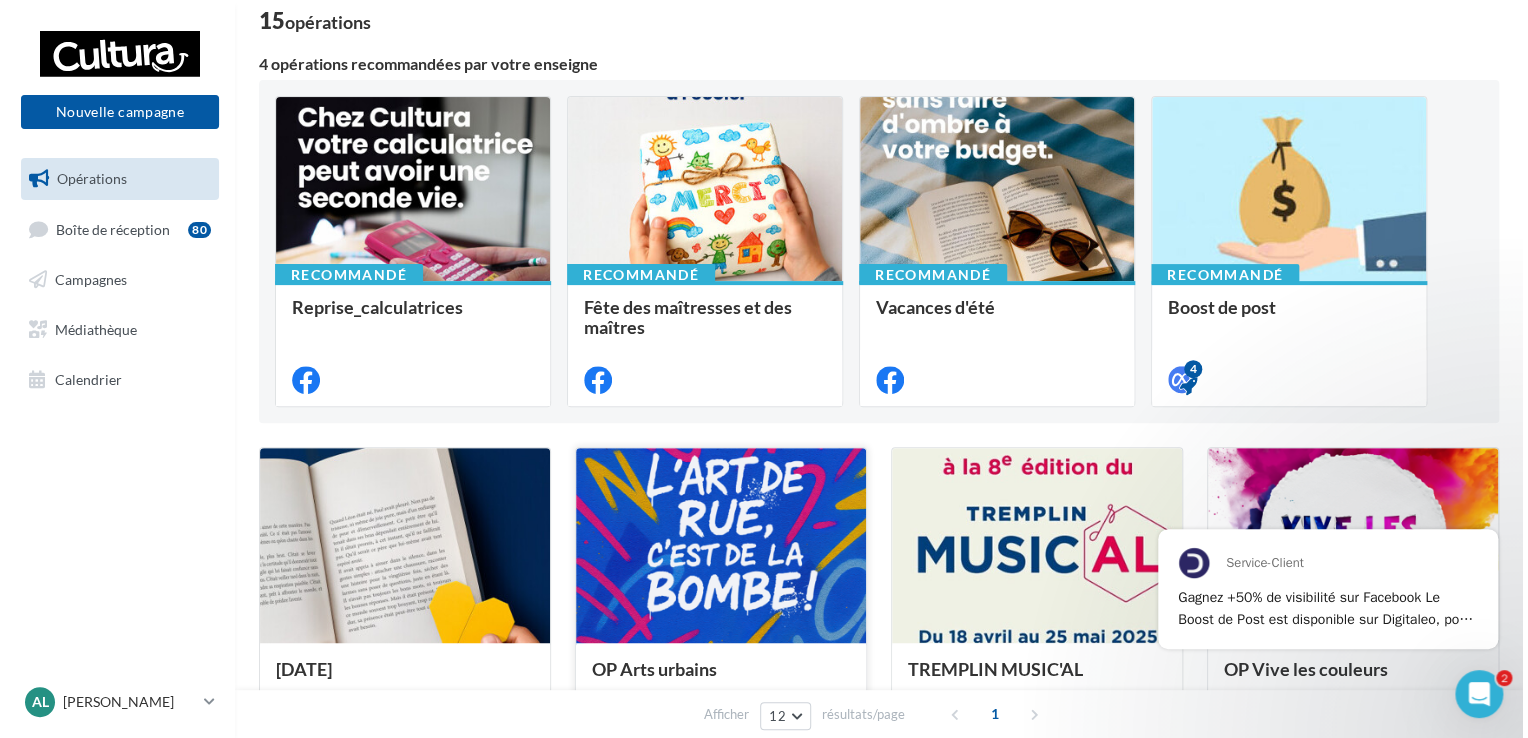 scroll, scrollTop: 0, scrollLeft: 0, axis: both 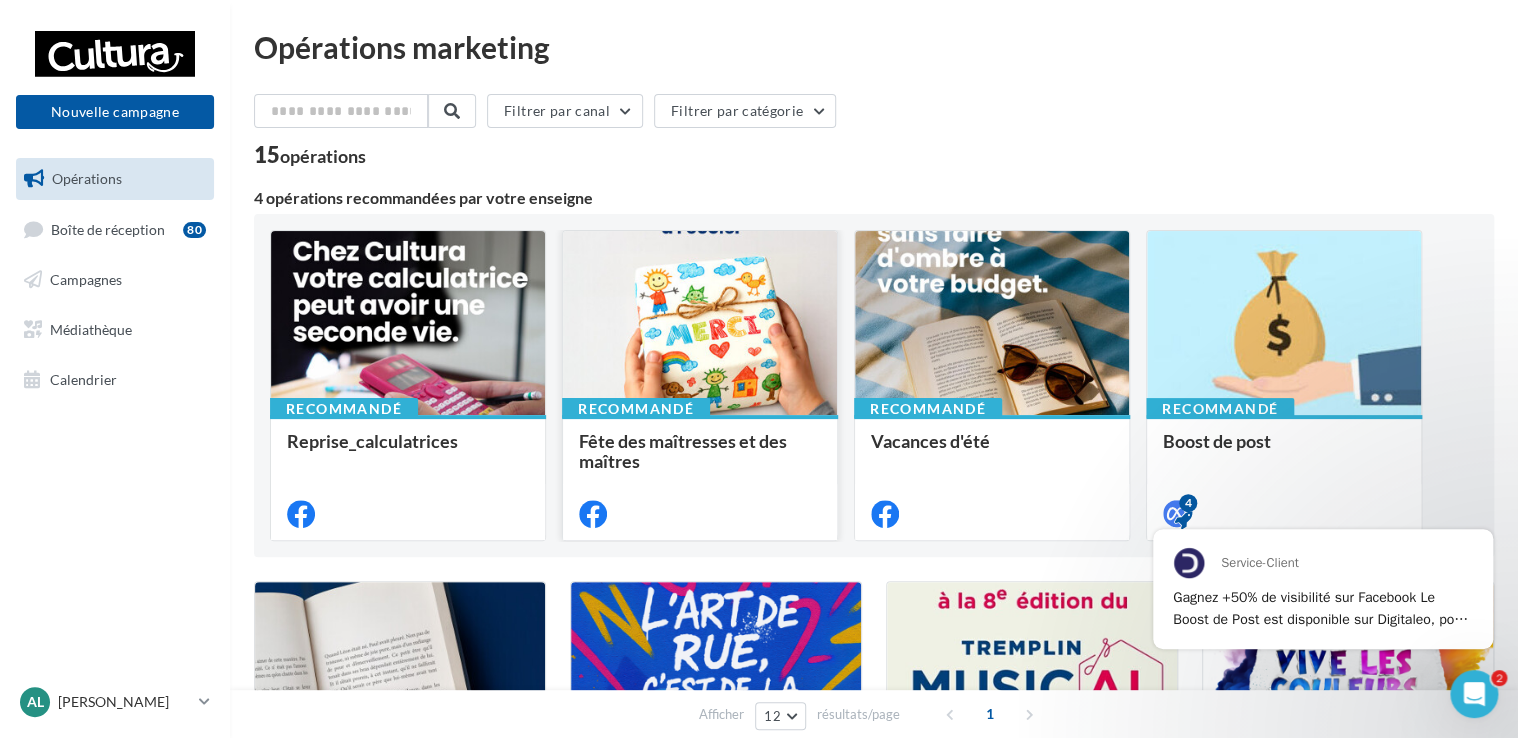 click on "Fête des maîtresses et des maîtres" at bounding box center (683, 451) 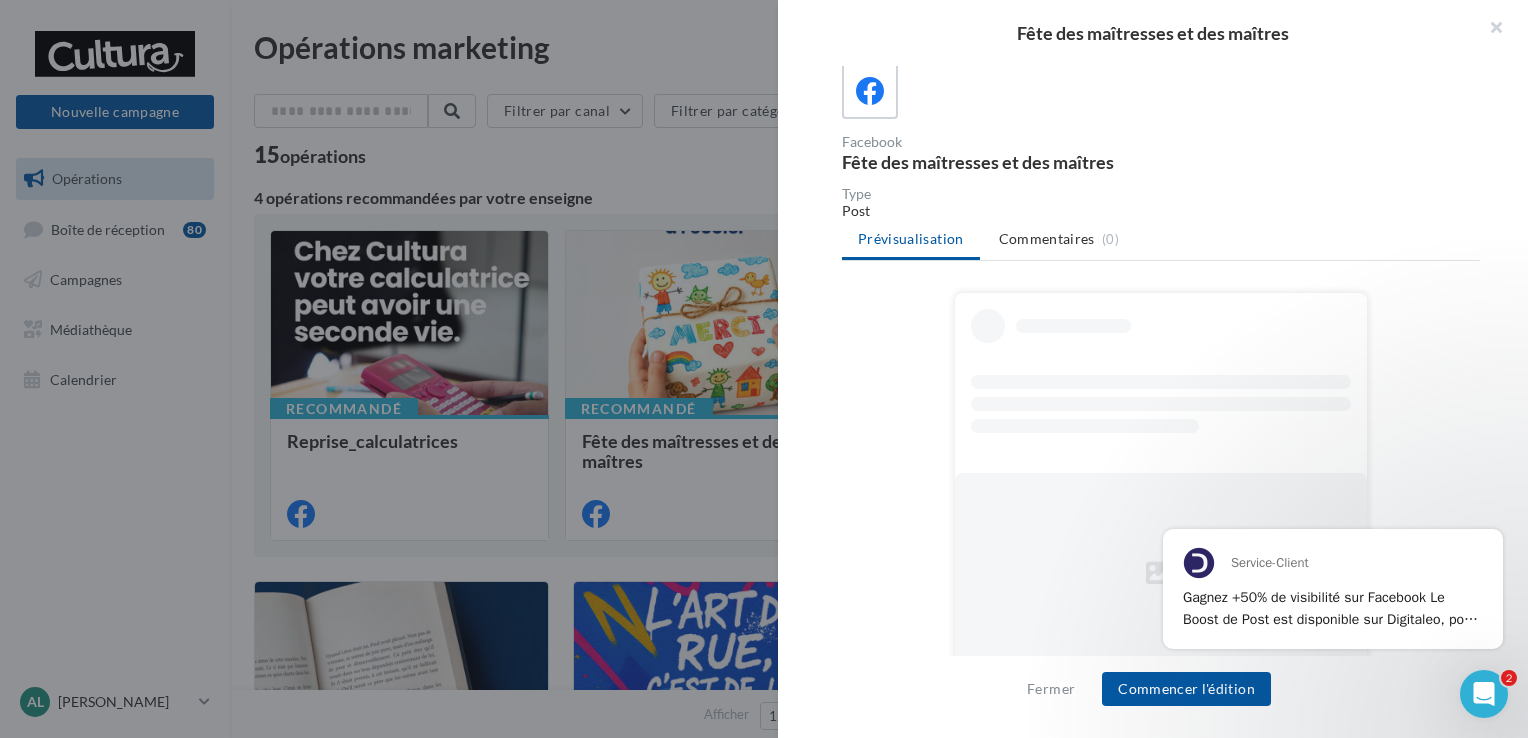 scroll, scrollTop: 136, scrollLeft: 0, axis: vertical 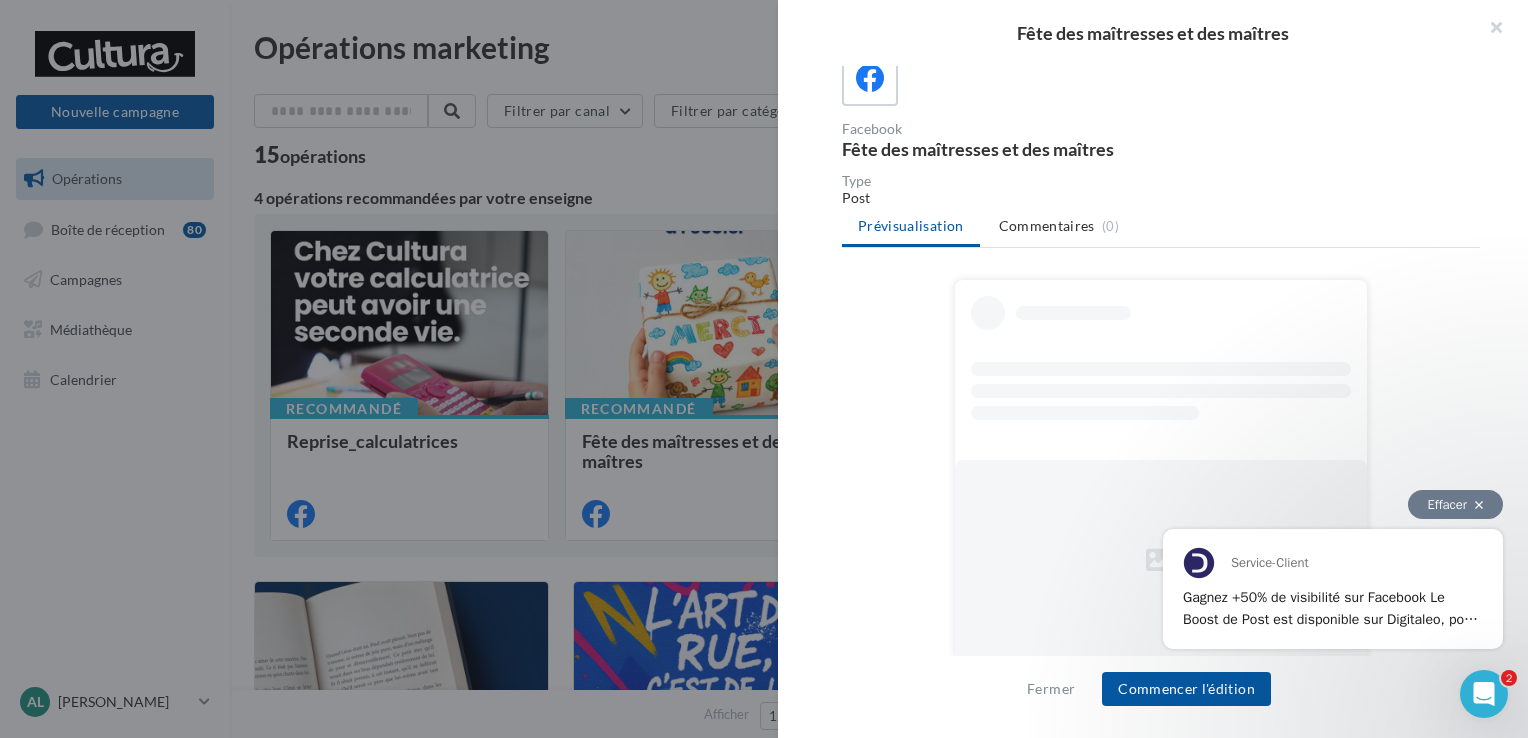 click on "Effacer" at bounding box center [1455, 504] 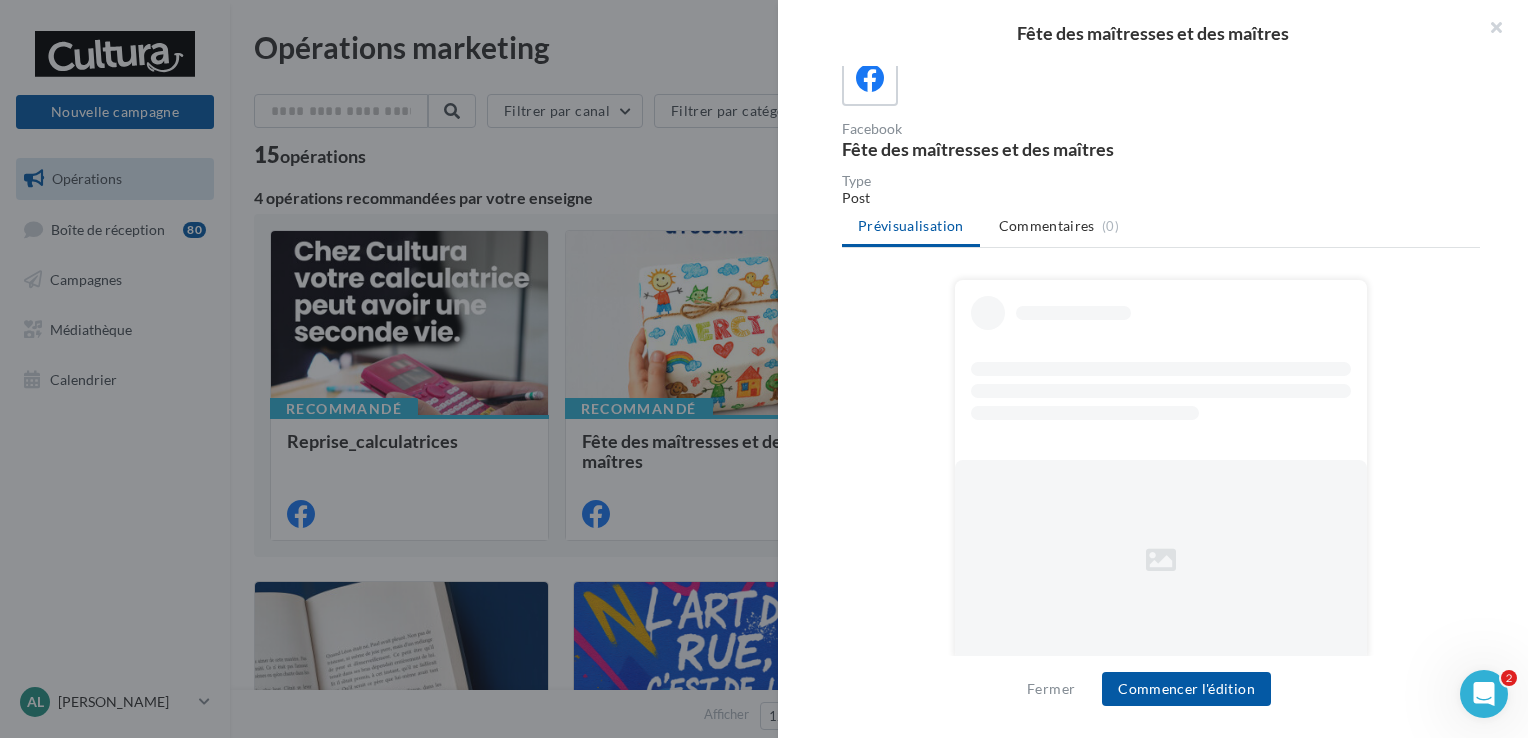 click 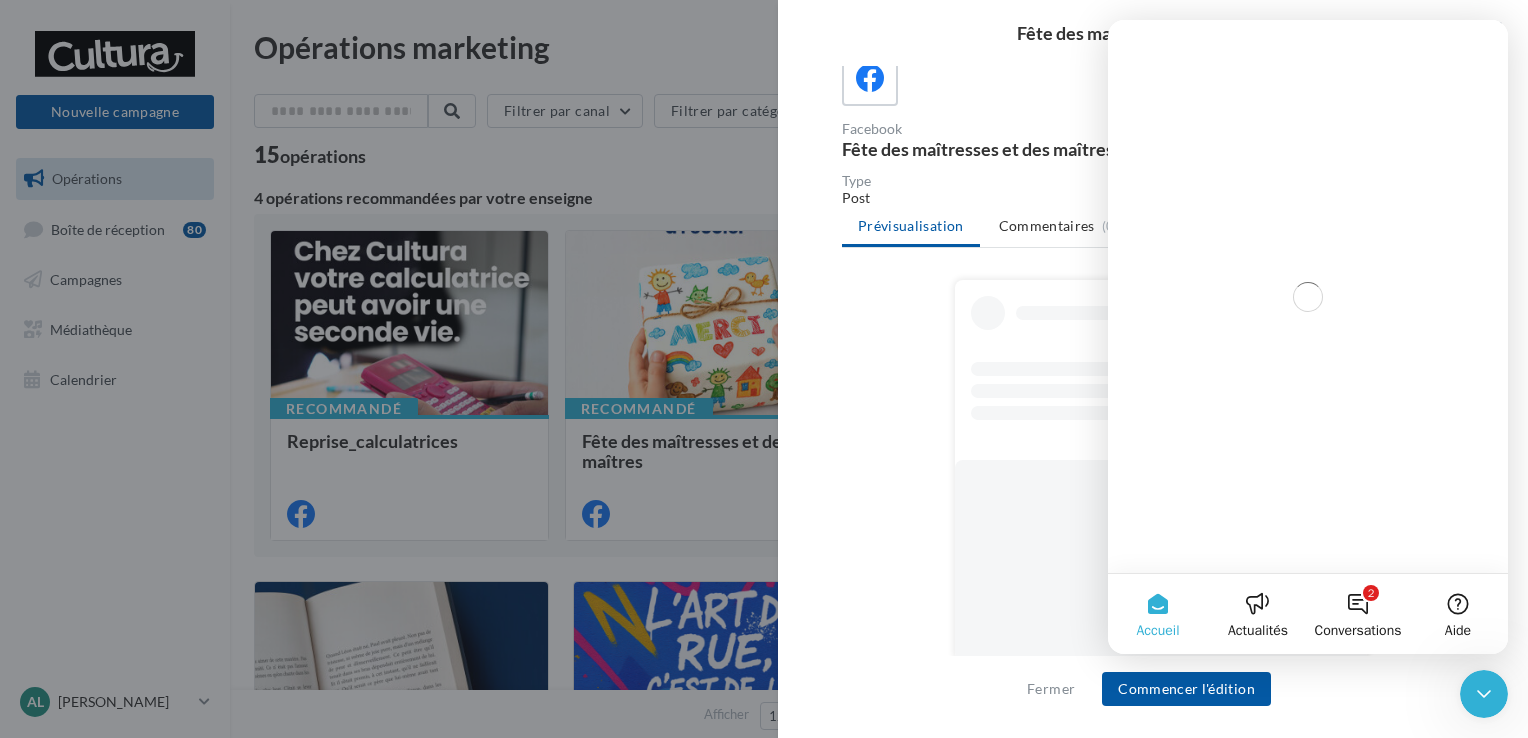 scroll, scrollTop: 0, scrollLeft: 0, axis: both 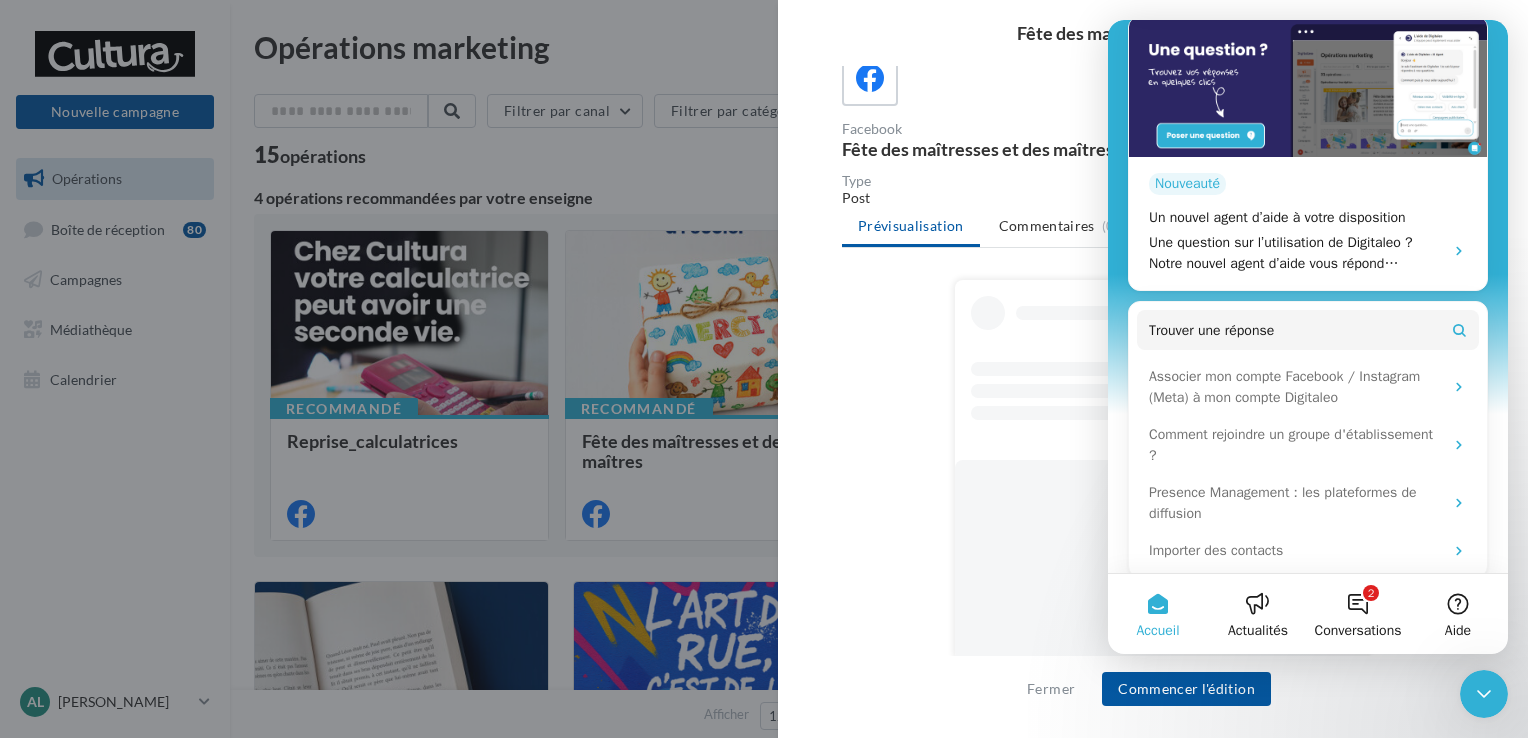 click at bounding box center (1161, 470) 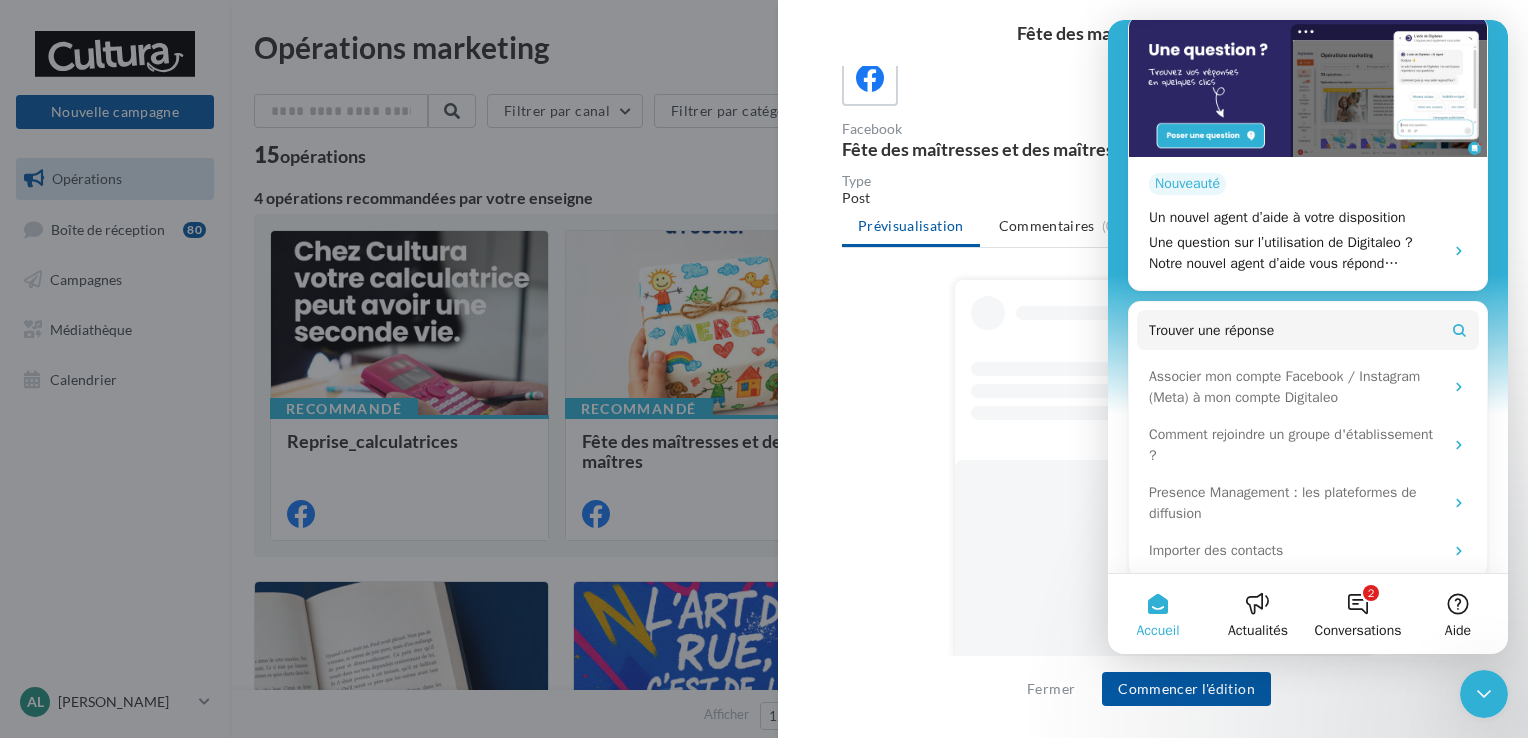 click at bounding box center [1161, 470] 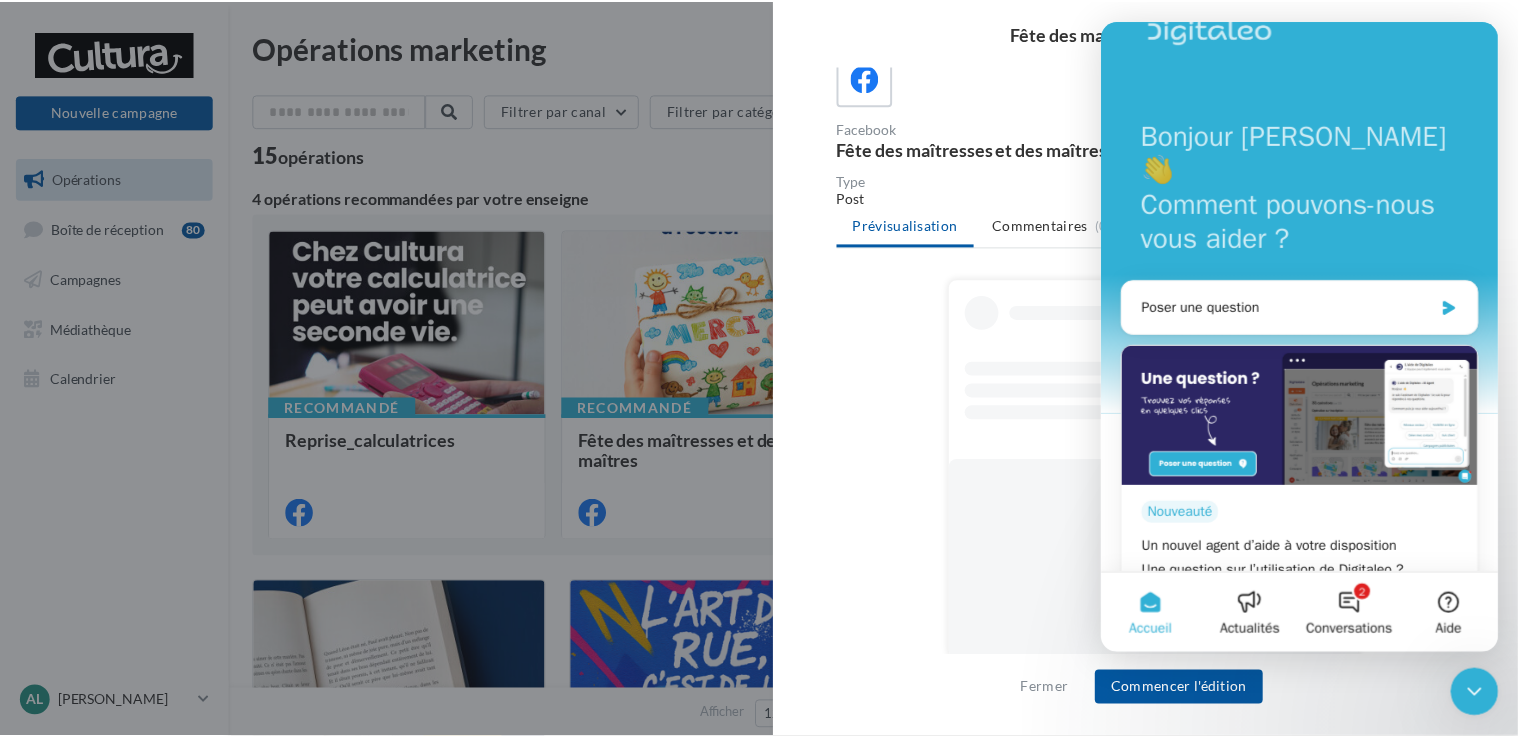 scroll, scrollTop: 0, scrollLeft: 0, axis: both 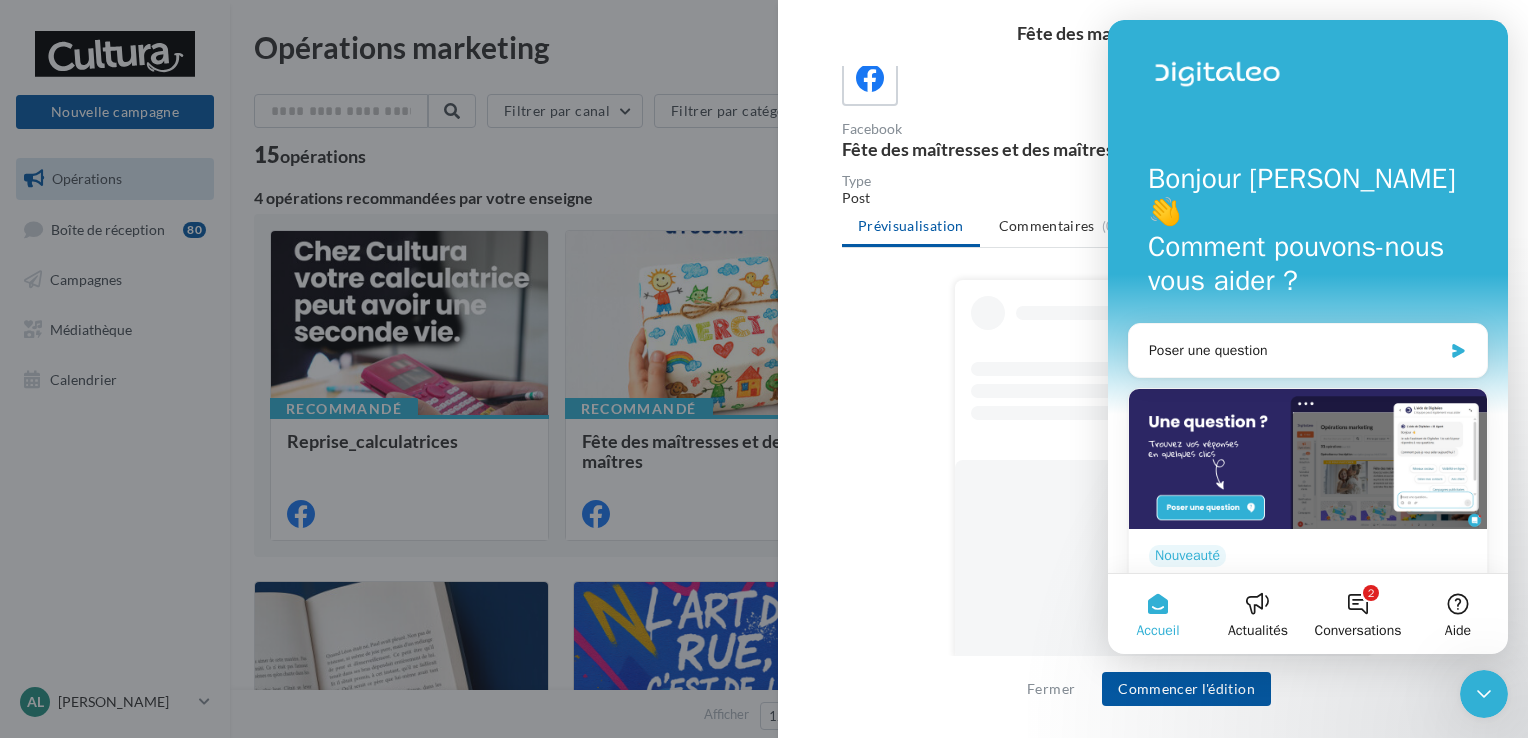 click at bounding box center (1161, 411) 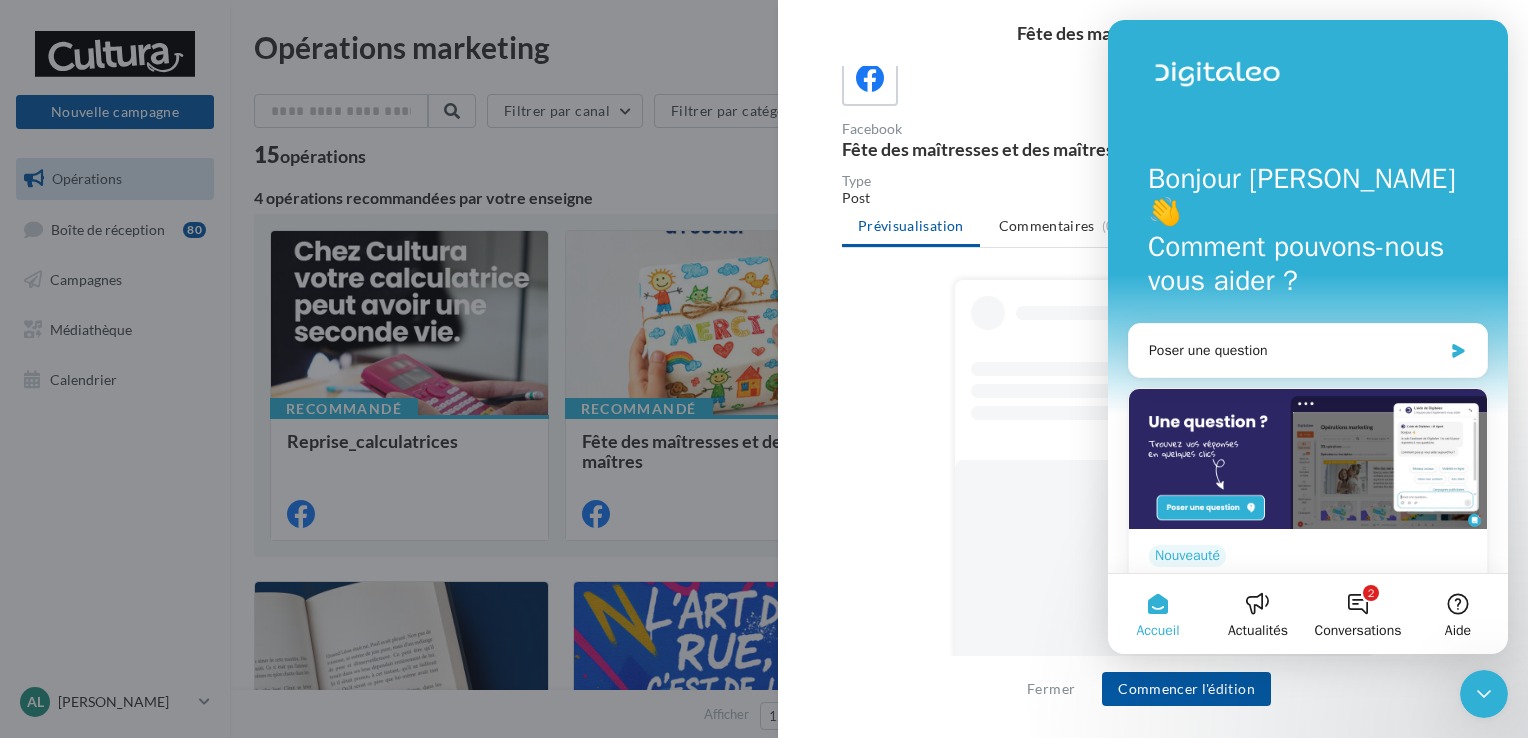 click at bounding box center [1161, 470] 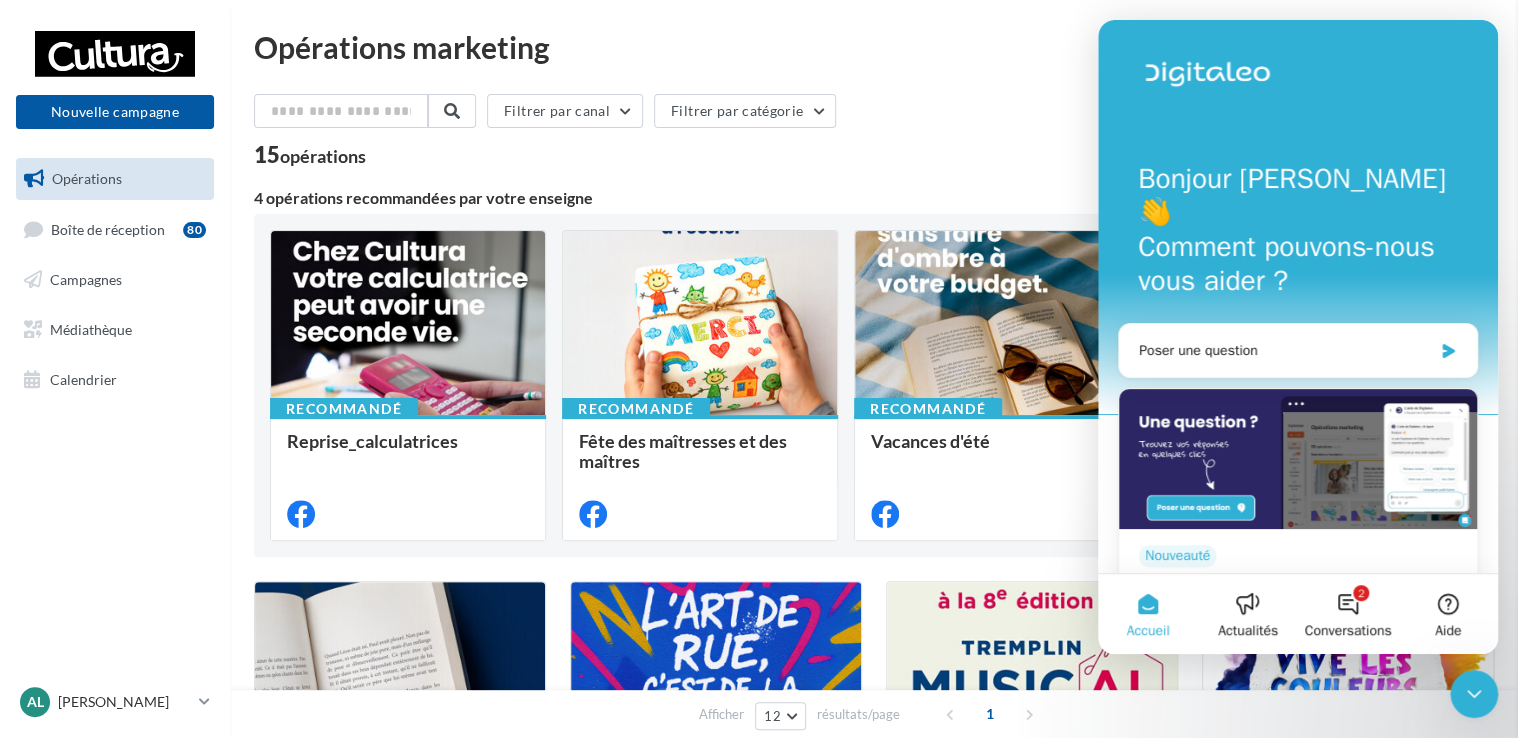 click at bounding box center [2277, 369] 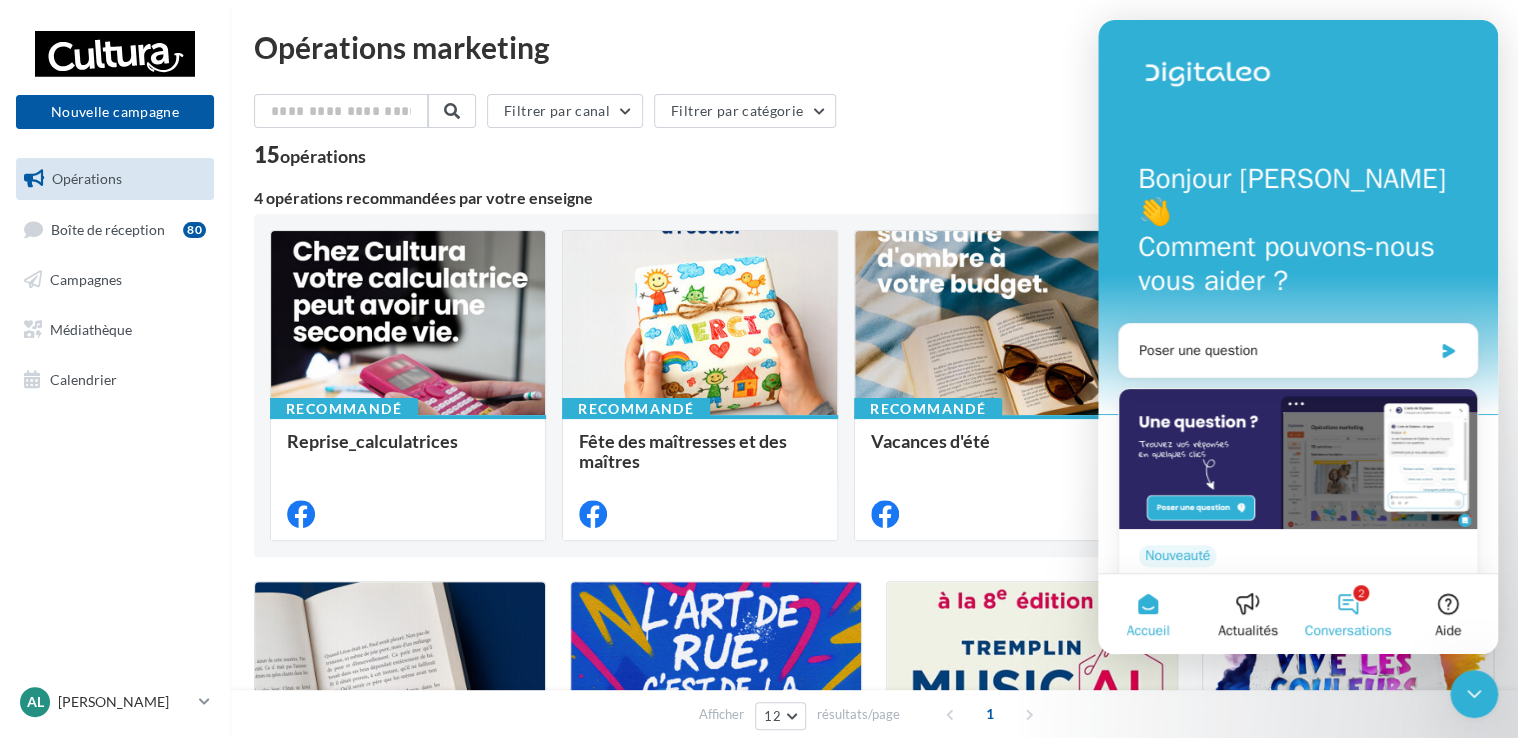 click on "2 Conversations" at bounding box center (1348, 614) 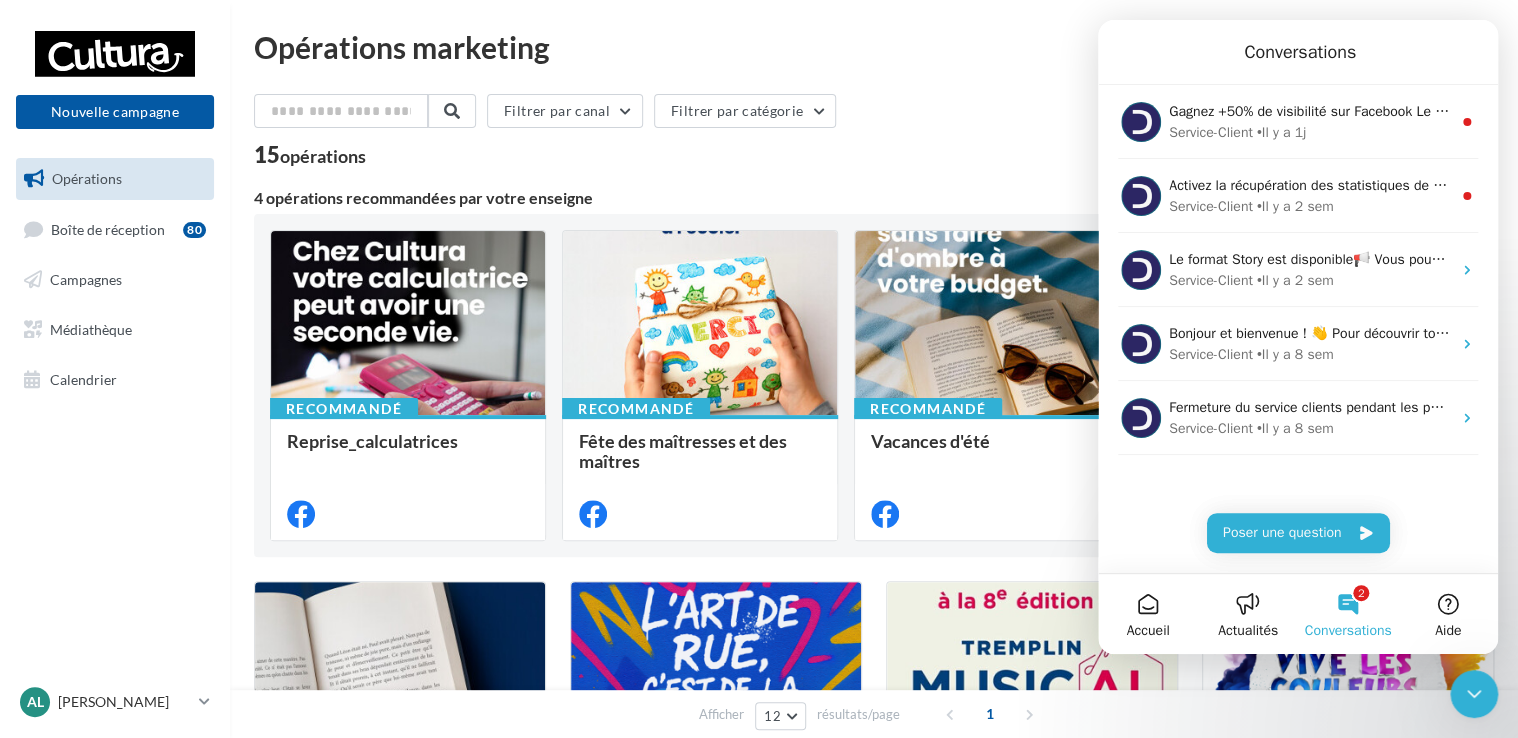 click on "2 Conversations" at bounding box center (1348, 614) 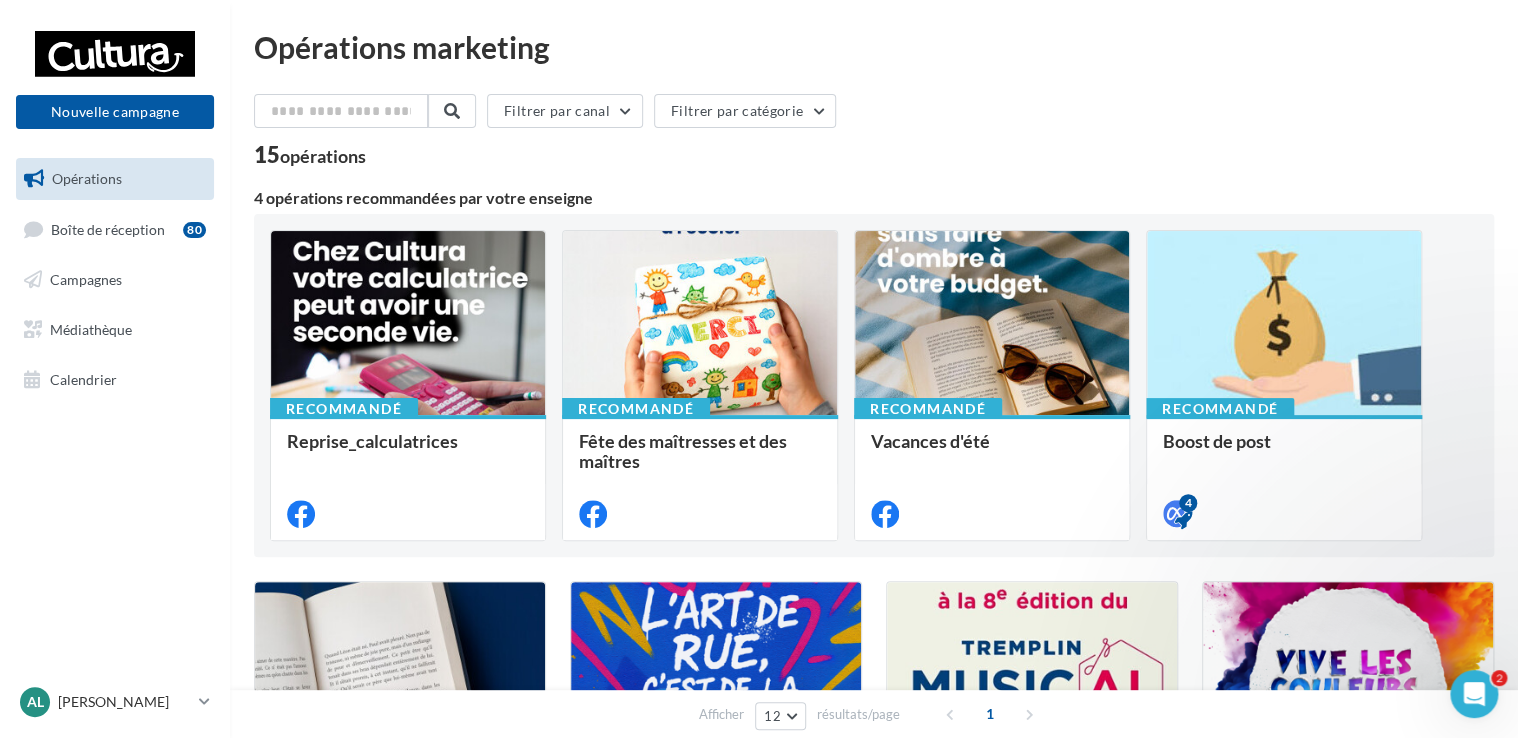 scroll, scrollTop: 0, scrollLeft: 0, axis: both 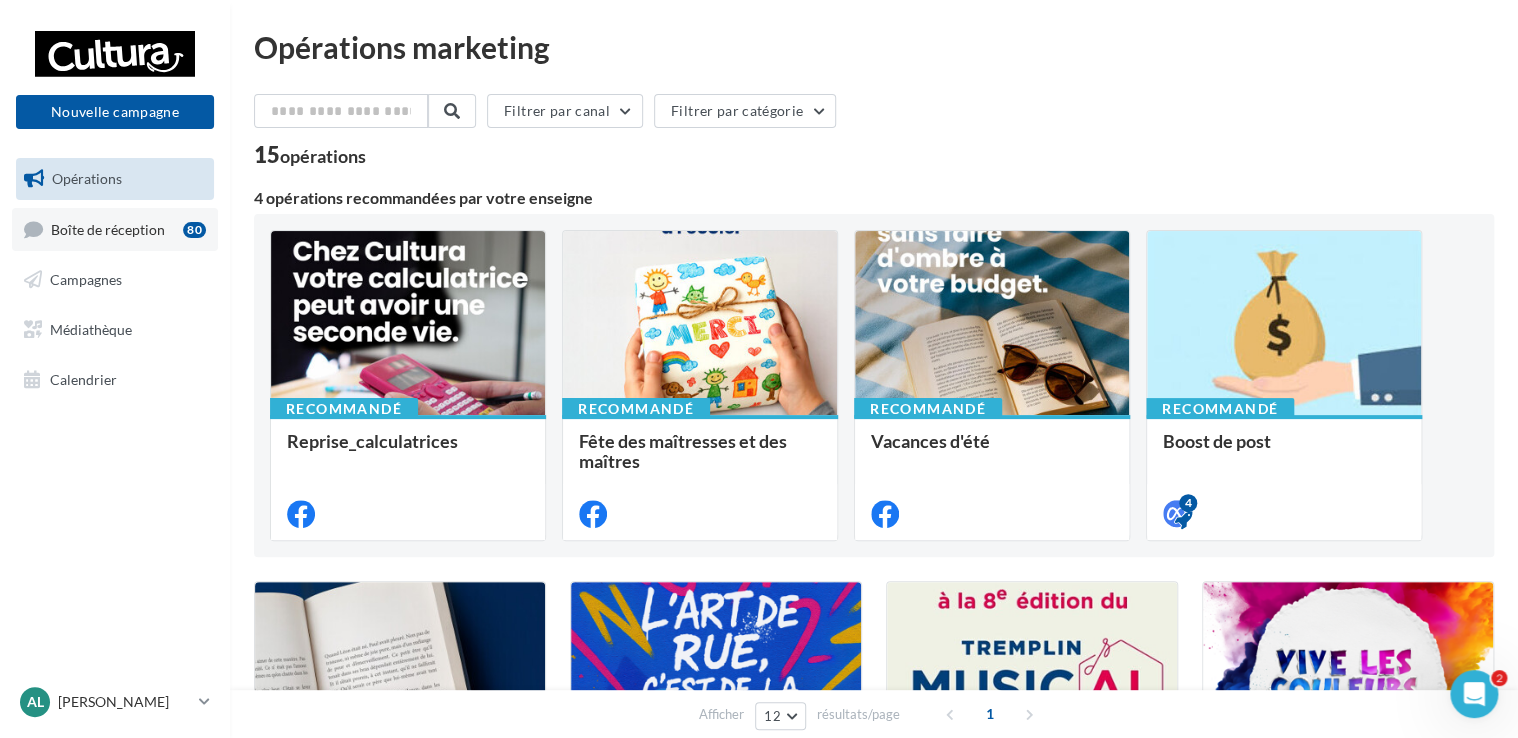 click on "Boîte de réception" at bounding box center (108, 228) 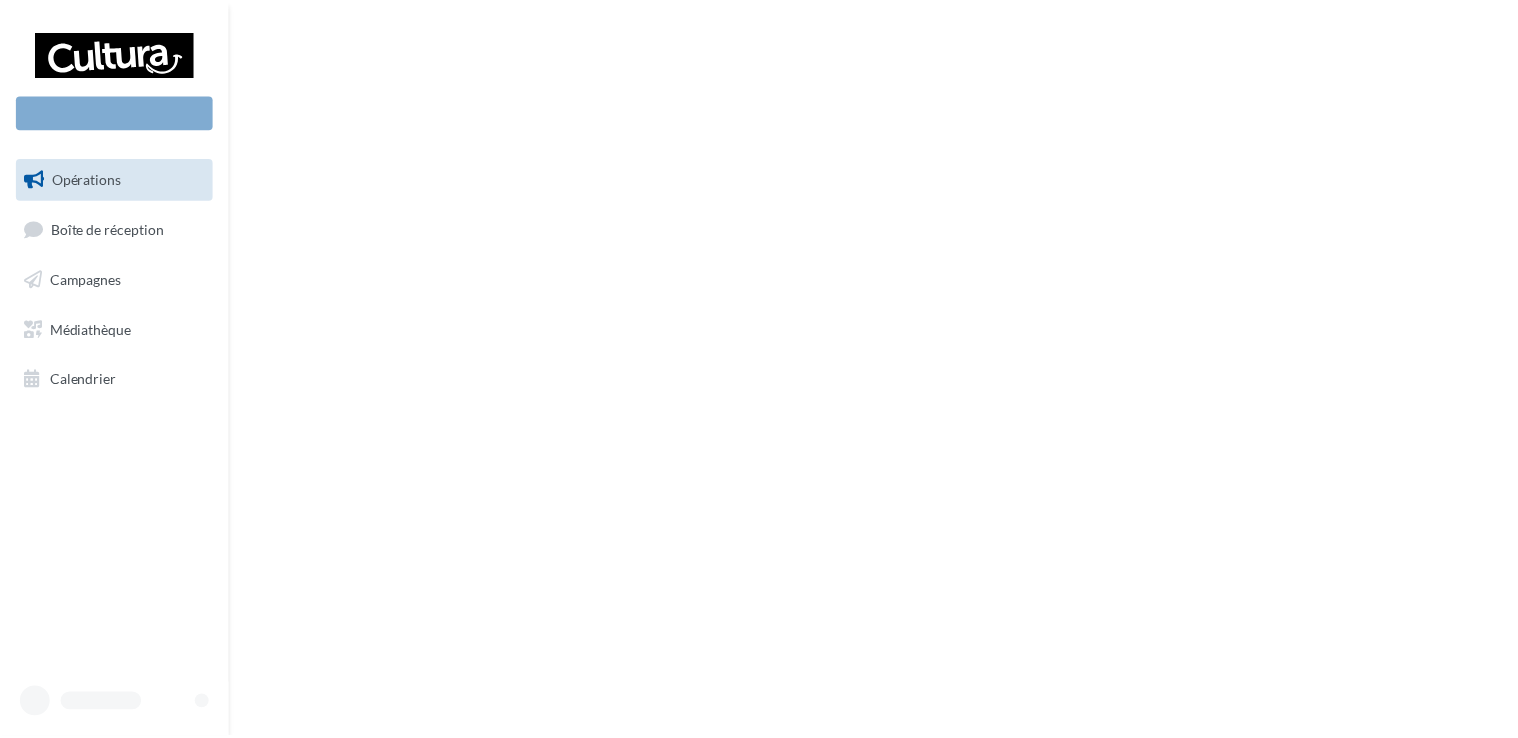 scroll, scrollTop: 0, scrollLeft: 0, axis: both 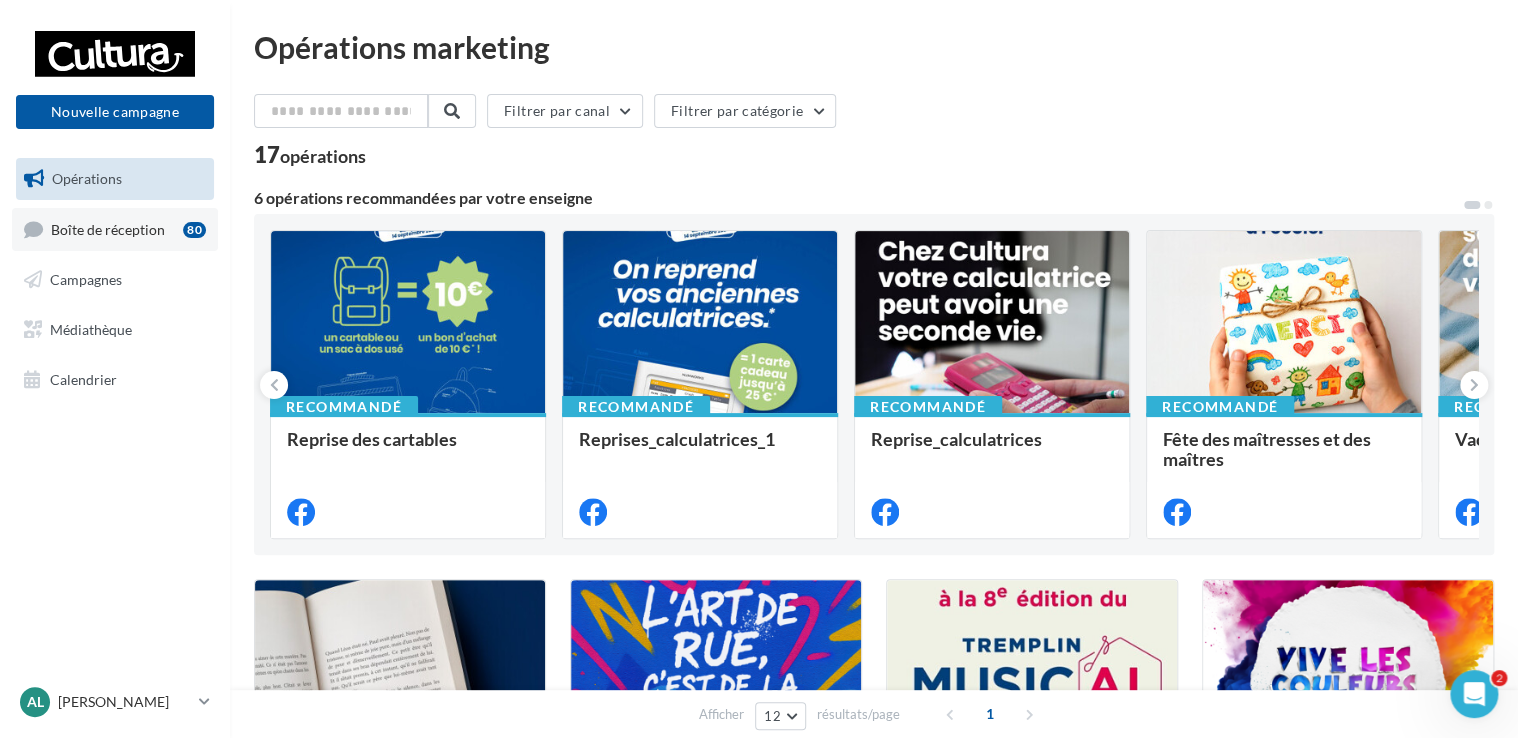 click on "80" at bounding box center [194, 229] 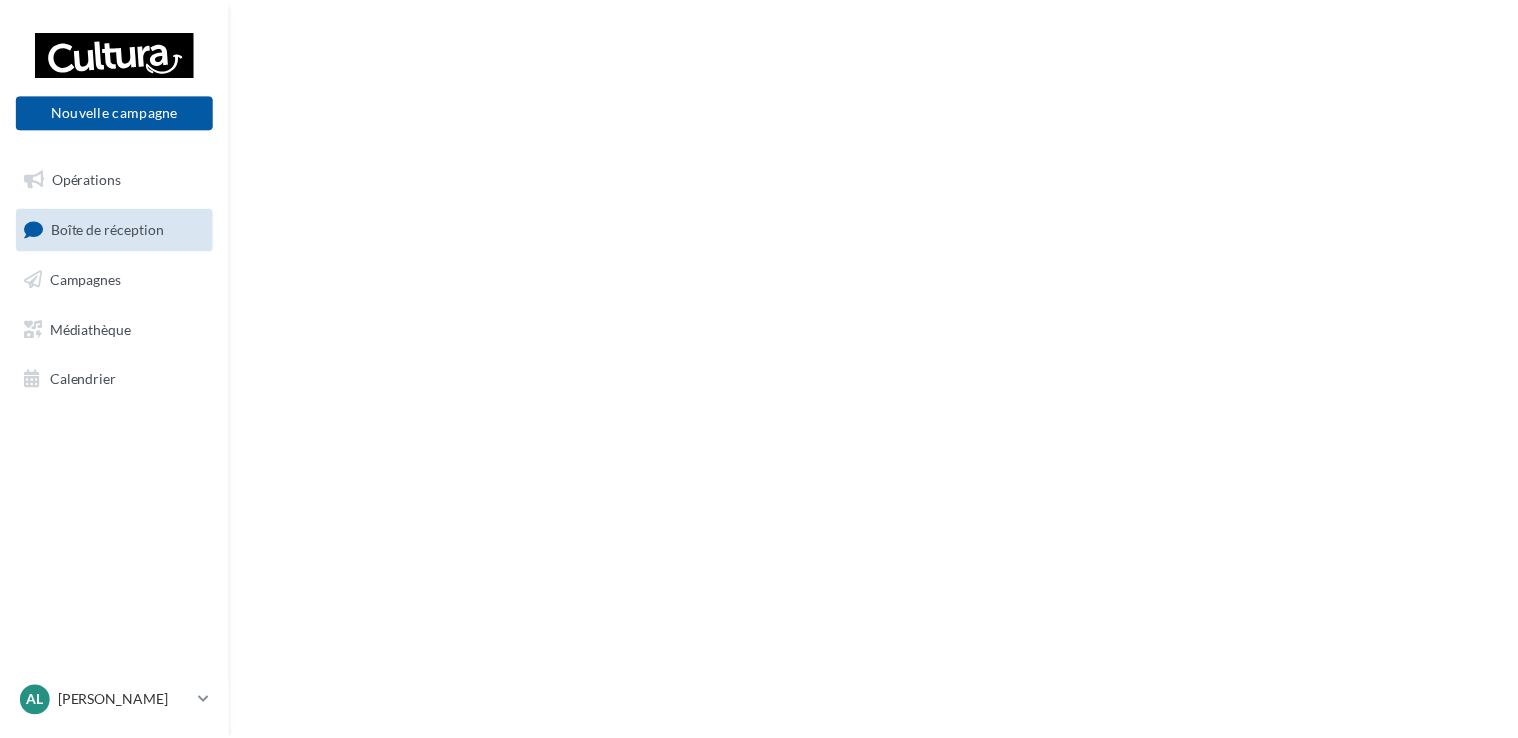 scroll, scrollTop: 0, scrollLeft: 0, axis: both 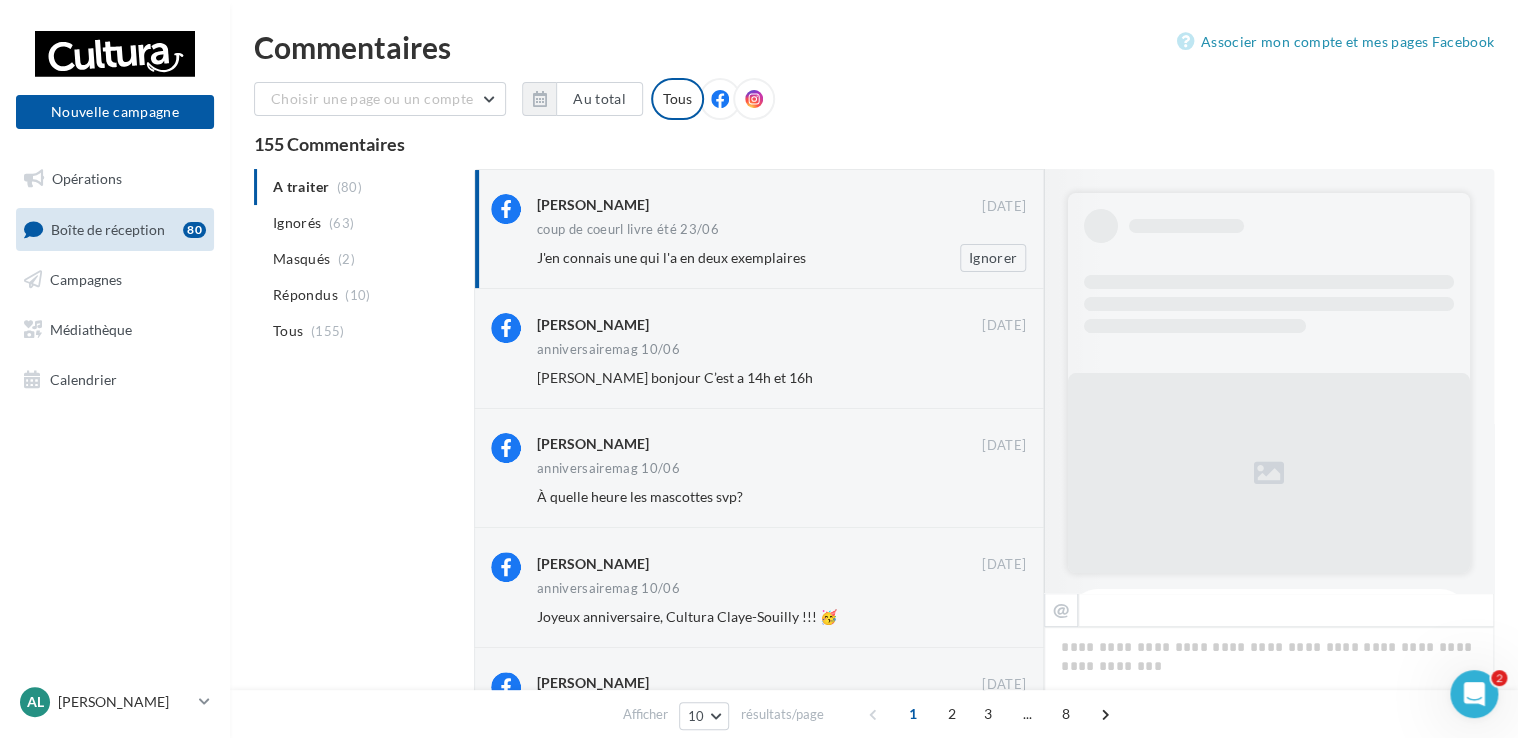 click on "[PERSON_NAME]
[DATE]
coup de coeurl livre été 23/06
J'en connais une qui l'a en deux exemplaires
Ignorer" at bounding box center (781, 233) 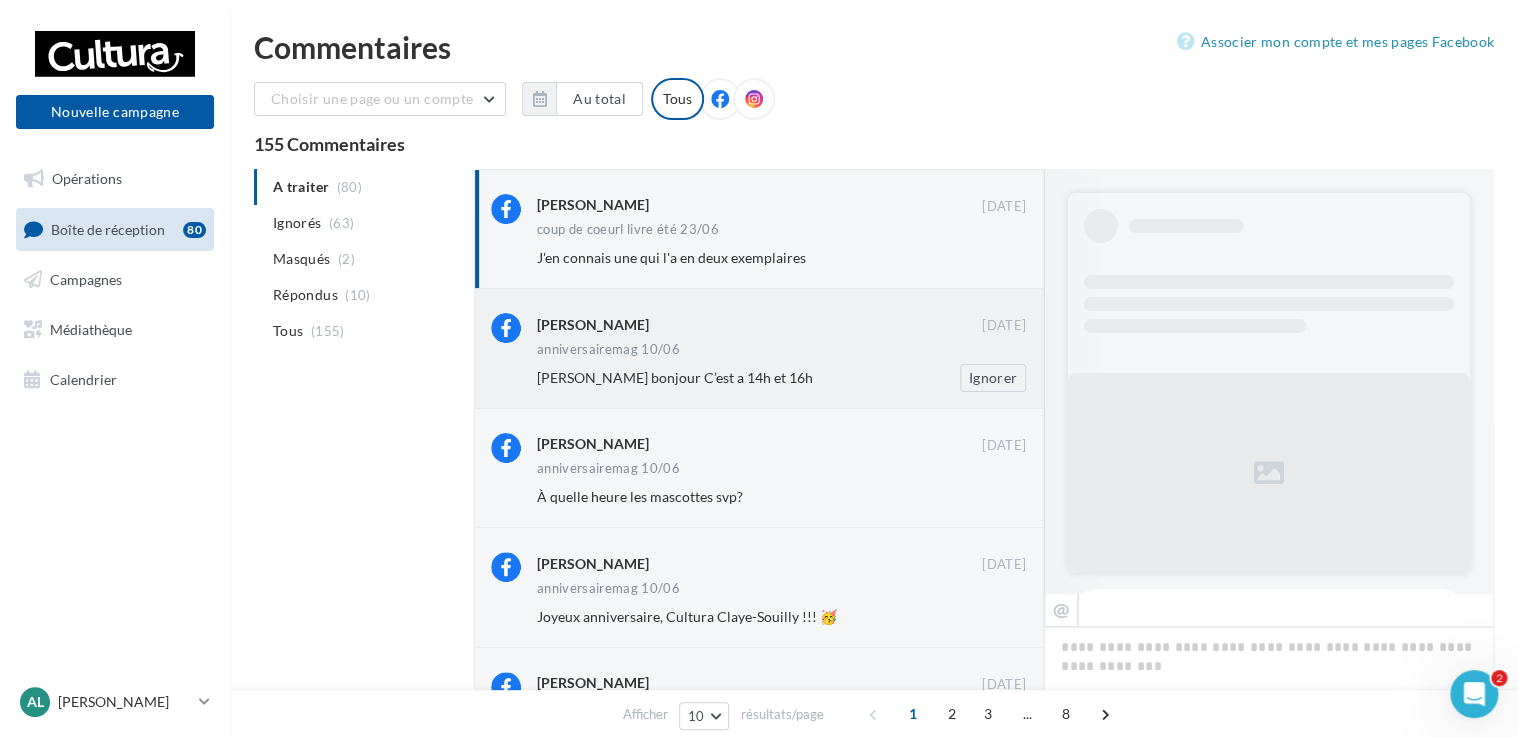 click on "[PERSON_NAME]" at bounding box center (759, 323) 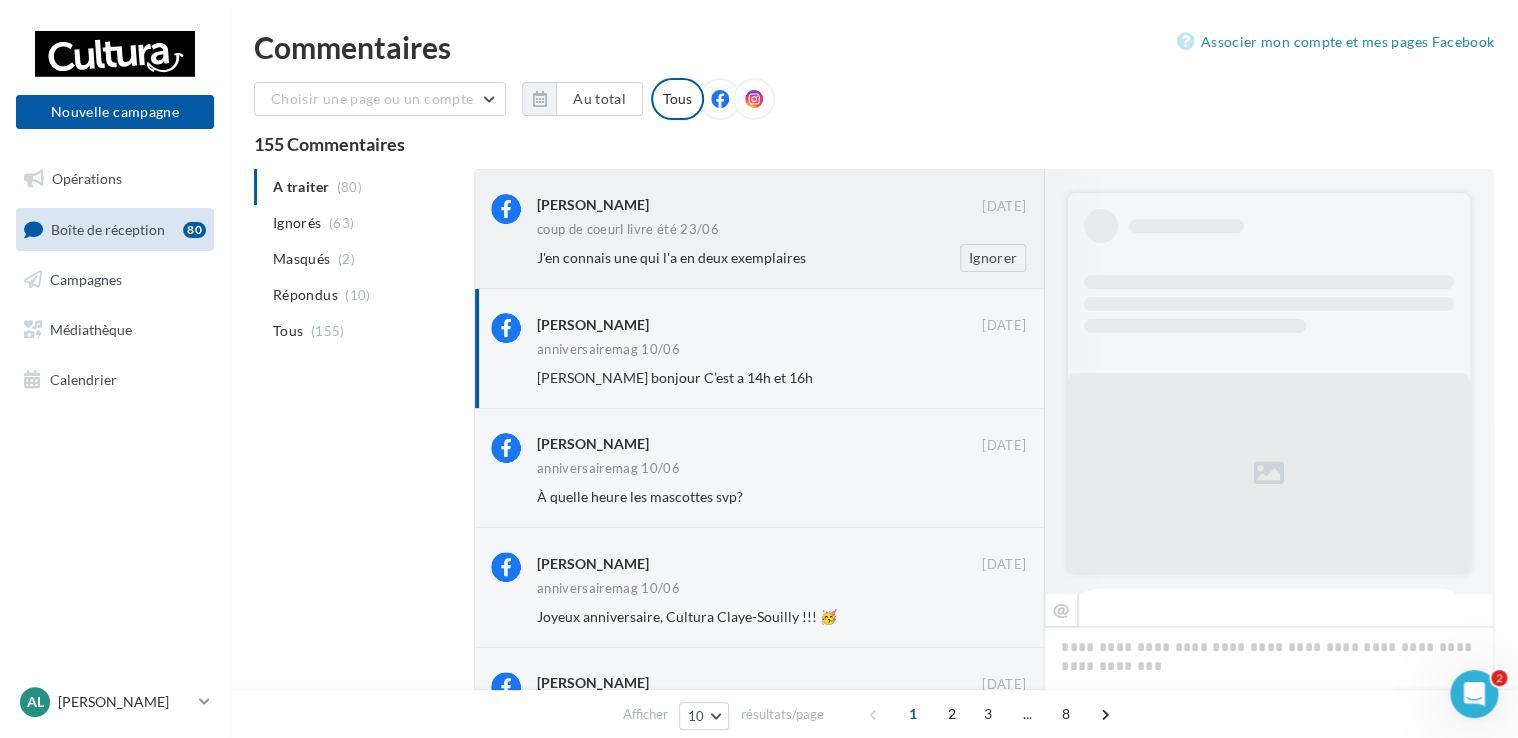click on "J'en connais une qui l'a en deux exemplaires" at bounding box center (671, 257) 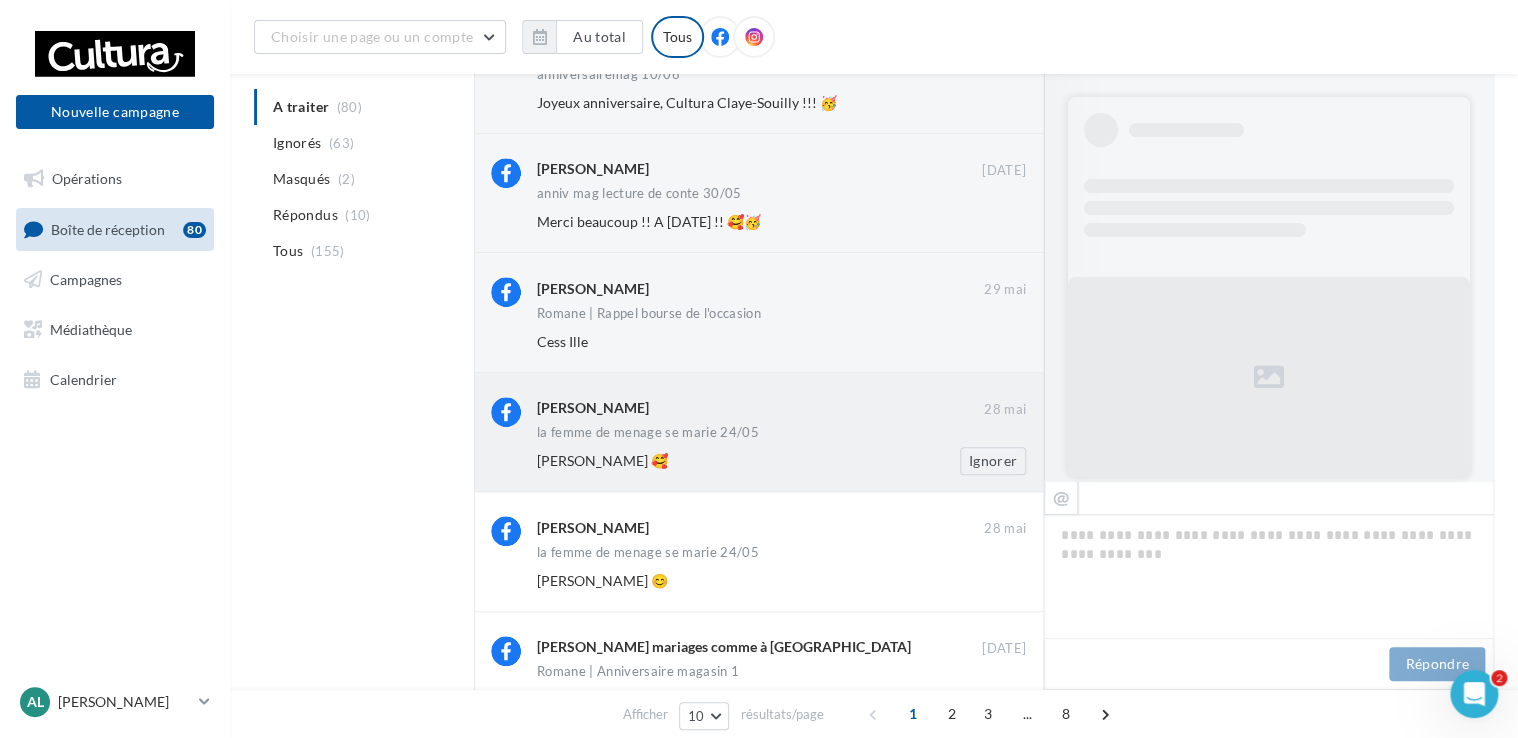 scroll, scrollTop: 400, scrollLeft: 0, axis: vertical 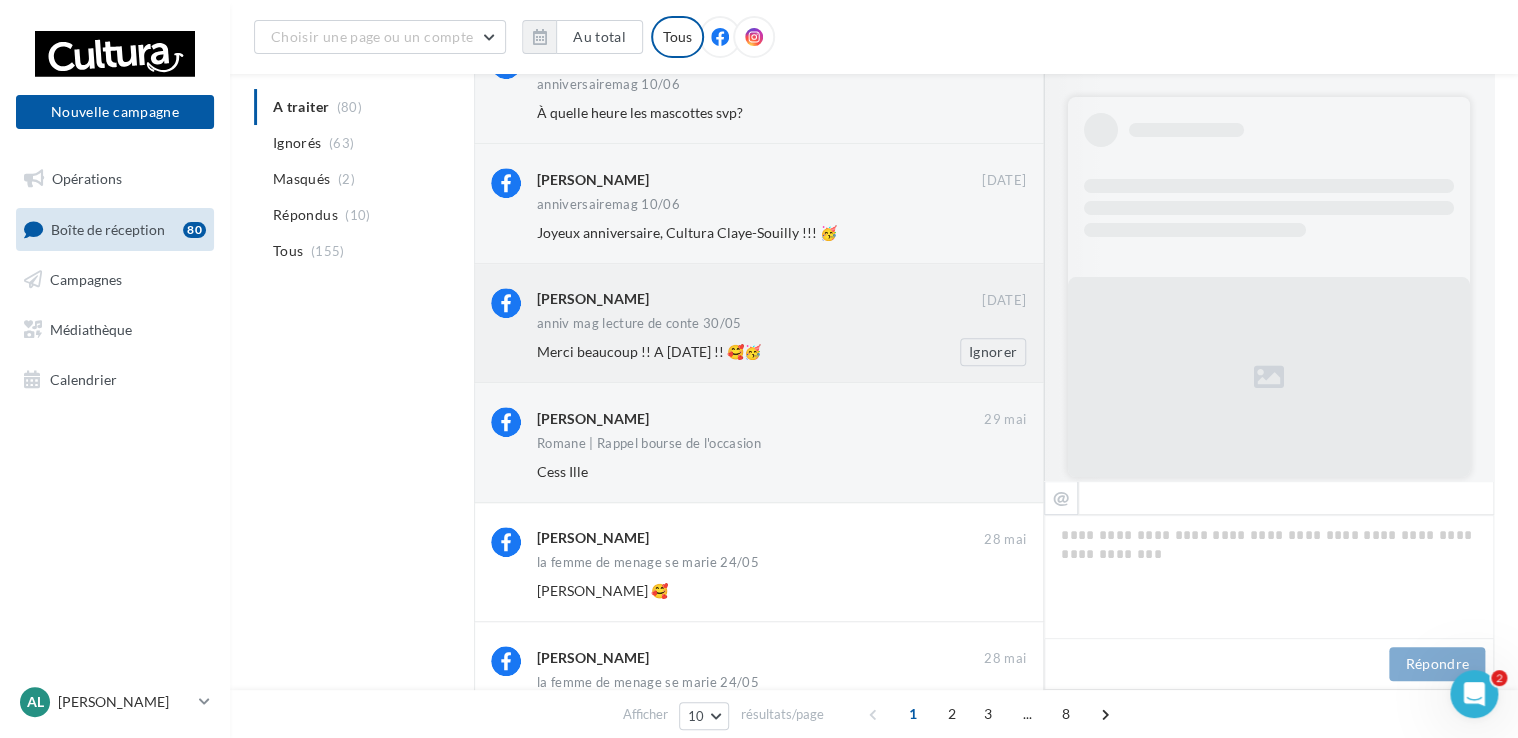 click on "Stéphanie Rivercombe" at bounding box center (759, 300) 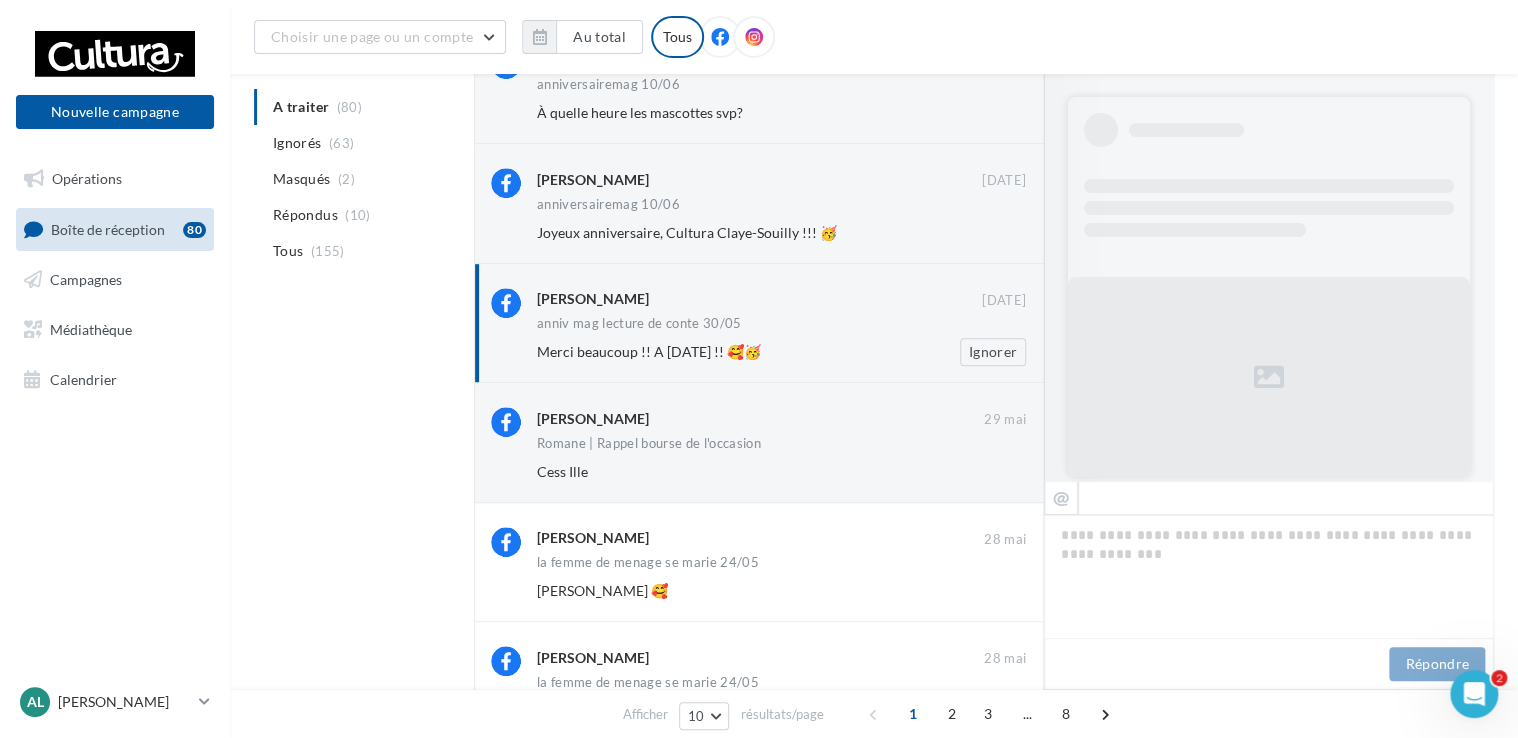 click on "Merci beaucoup !! A dimanche !! 🥰🥳
Ignorer" at bounding box center (789, 352) 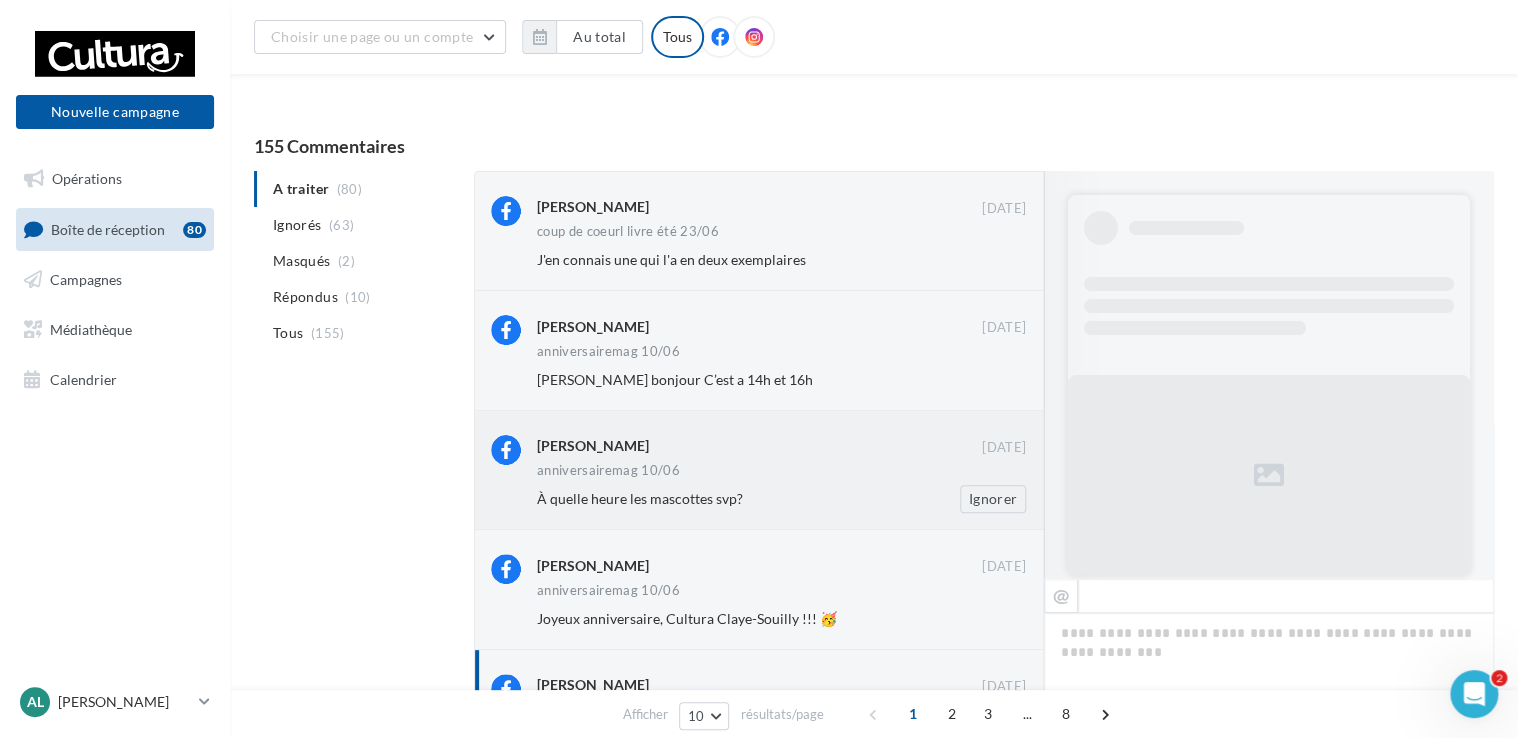 scroll, scrollTop: 0, scrollLeft: 0, axis: both 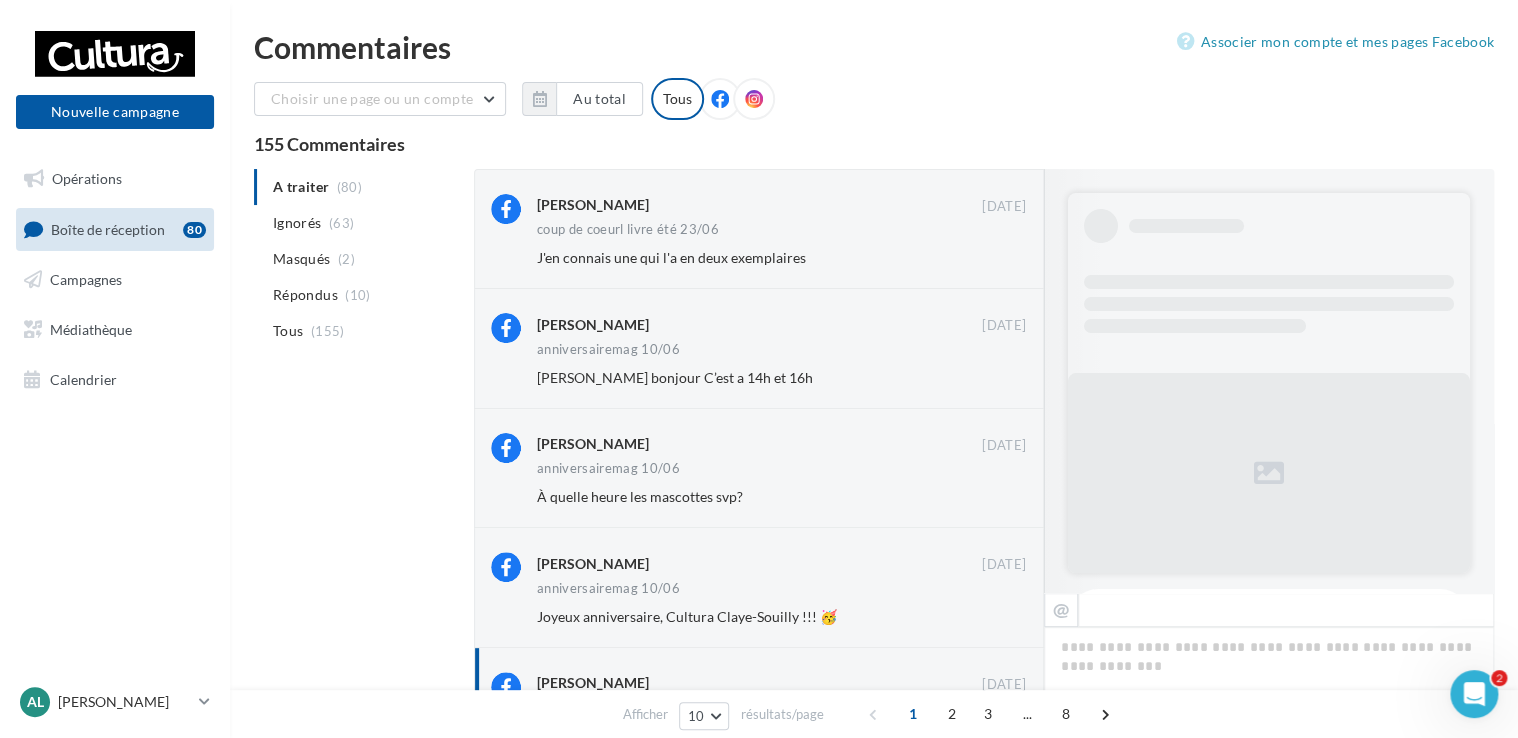 click on "A traiter
(80)
Ignorés
(63)
Masqués
(2)
Répondus
(10)
Tous
(155)" at bounding box center (360, 259) 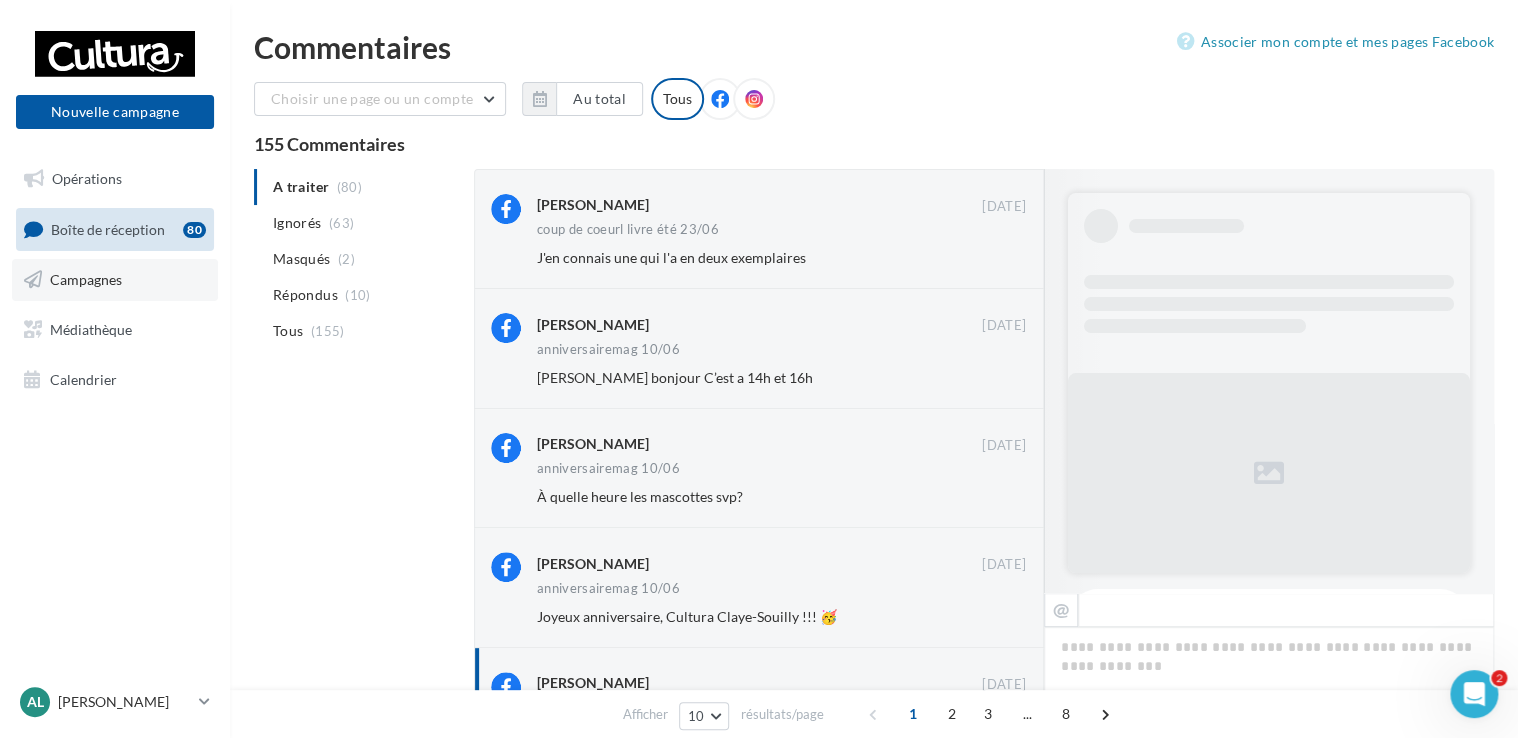 click on "Campagnes" at bounding box center (115, 280) 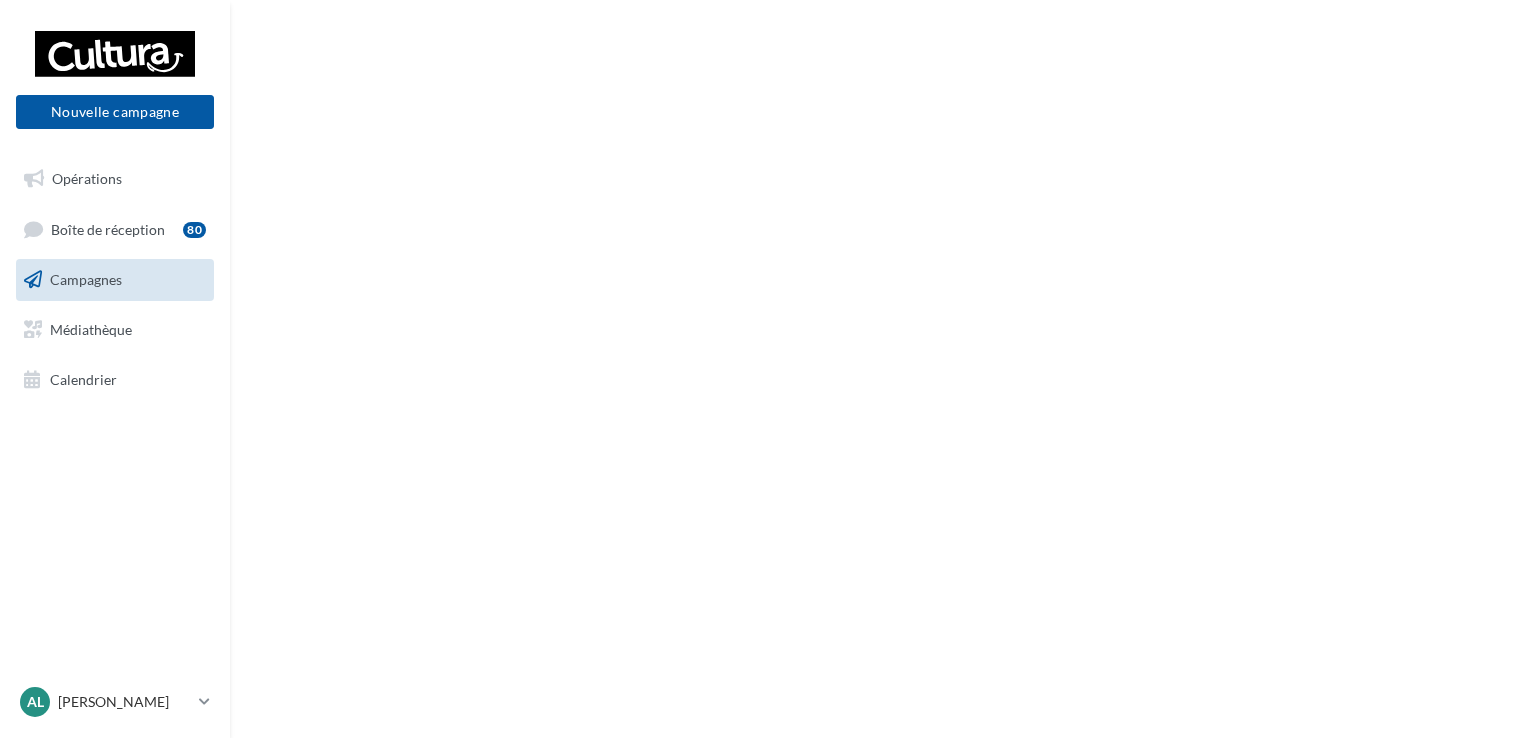 scroll, scrollTop: 0, scrollLeft: 0, axis: both 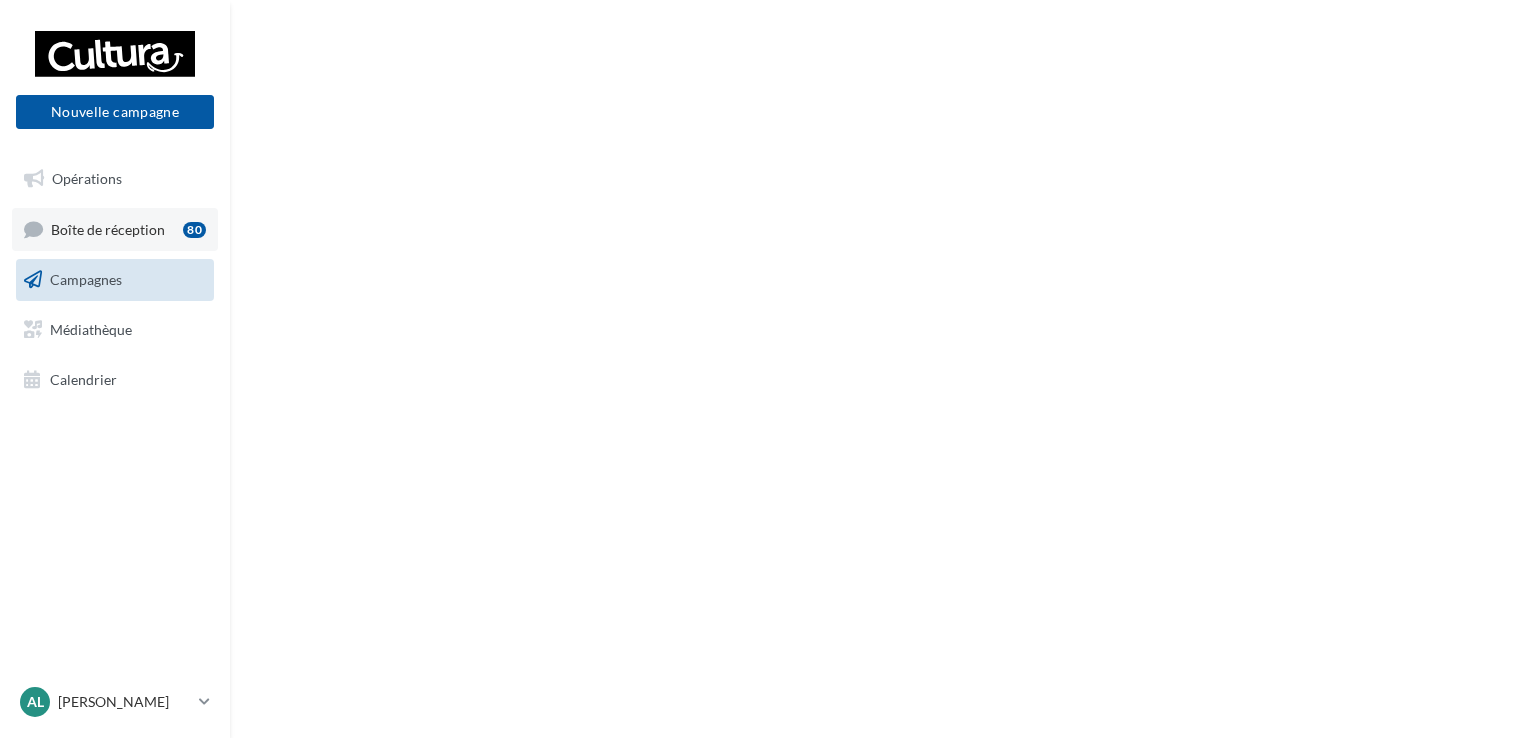 click on "Boîte de réception
80" at bounding box center [115, 229] 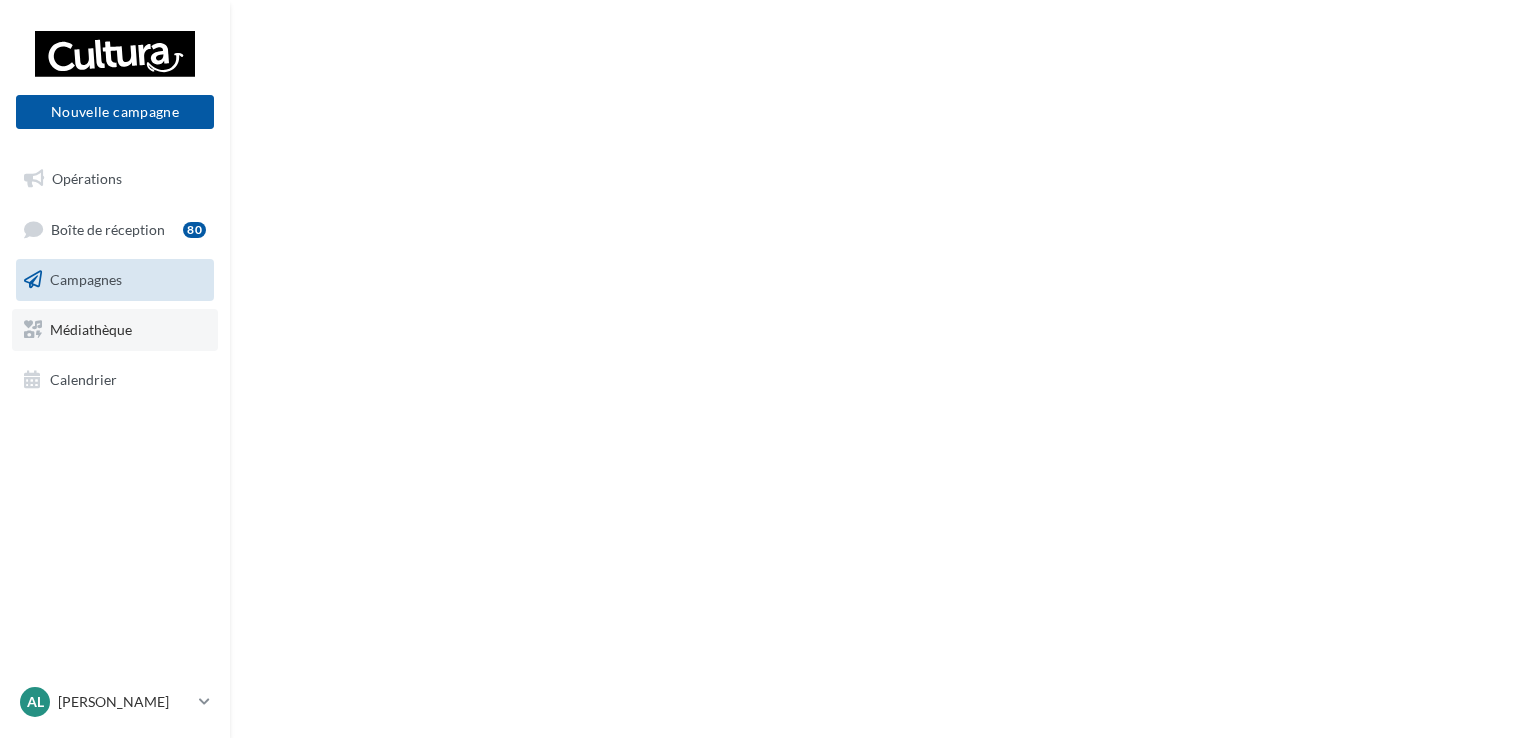click on "Médiathèque" at bounding box center [115, 330] 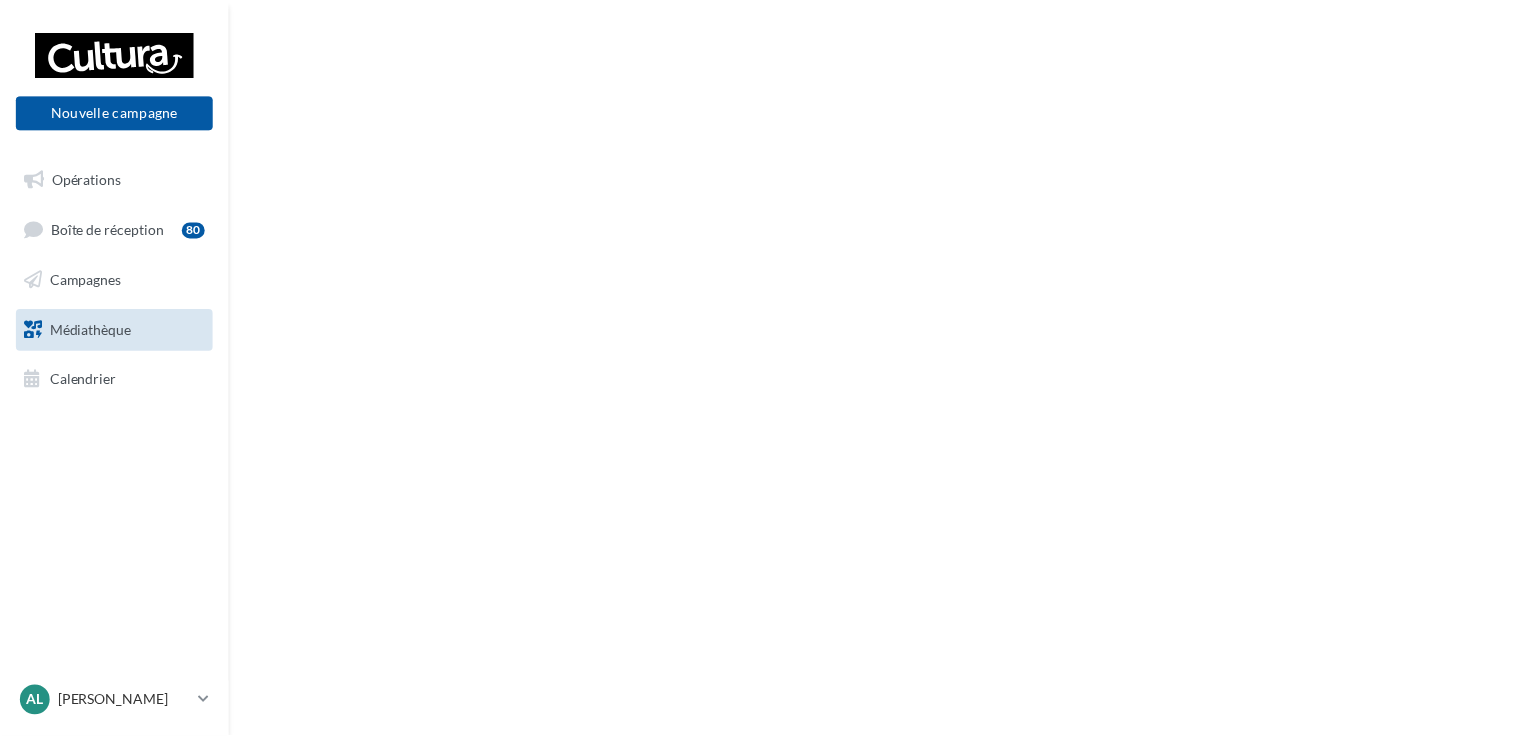 scroll, scrollTop: 0, scrollLeft: 0, axis: both 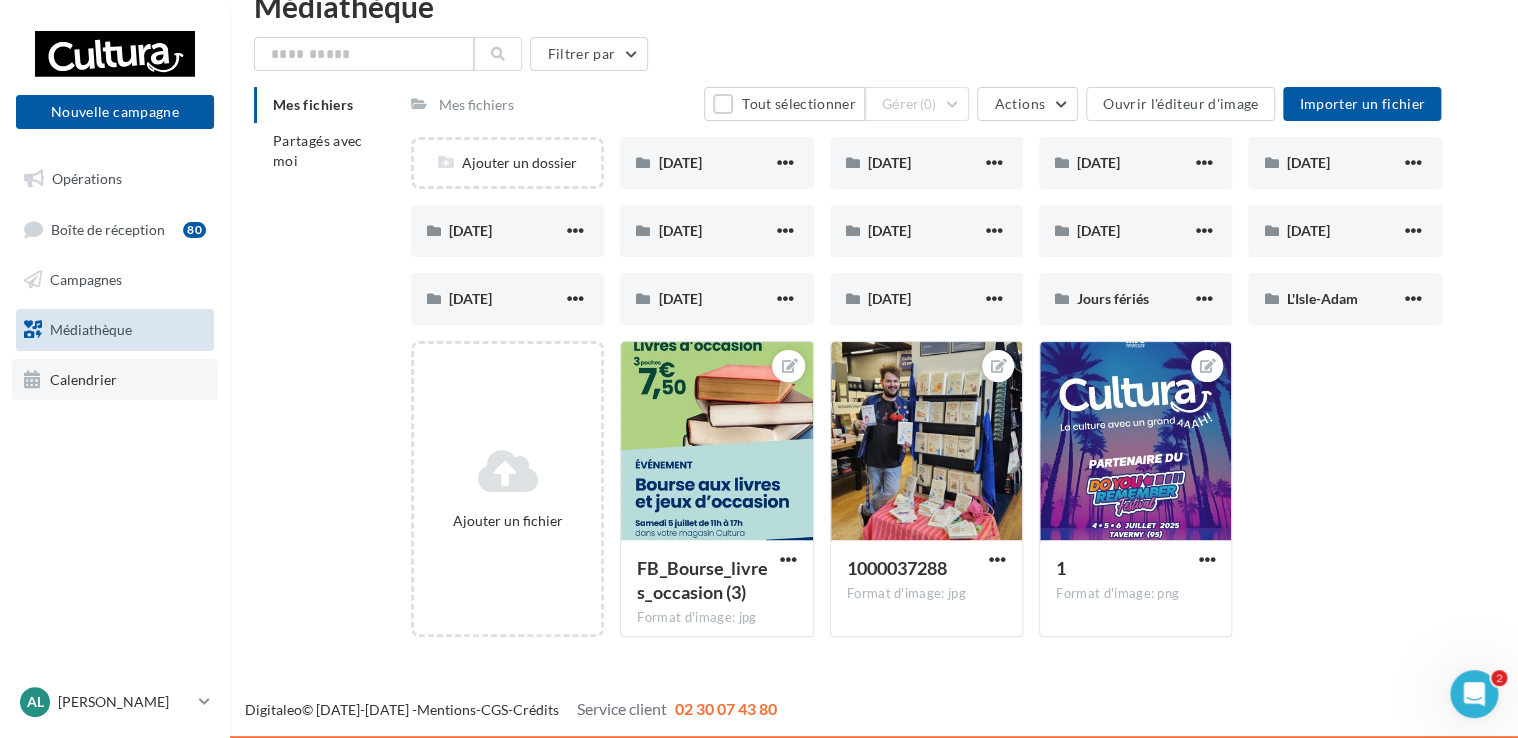 click on "Calendrier" at bounding box center [83, 378] 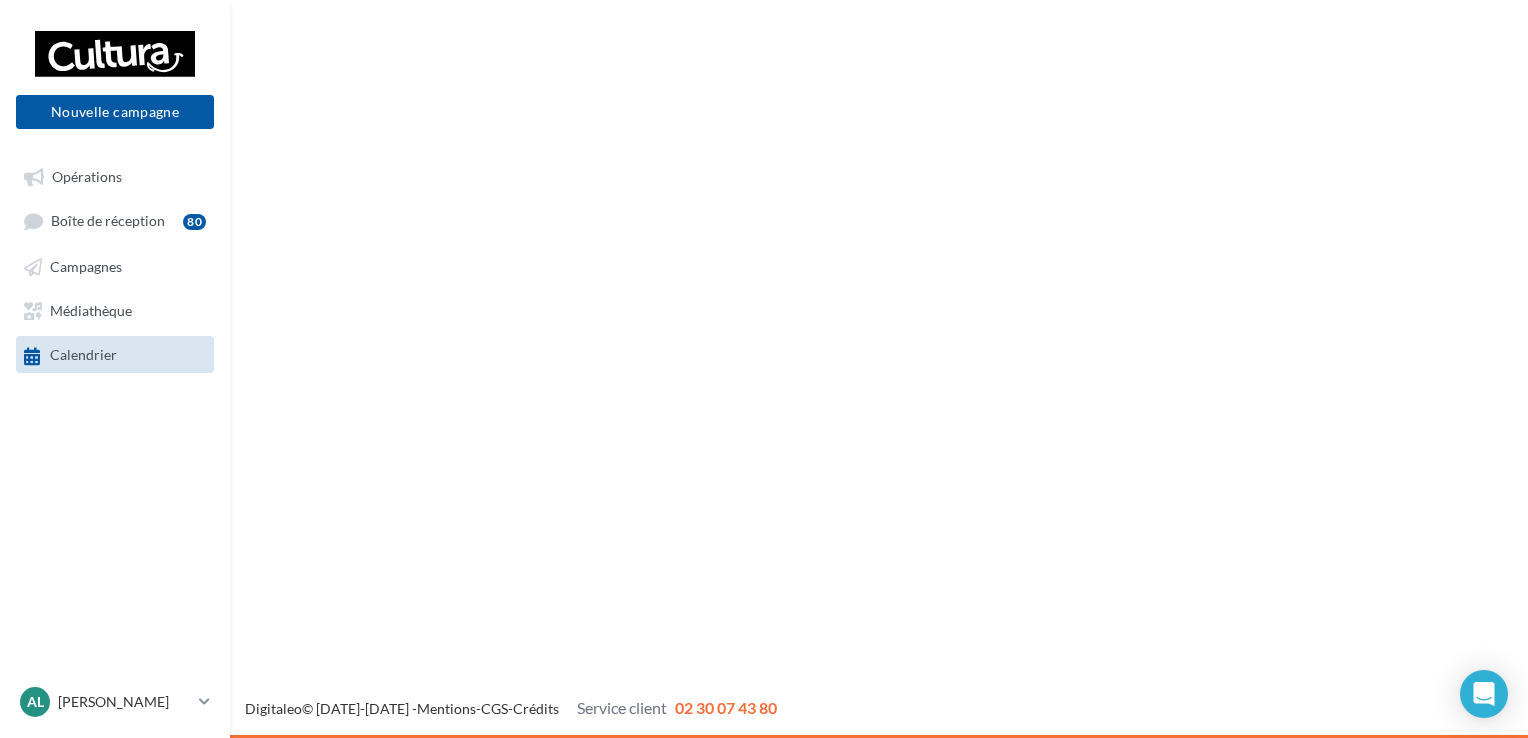 scroll, scrollTop: 0, scrollLeft: 0, axis: both 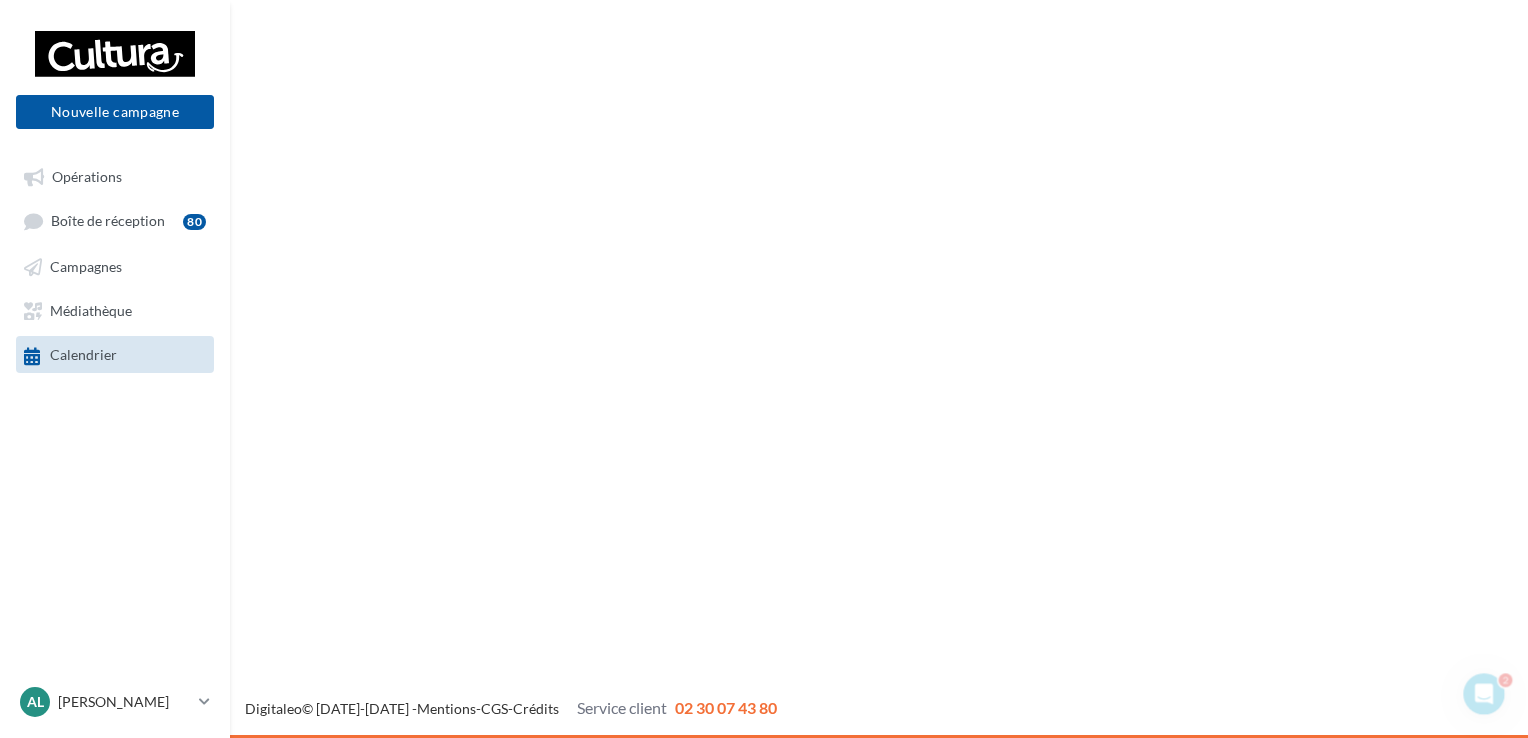 click on "Calendrier" at bounding box center [83, 355] 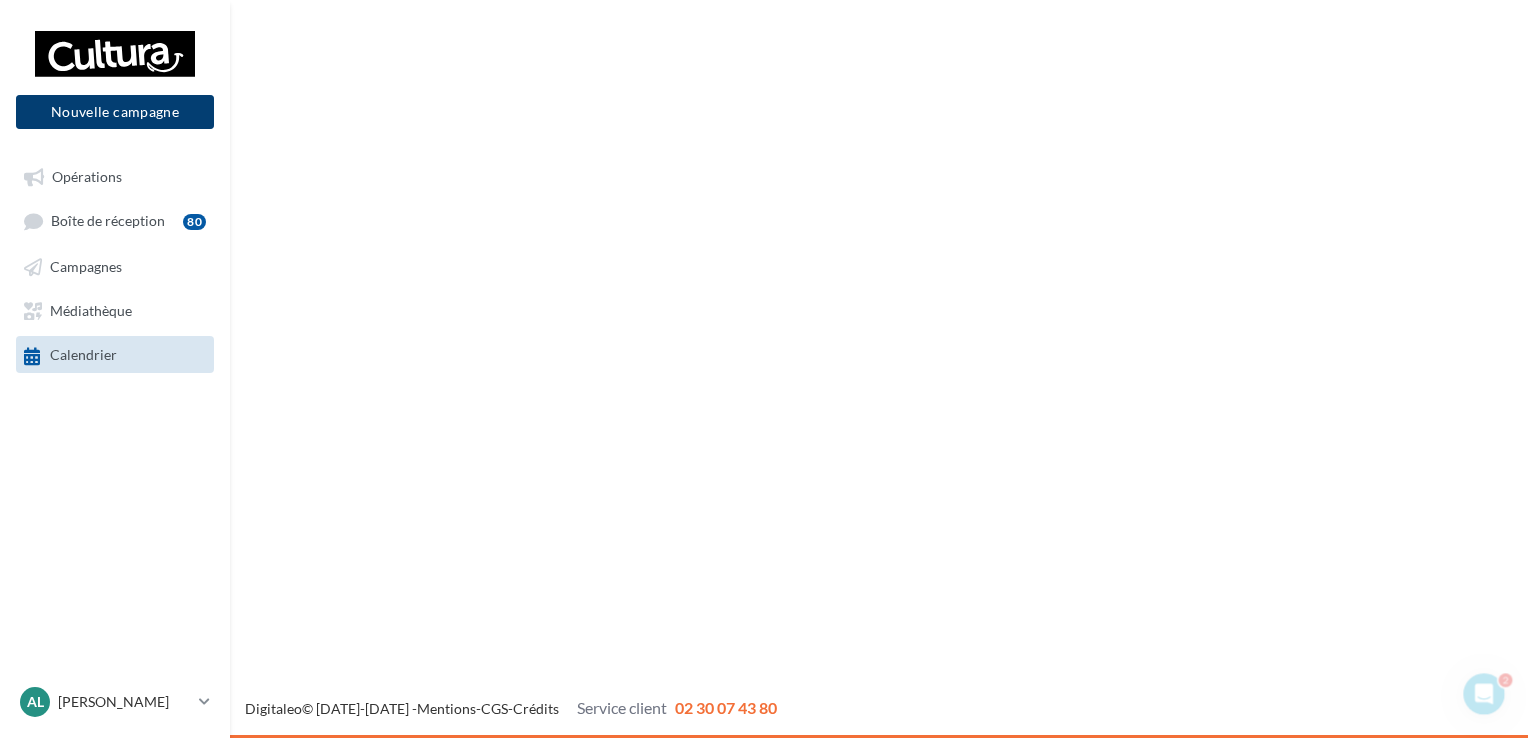 click on "Nouvelle campagne" at bounding box center [115, 112] 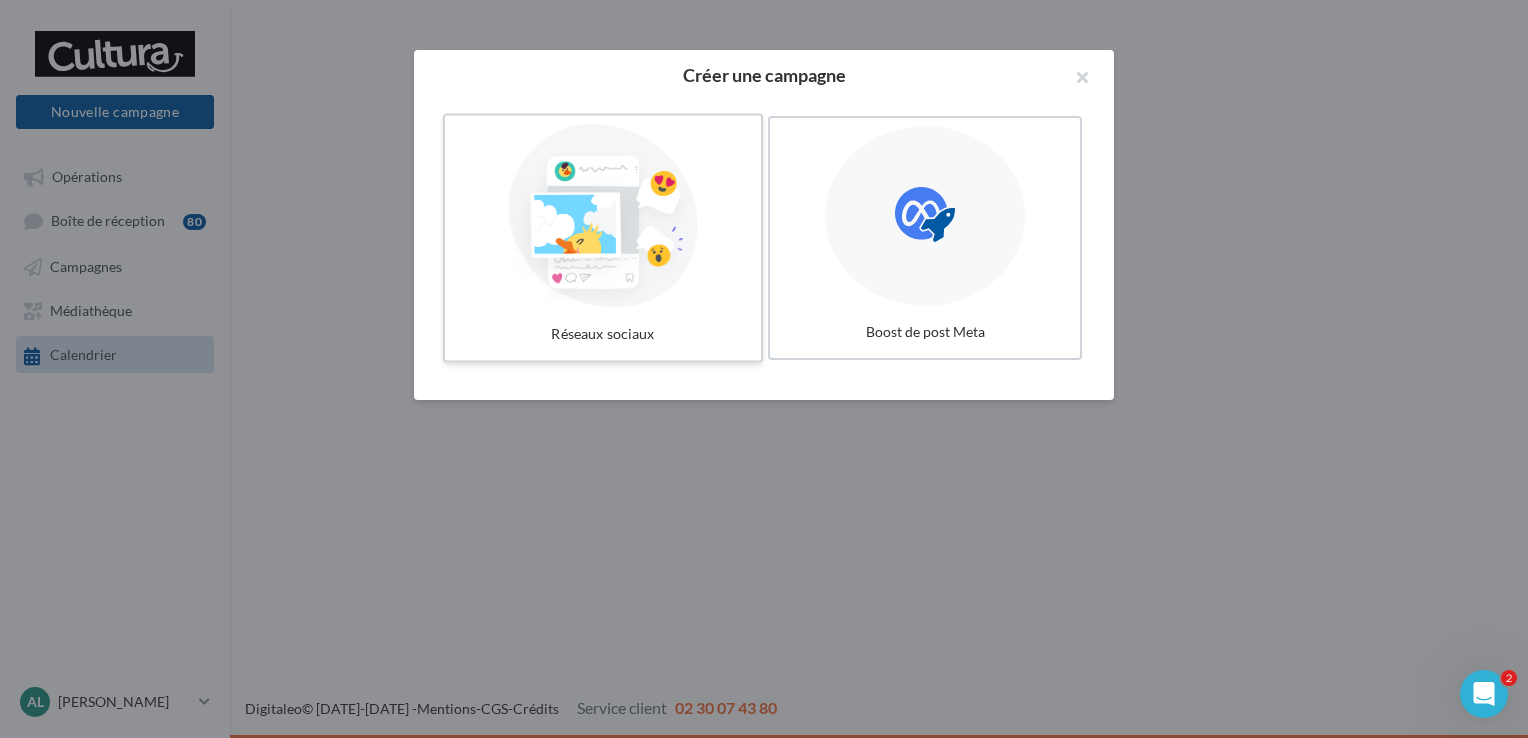 click at bounding box center (603, 216) 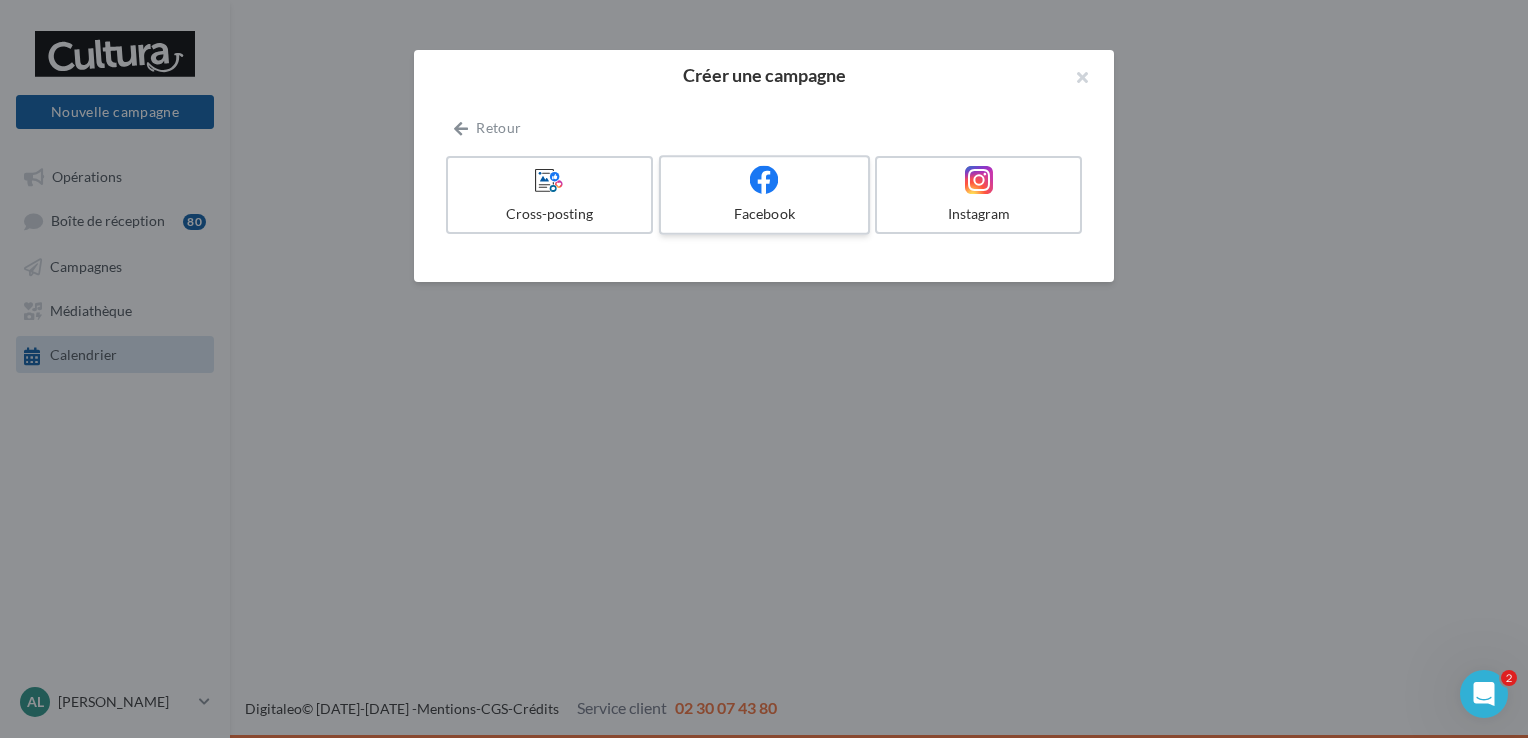 click on "Facebook" at bounding box center (764, 214) 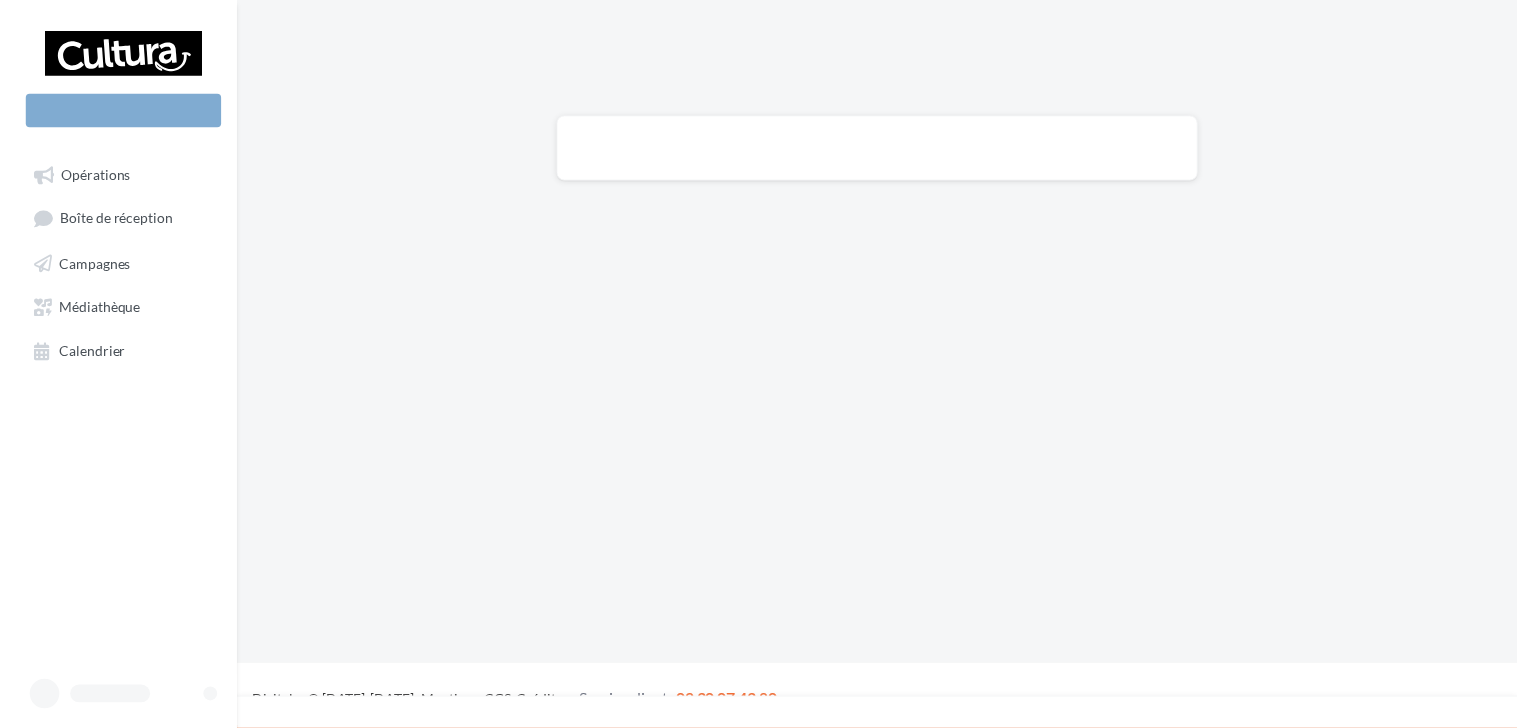 scroll, scrollTop: 0, scrollLeft: 0, axis: both 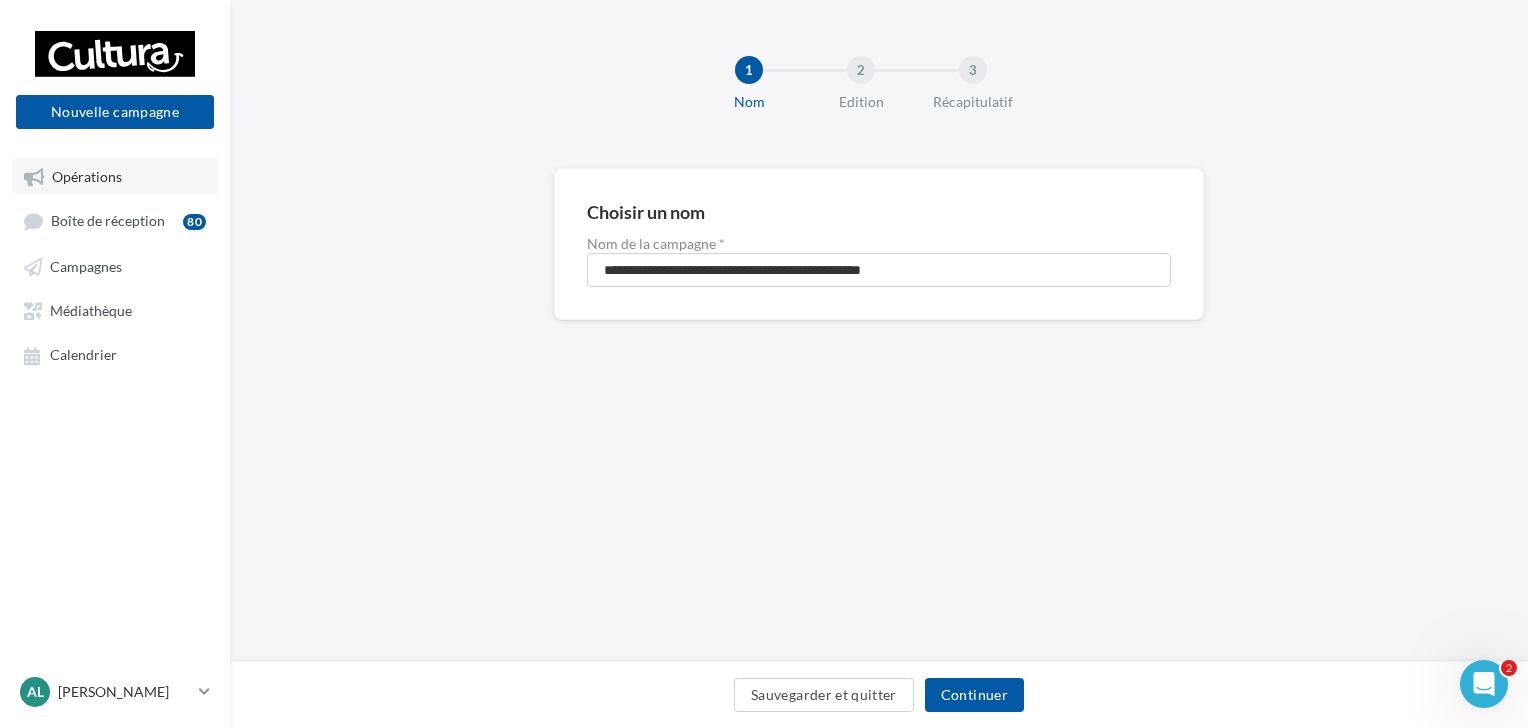 click on "Opérations" at bounding box center (115, 176) 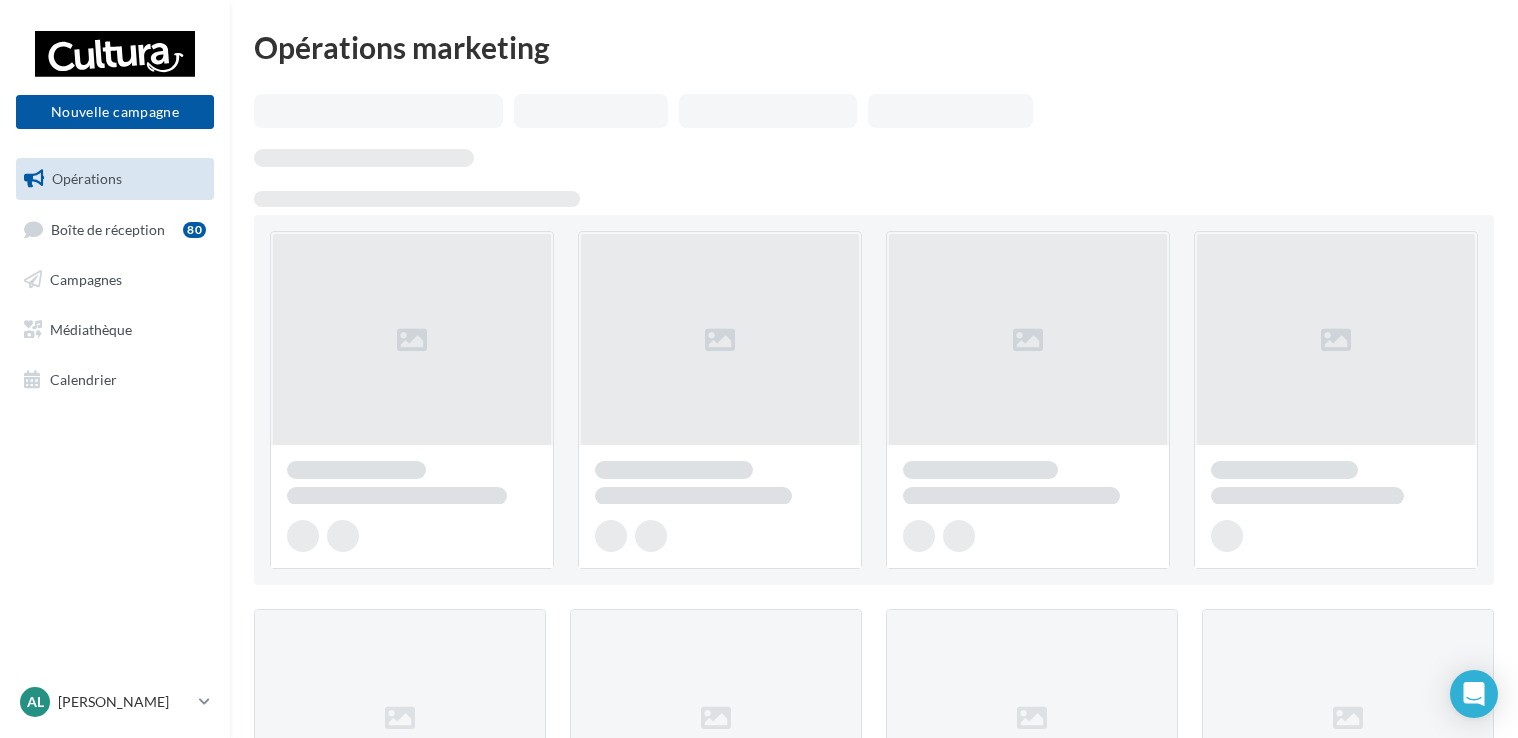 scroll, scrollTop: 0, scrollLeft: 0, axis: both 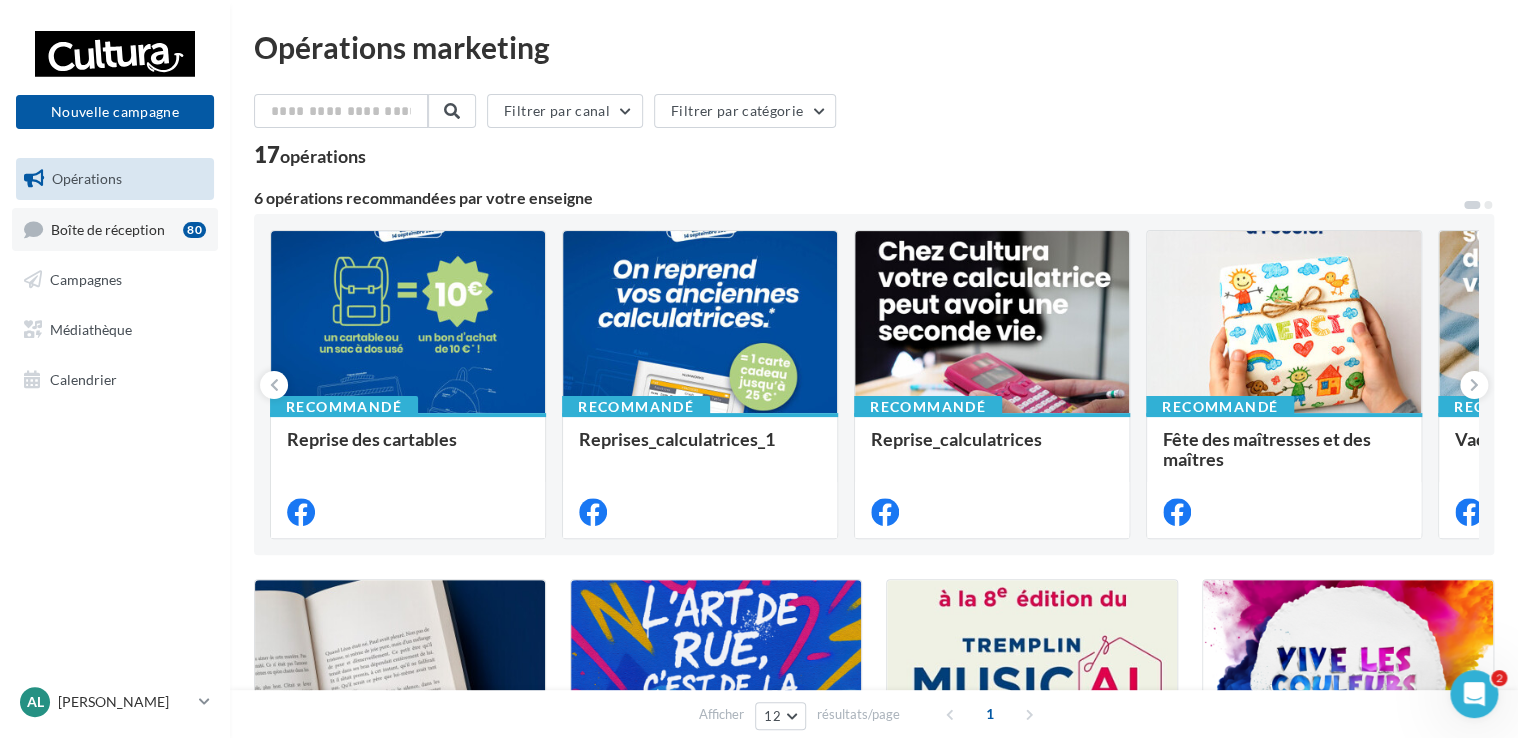 click on "Boîte de réception
80" at bounding box center (115, 229) 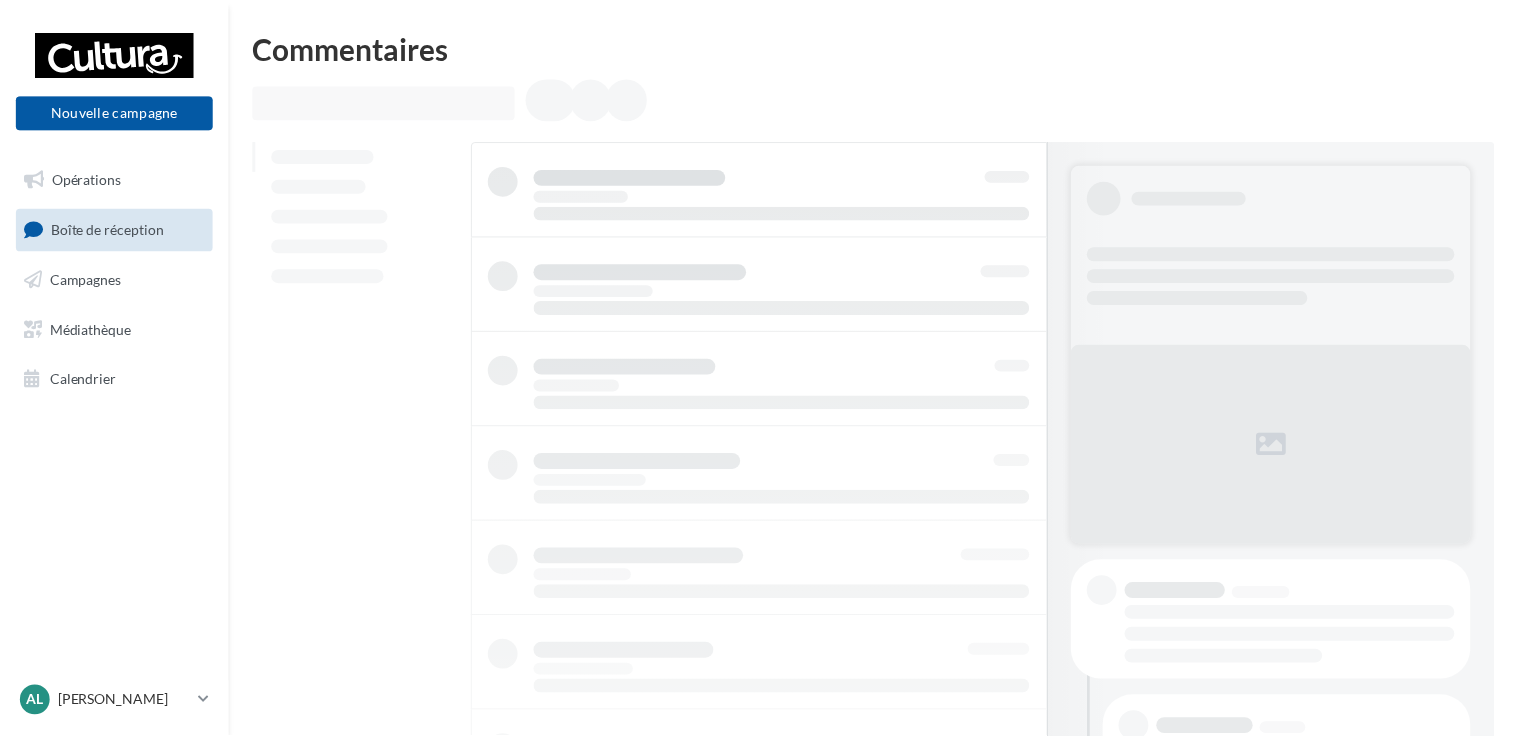 scroll, scrollTop: 0, scrollLeft: 0, axis: both 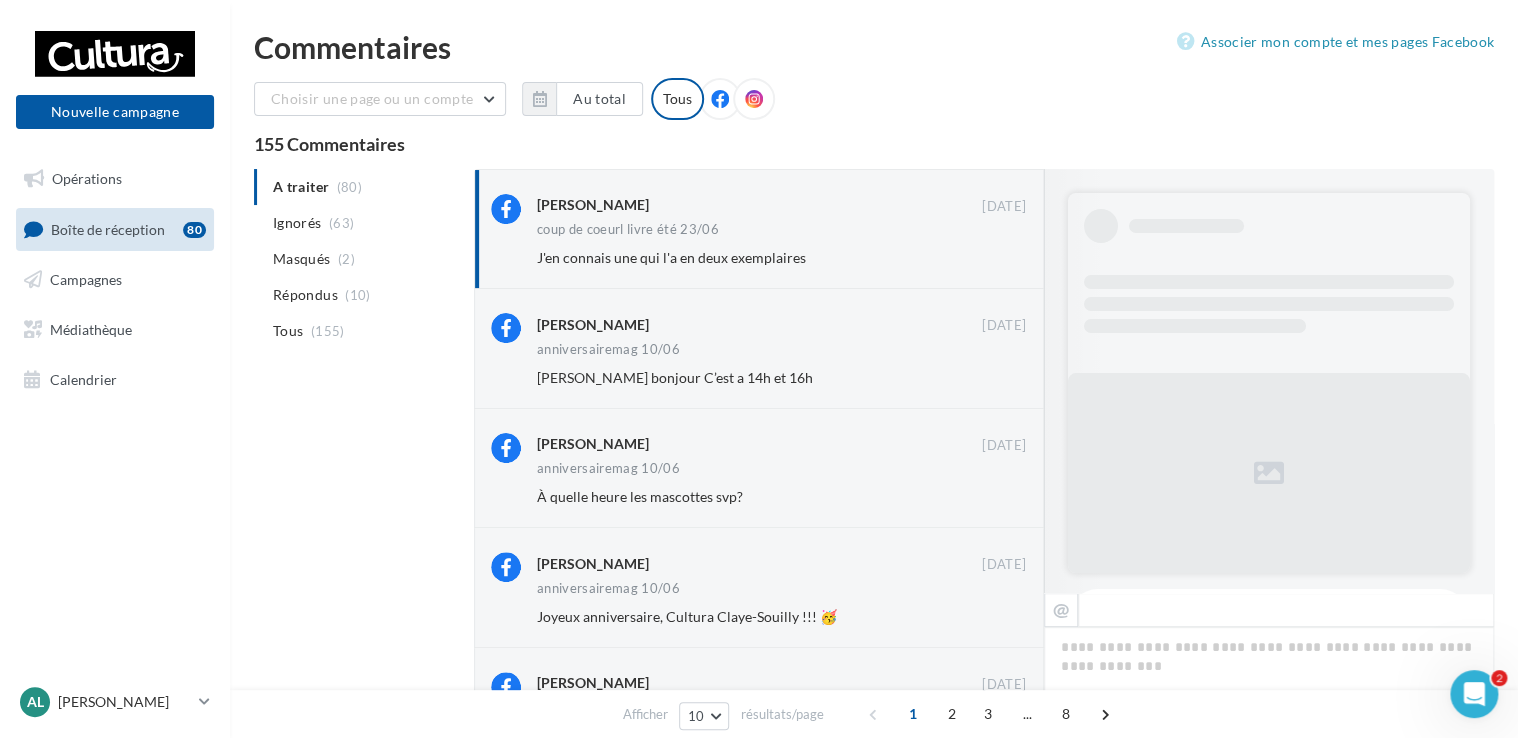 click on "A traiter
(80)
Ignorés
(63)
[GEOGRAPHIC_DATA]
(2)
Répondus
(10)
Tous
(155)" at bounding box center (360, 259) 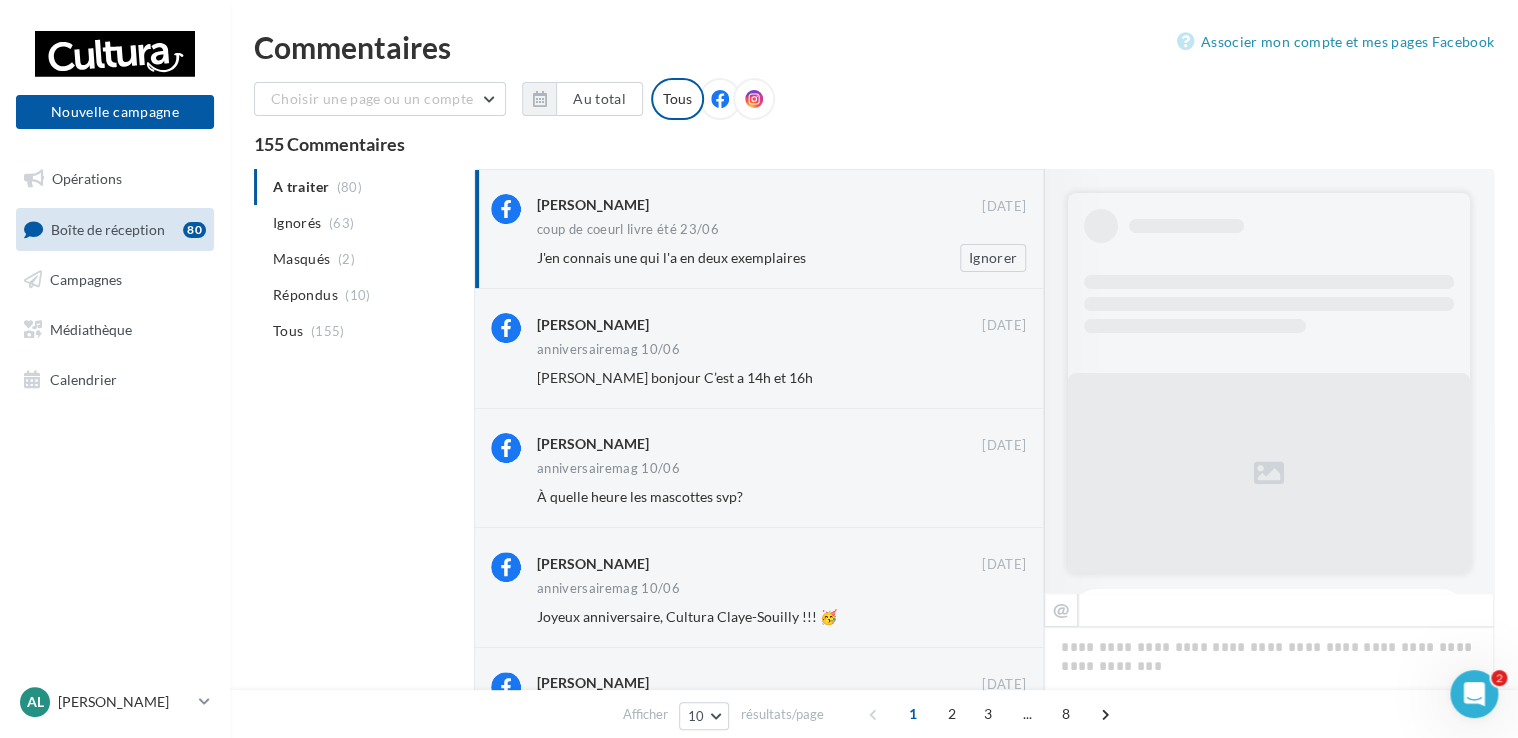 click on "coup de coeurl livre été 23/06" at bounding box center [781, 231] 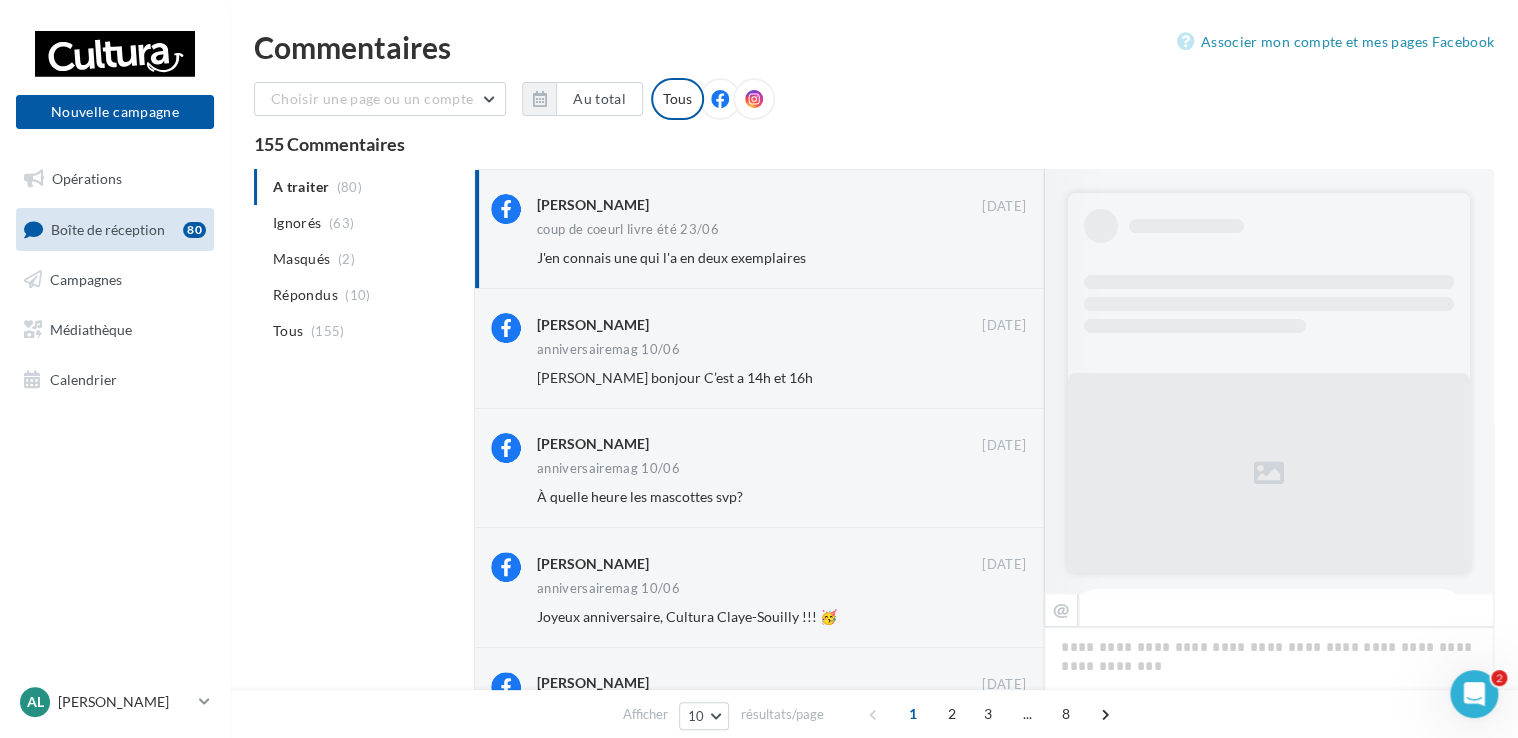 click at bounding box center [720, 99] 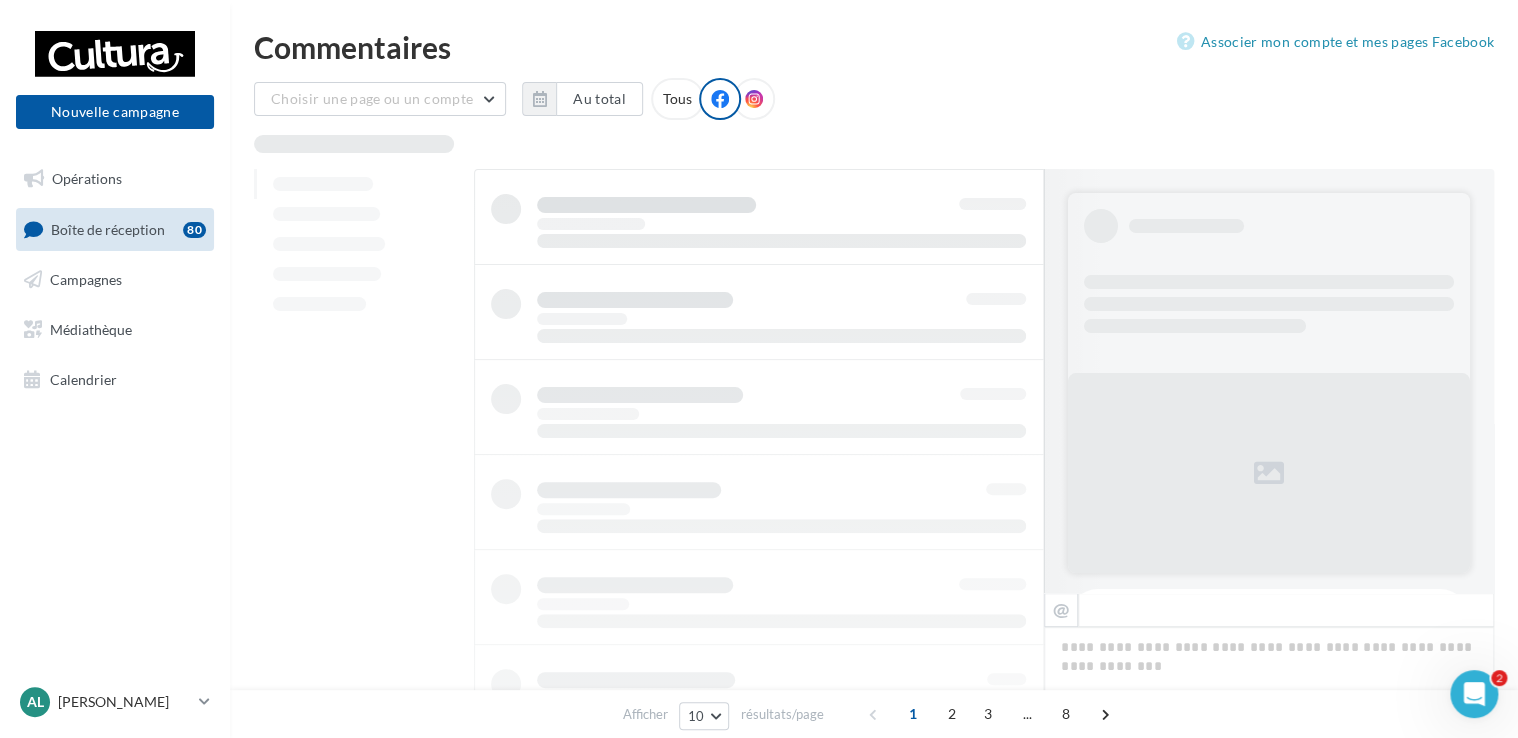 scroll, scrollTop: 1, scrollLeft: 0, axis: vertical 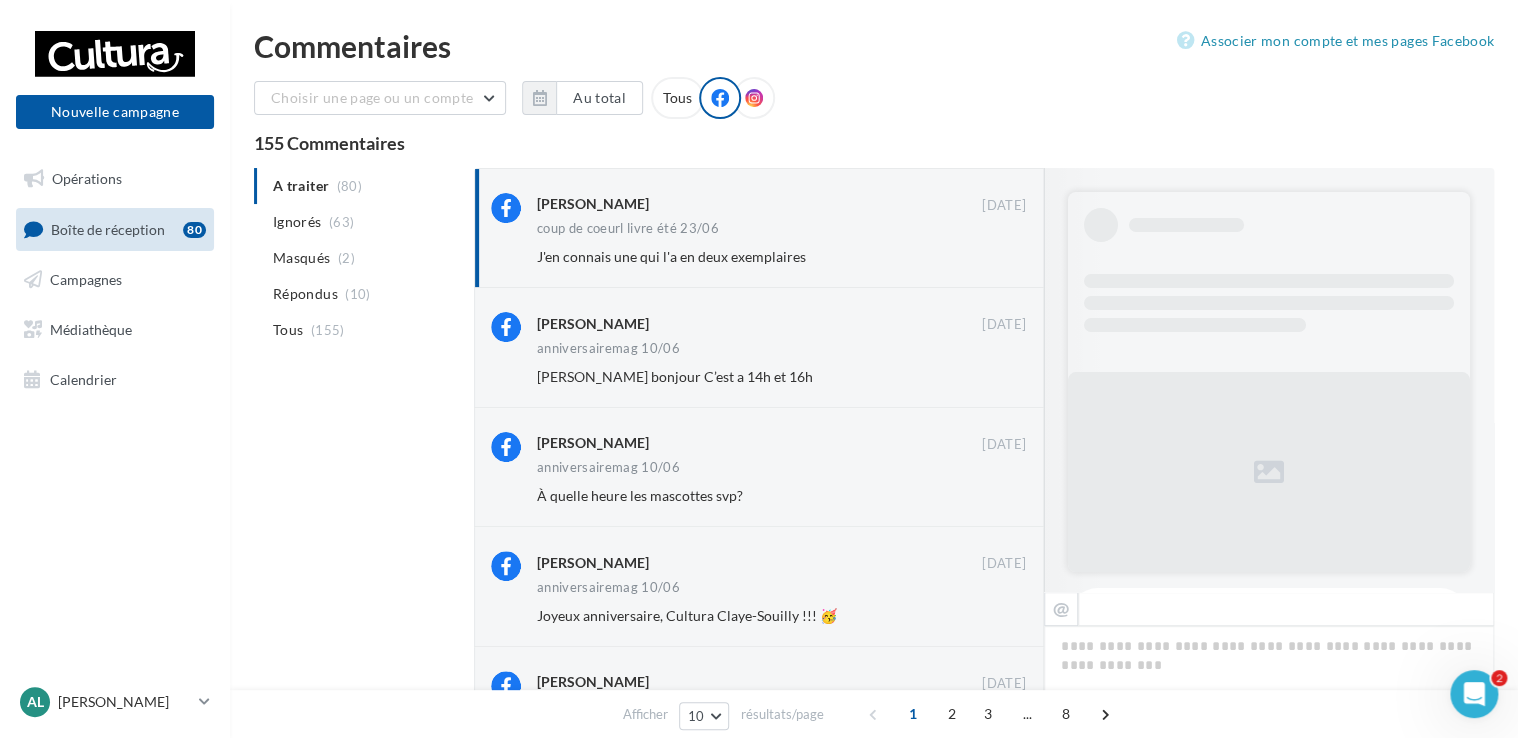 click on "Tous" at bounding box center (677, 98) 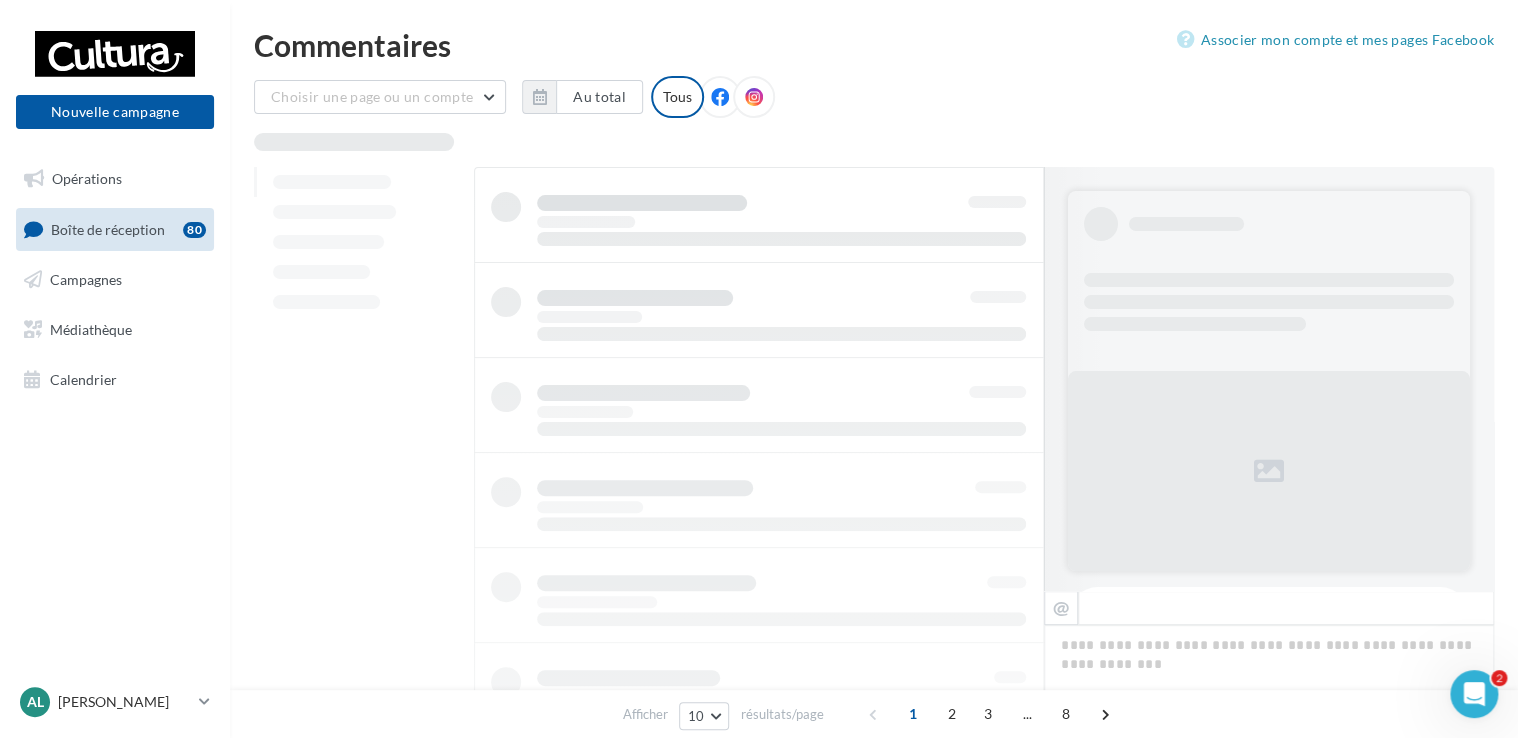 scroll, scrollTop: 3, scrollLeft: 0, axis: vertical 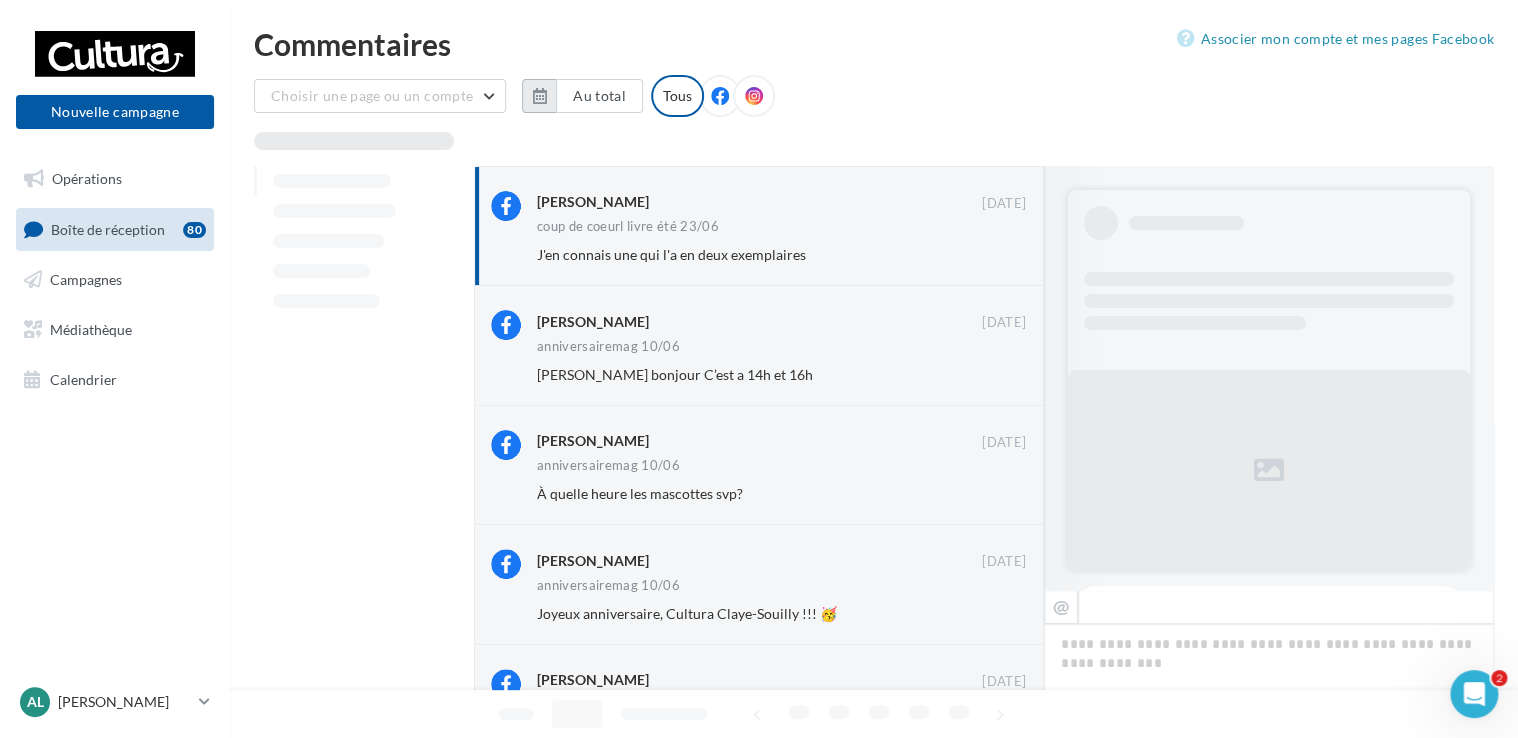 click at bounding box center [539, 96] 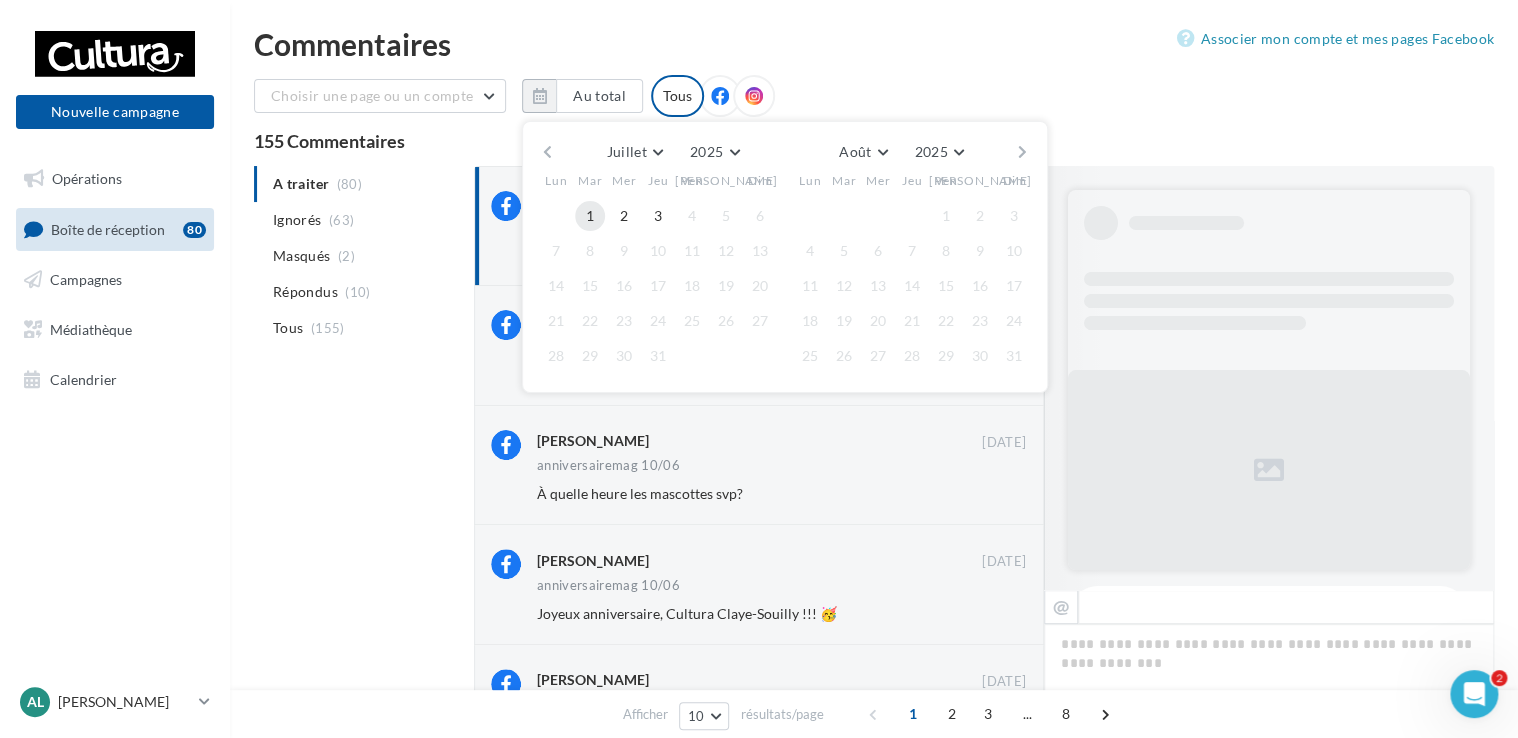click on "1" at bounding box center [590, 216] 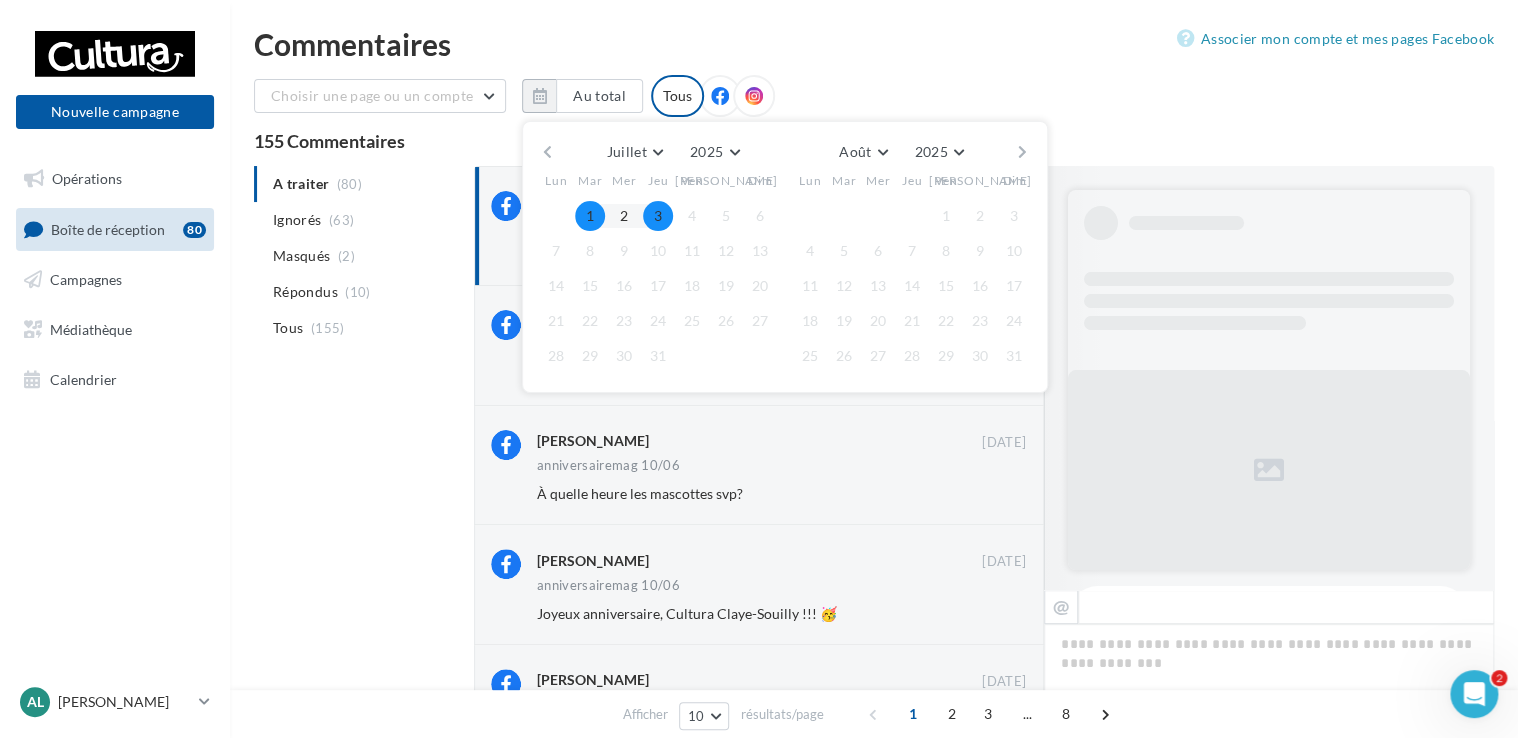 click on "3" at bounding box center [658, 216] 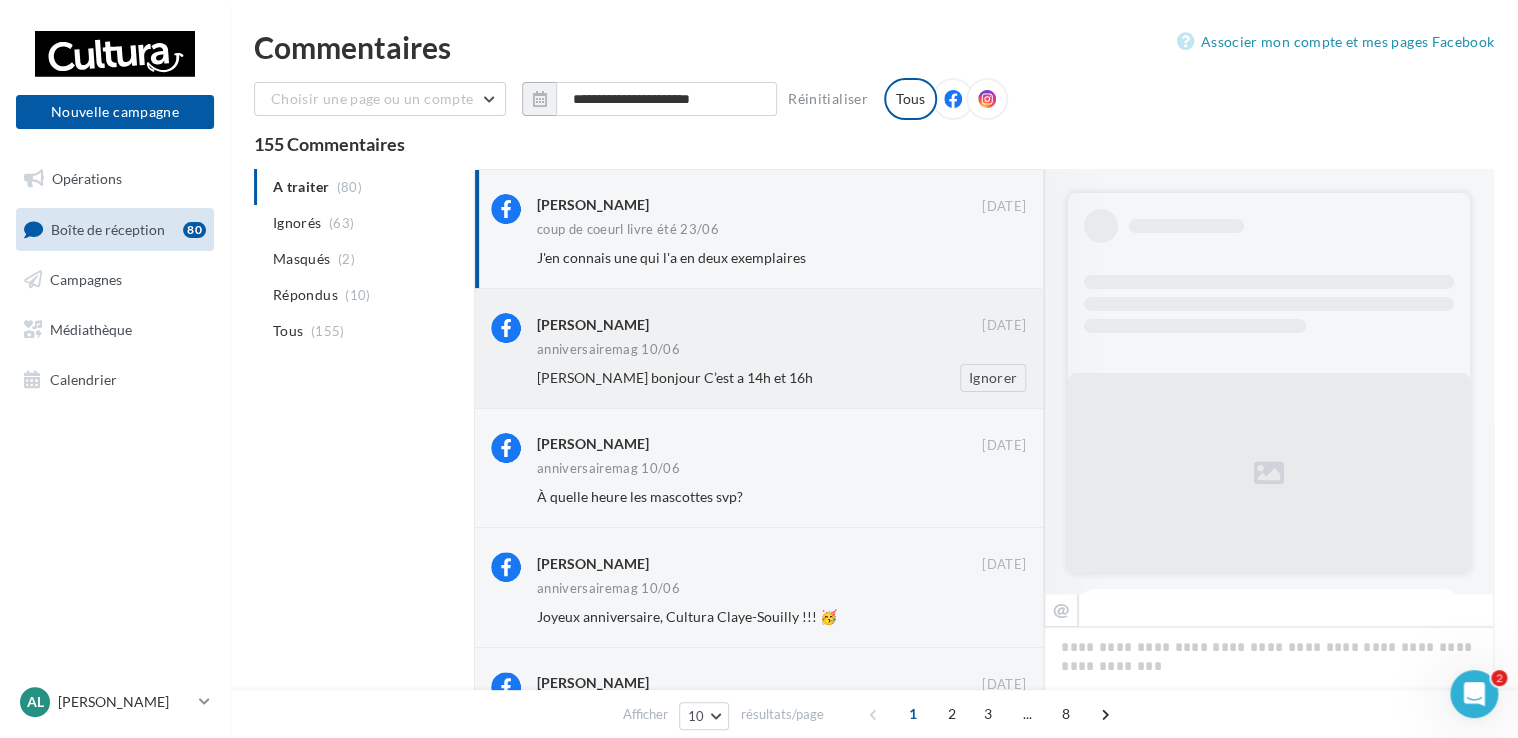 scroll, scrollTop: 0, scrollLeft: 0, axis: both 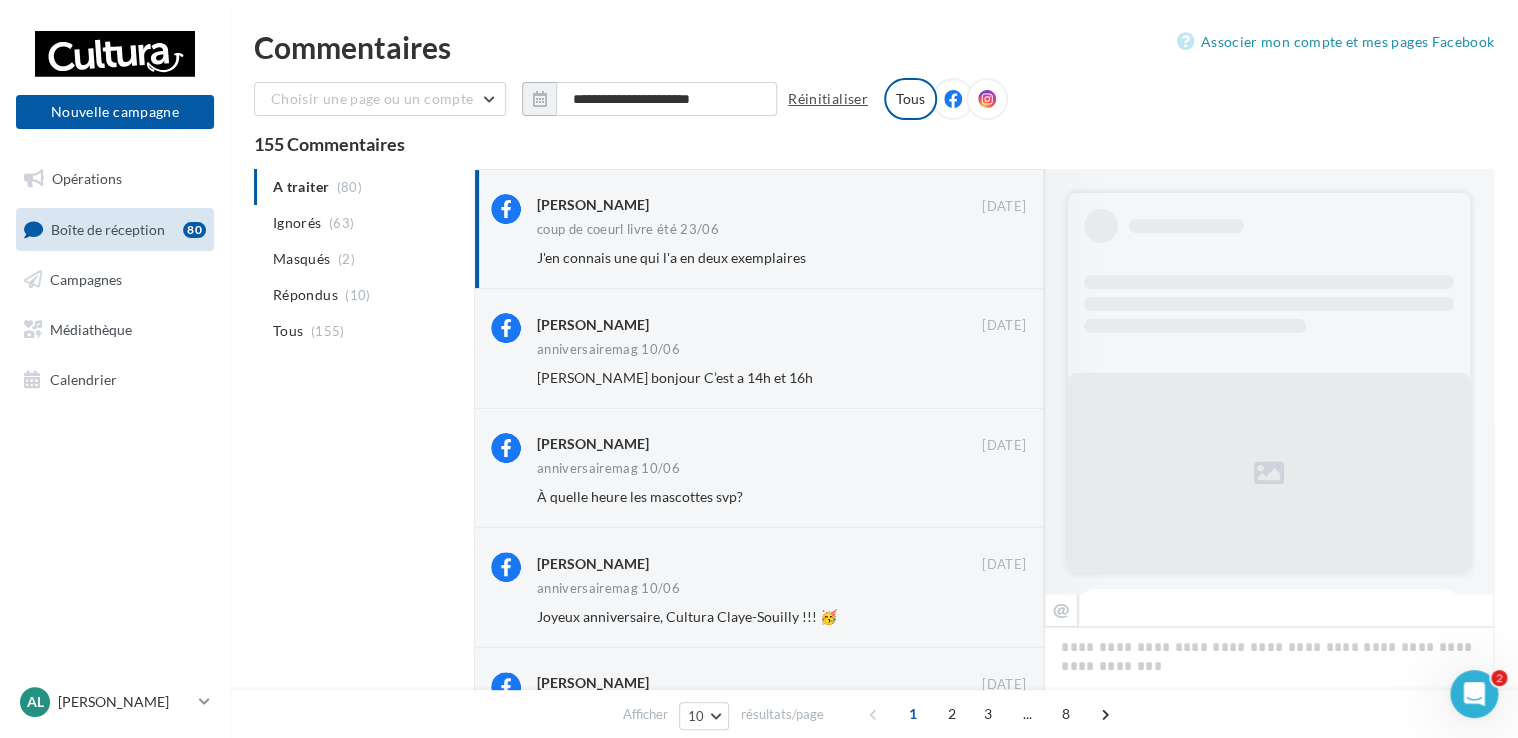 click on "Réinitialiser" at bounding box center (828, 99) 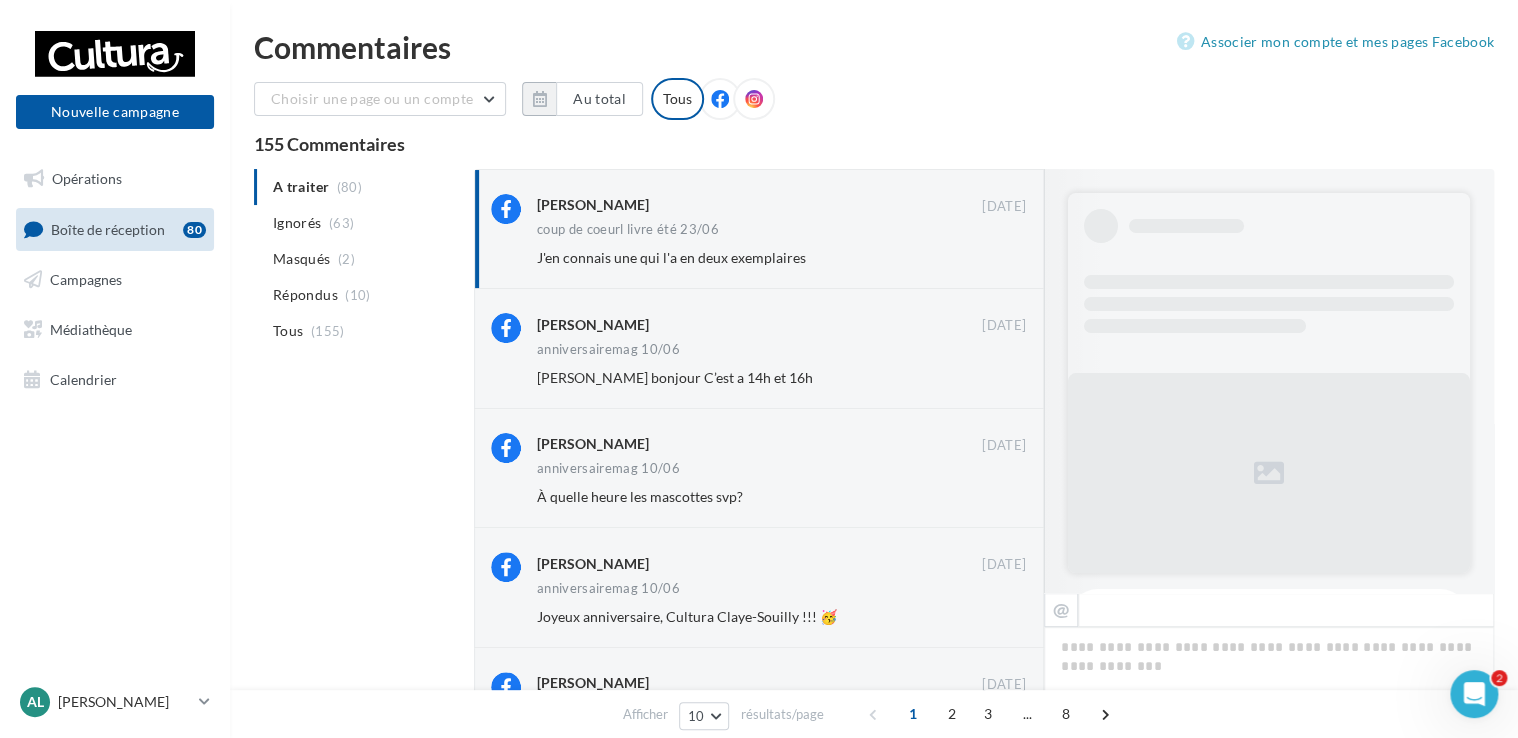 click on "Tous" at bounding box center [677, 99] 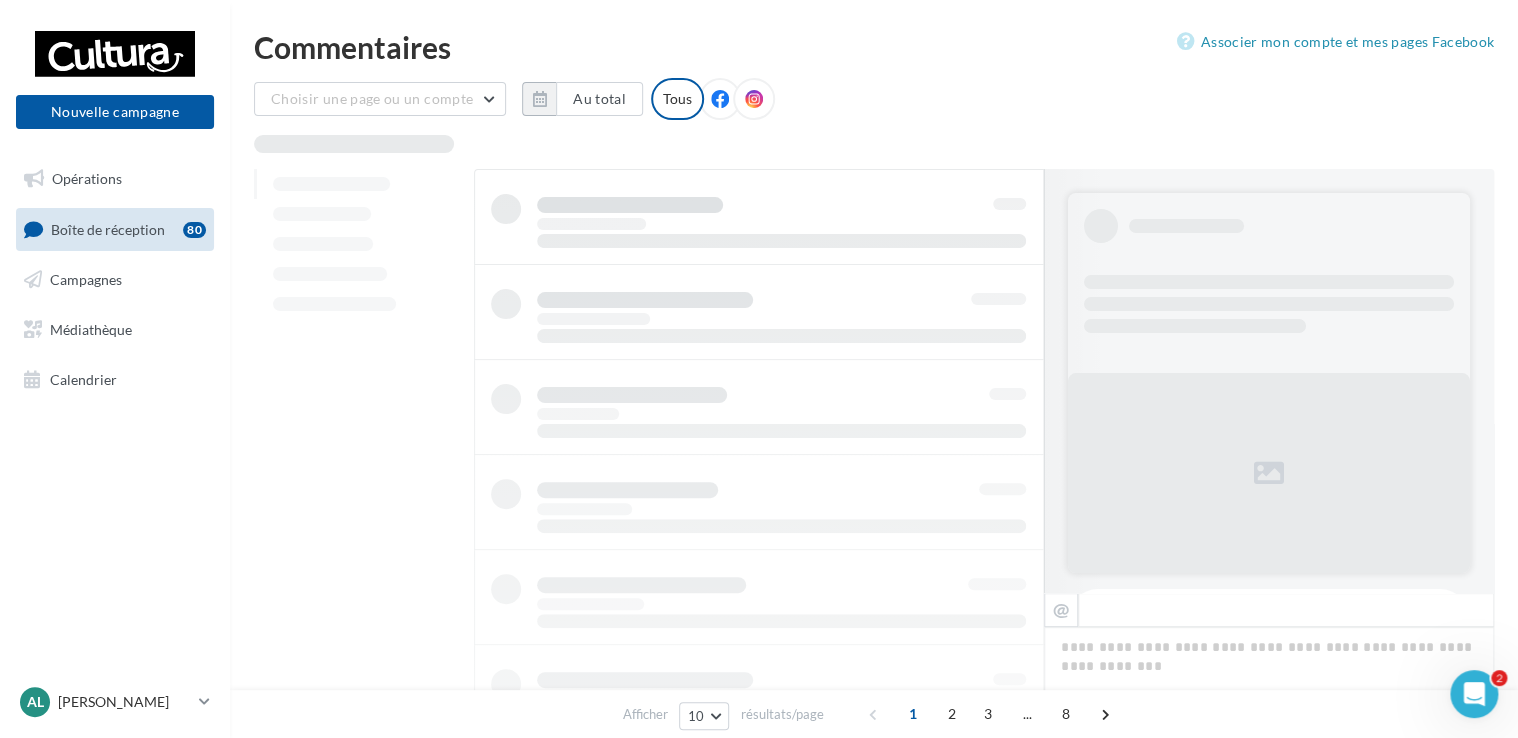 scroll, scrollTop: 1, scrollLeft: 0, axis: vertical 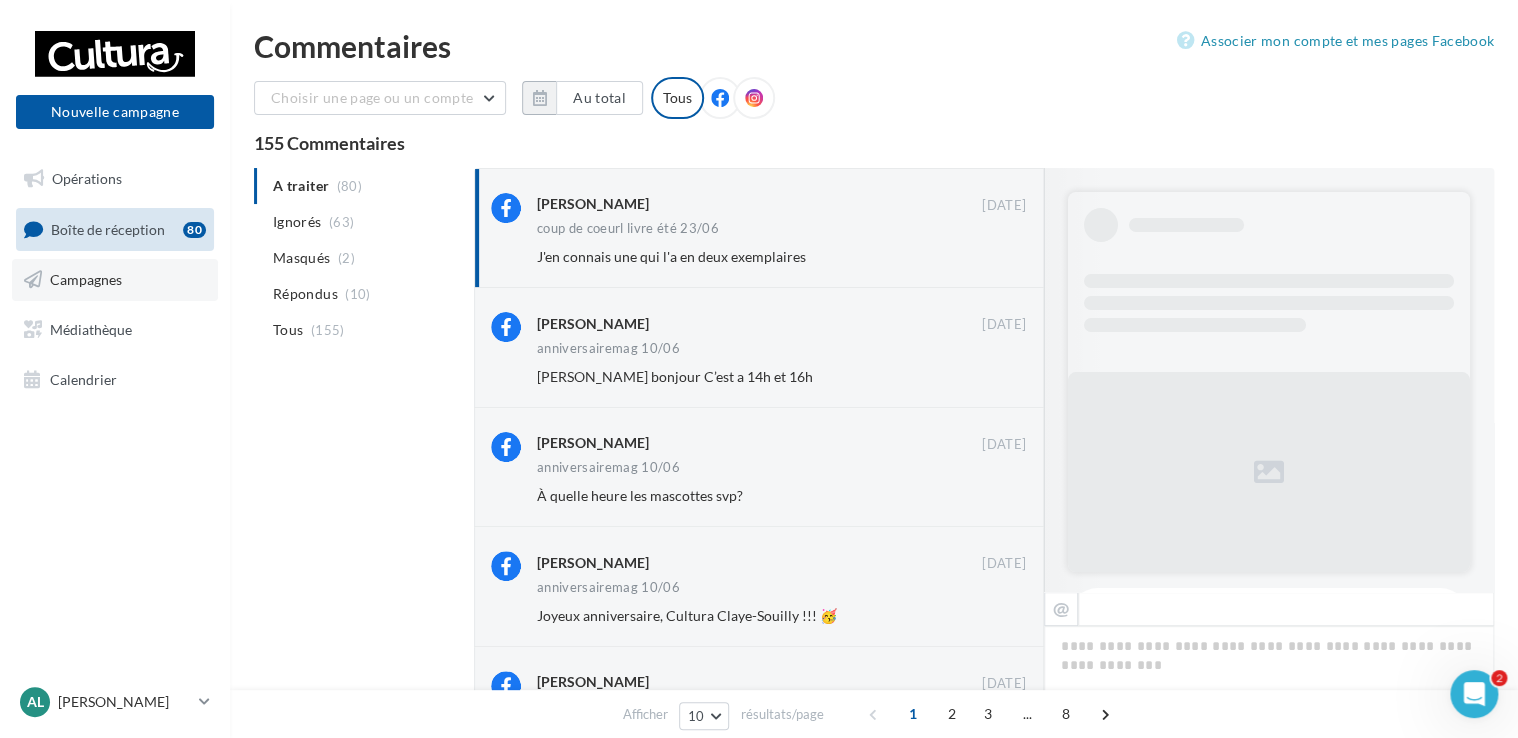 click on "Campagnes" at bounding box center (115, 280) 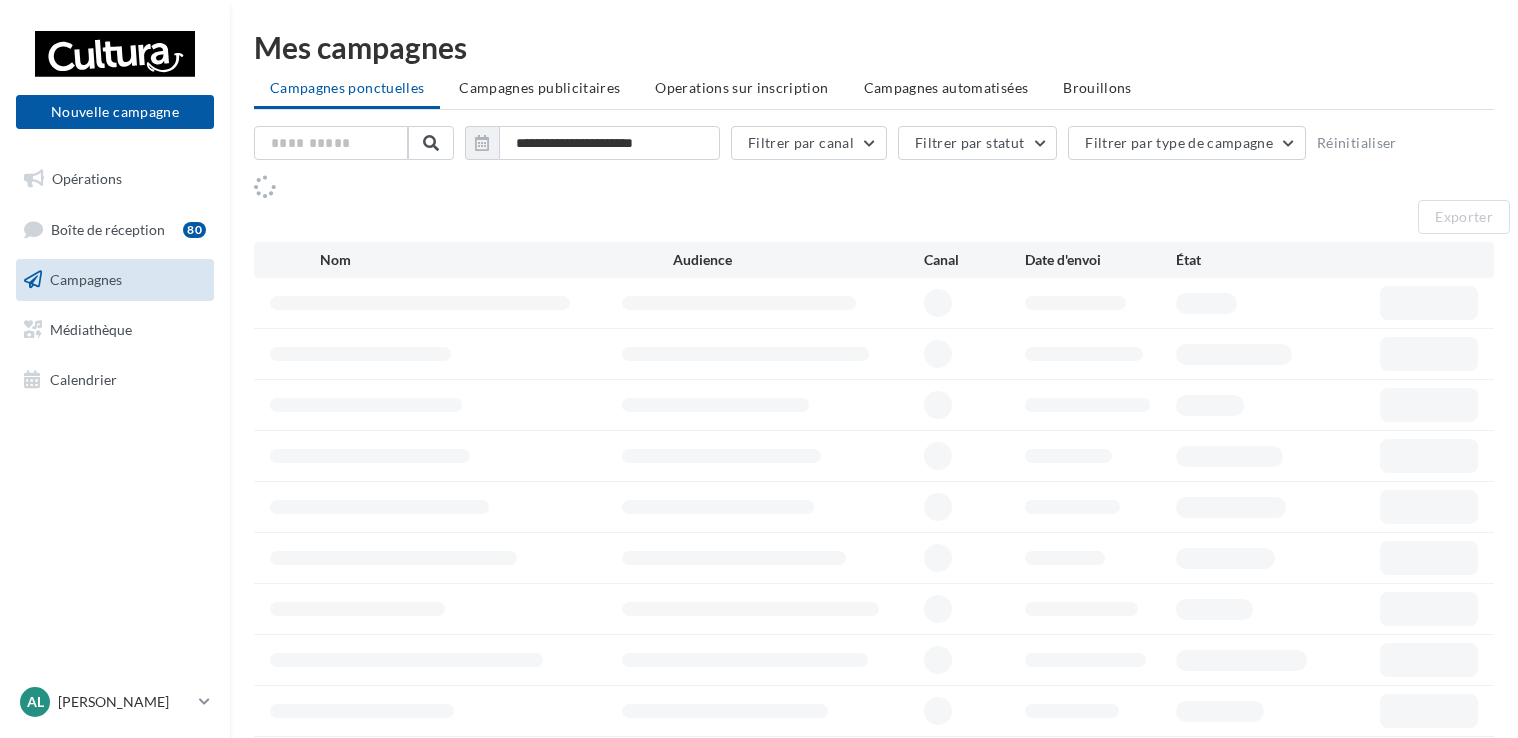 scroll, scrollTop: 0, scrollLeft: 0, axis: both 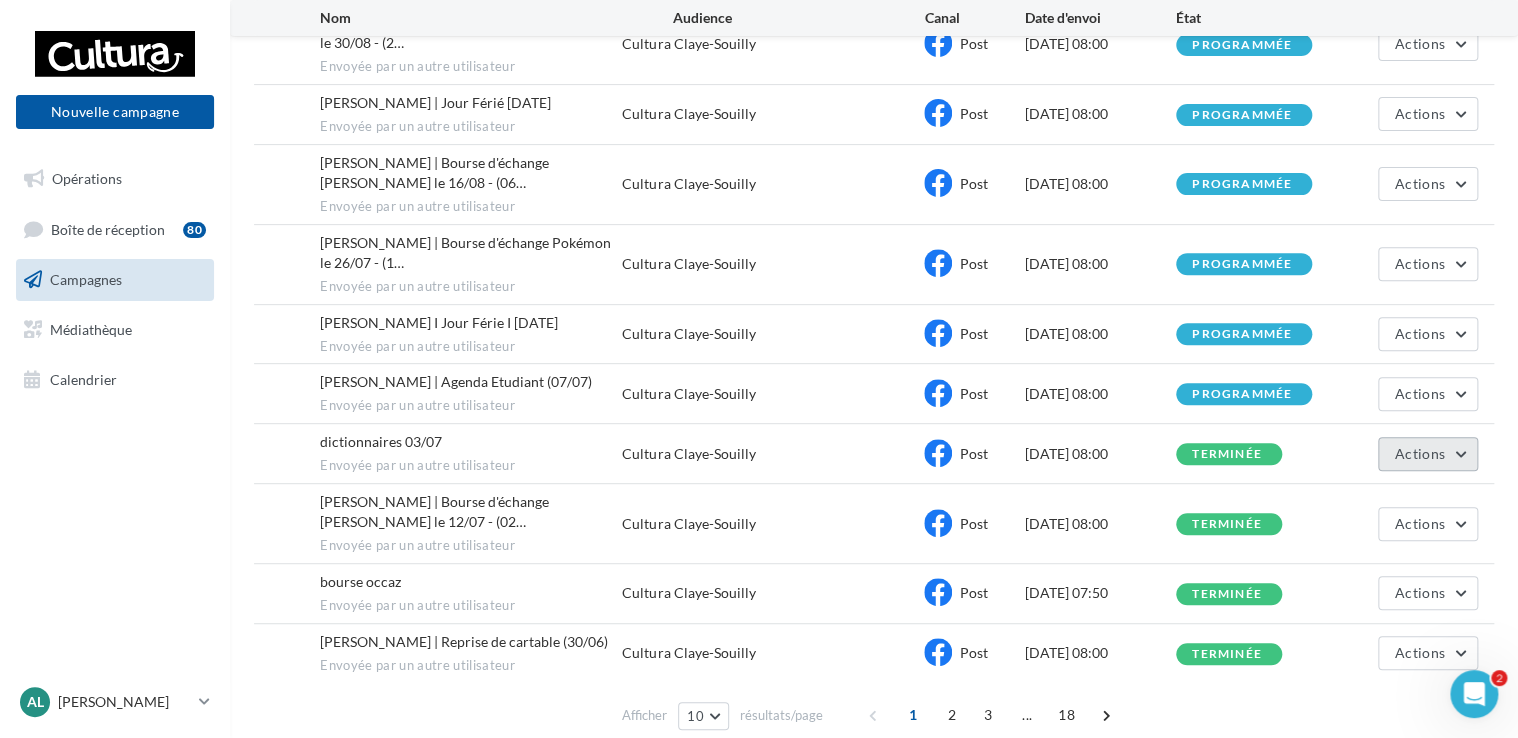 click on "Actions" at bounding box center [1428, 454] 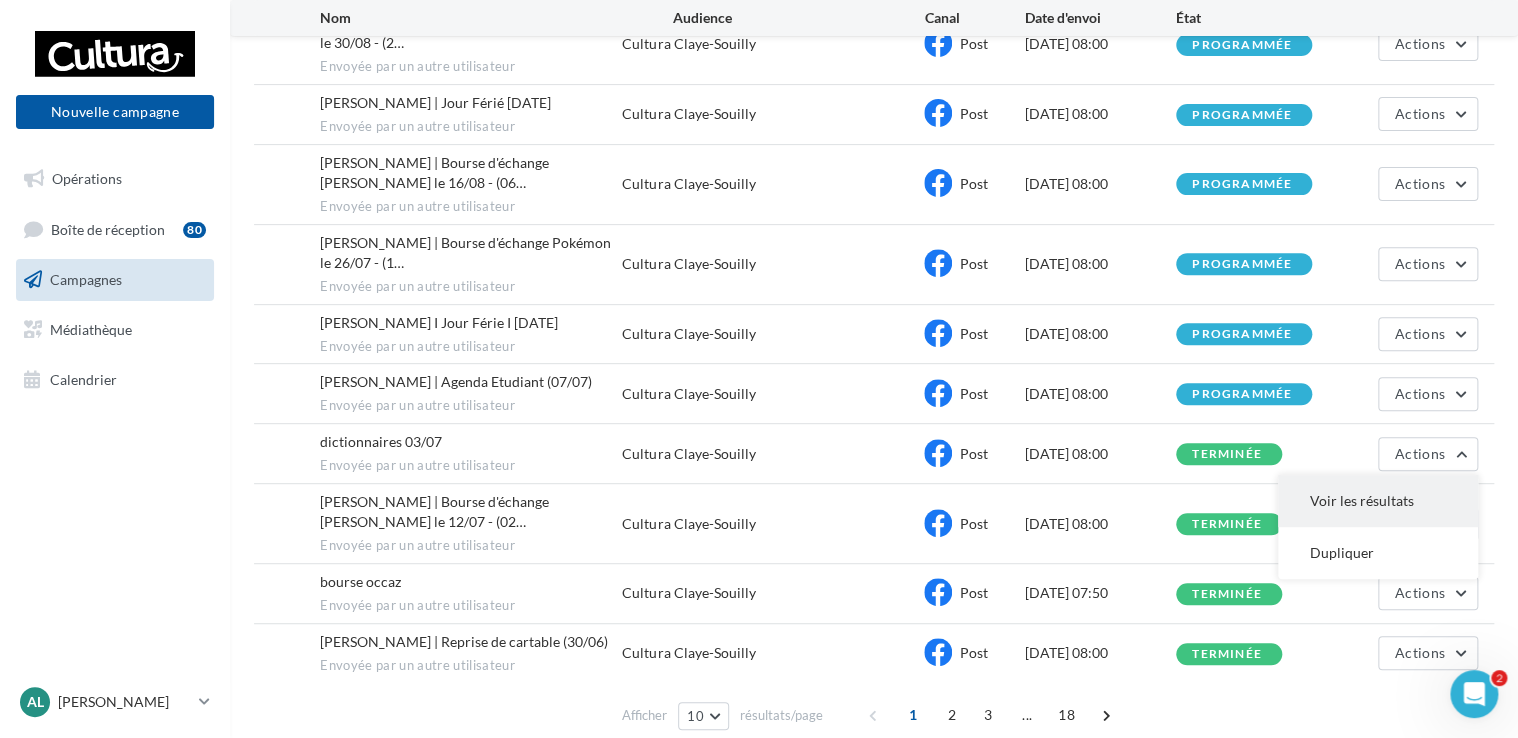 click on "Voir les résultats" at bounding box center [1378, 501] 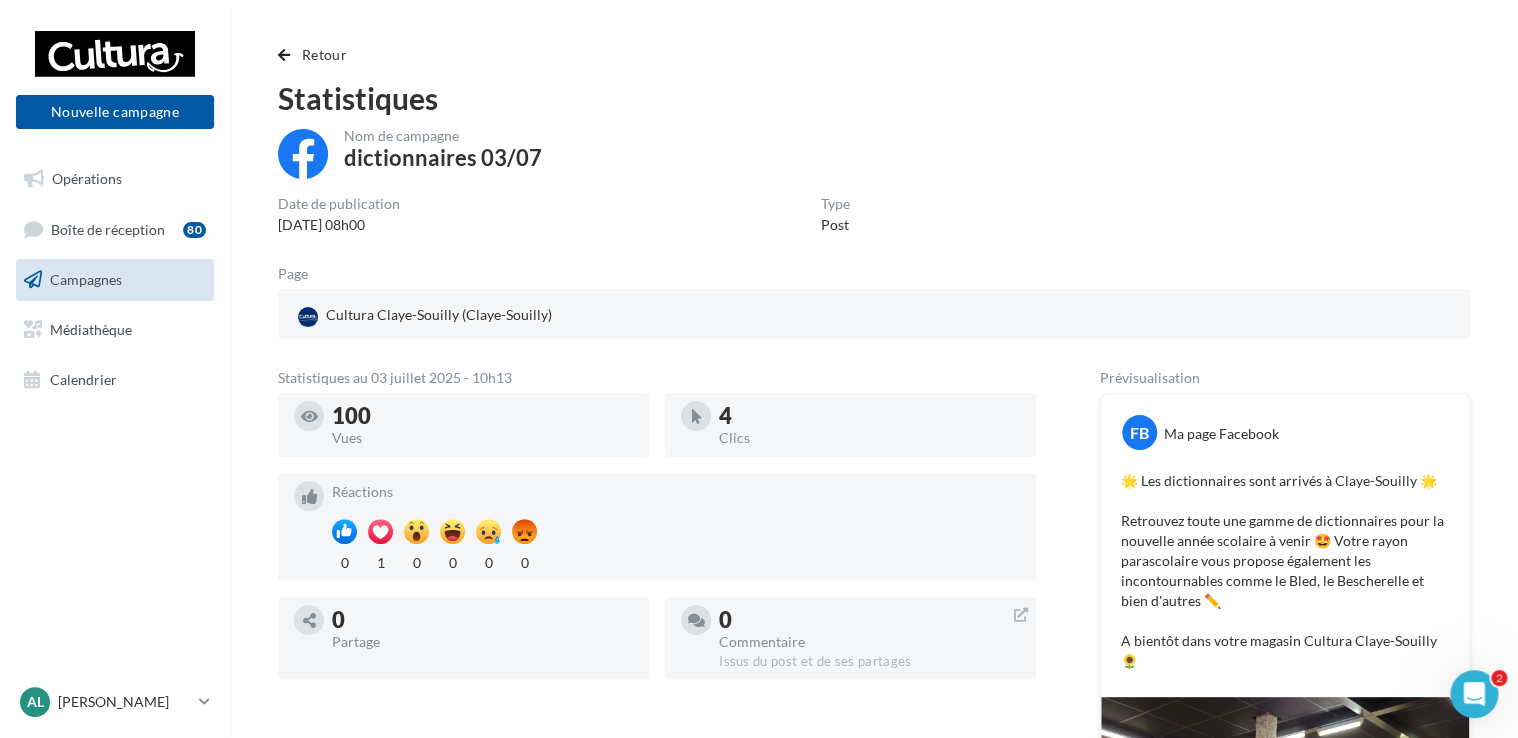 scroll, scrollTop: 0, scrollLeft: 0, axis: both 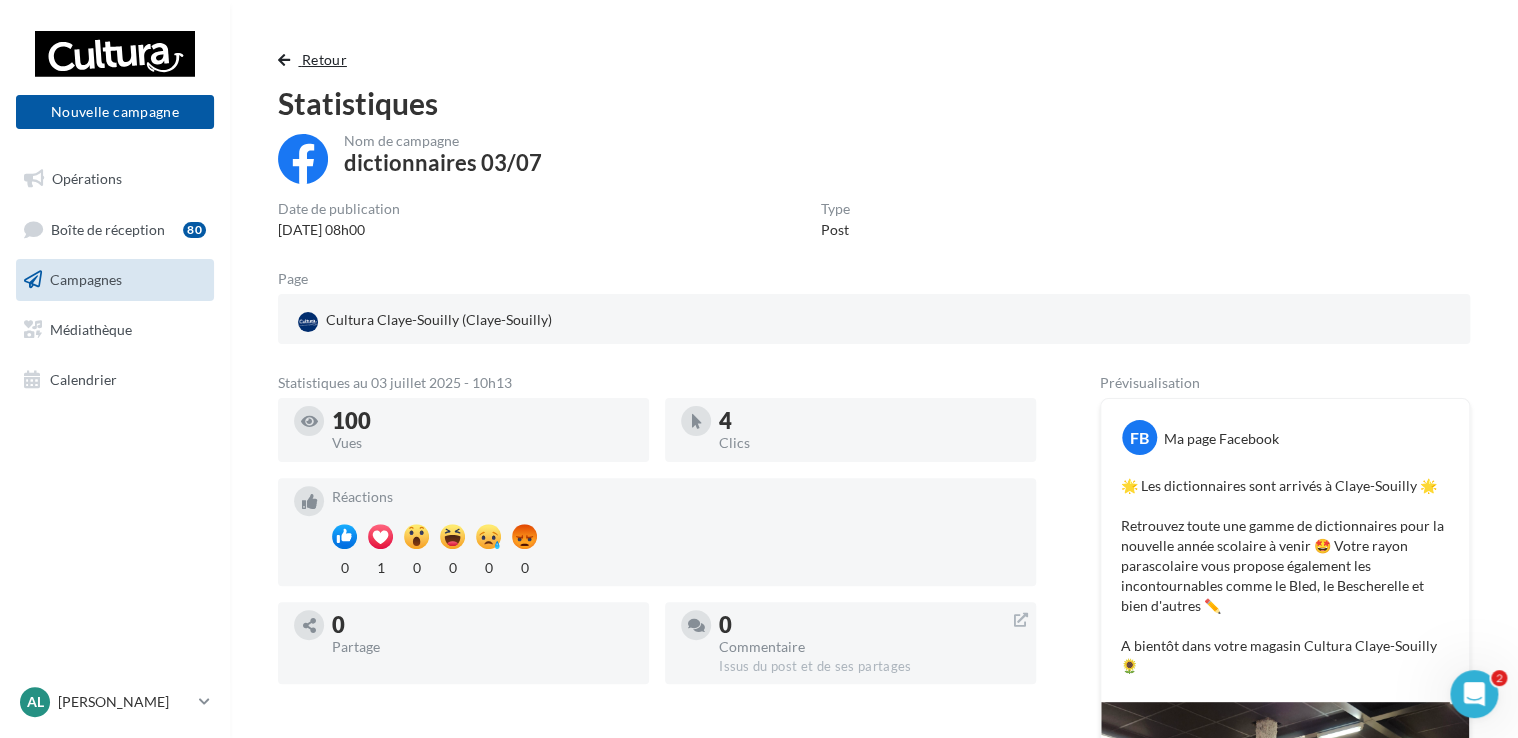 click at bounding box center (284, 60) 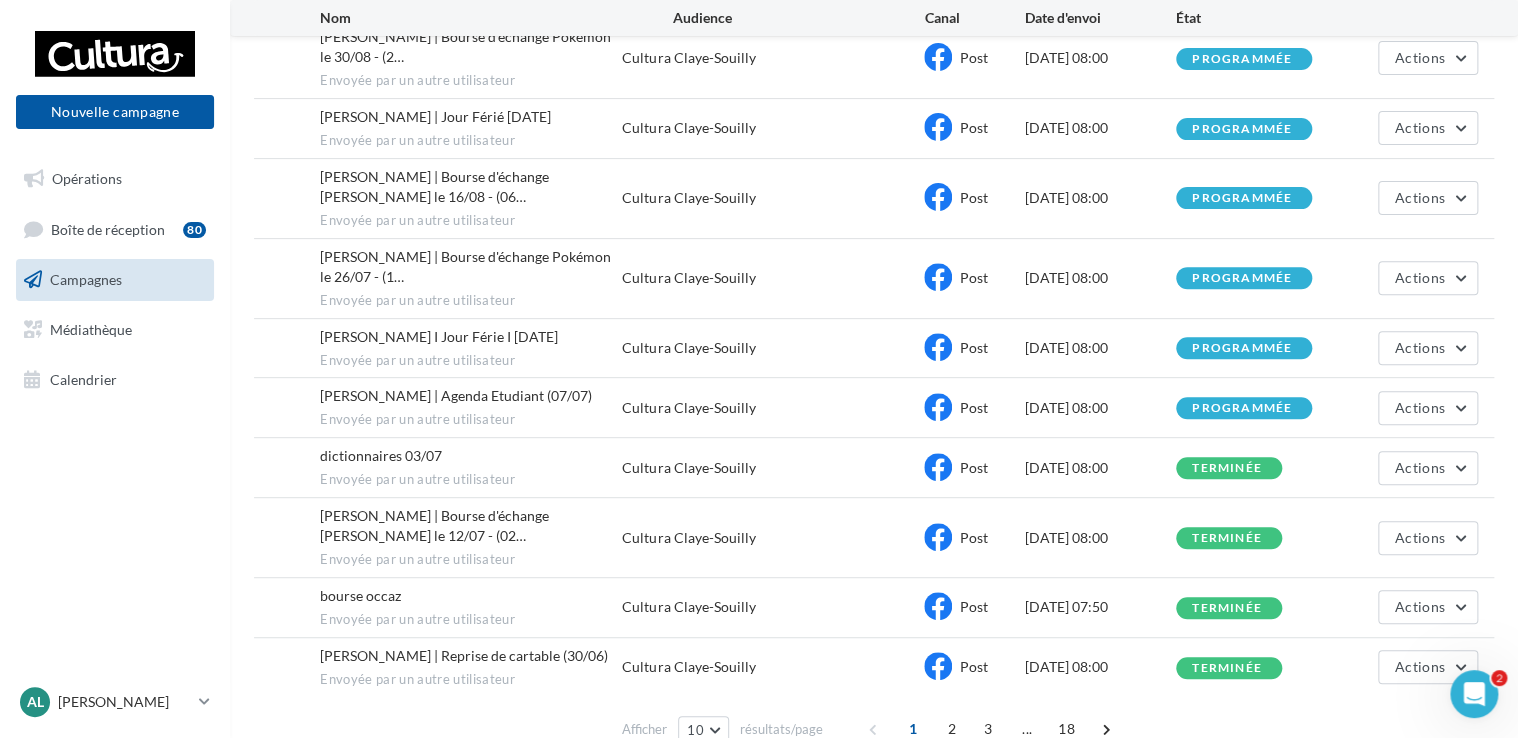 scroll, scrollTop: 270, scrollLeft: 0, axis: vertical 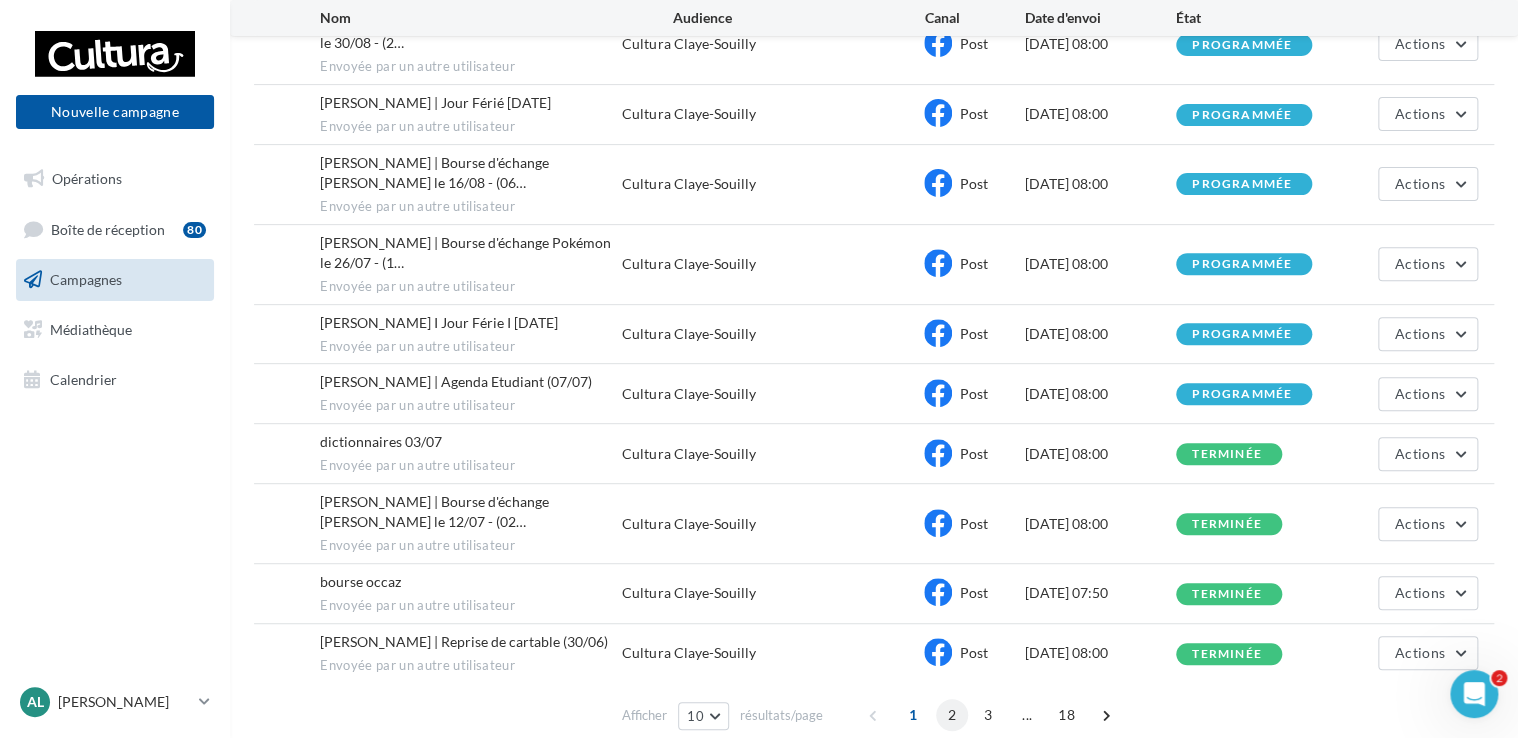 click on "2" at bounding box center (952, 715) 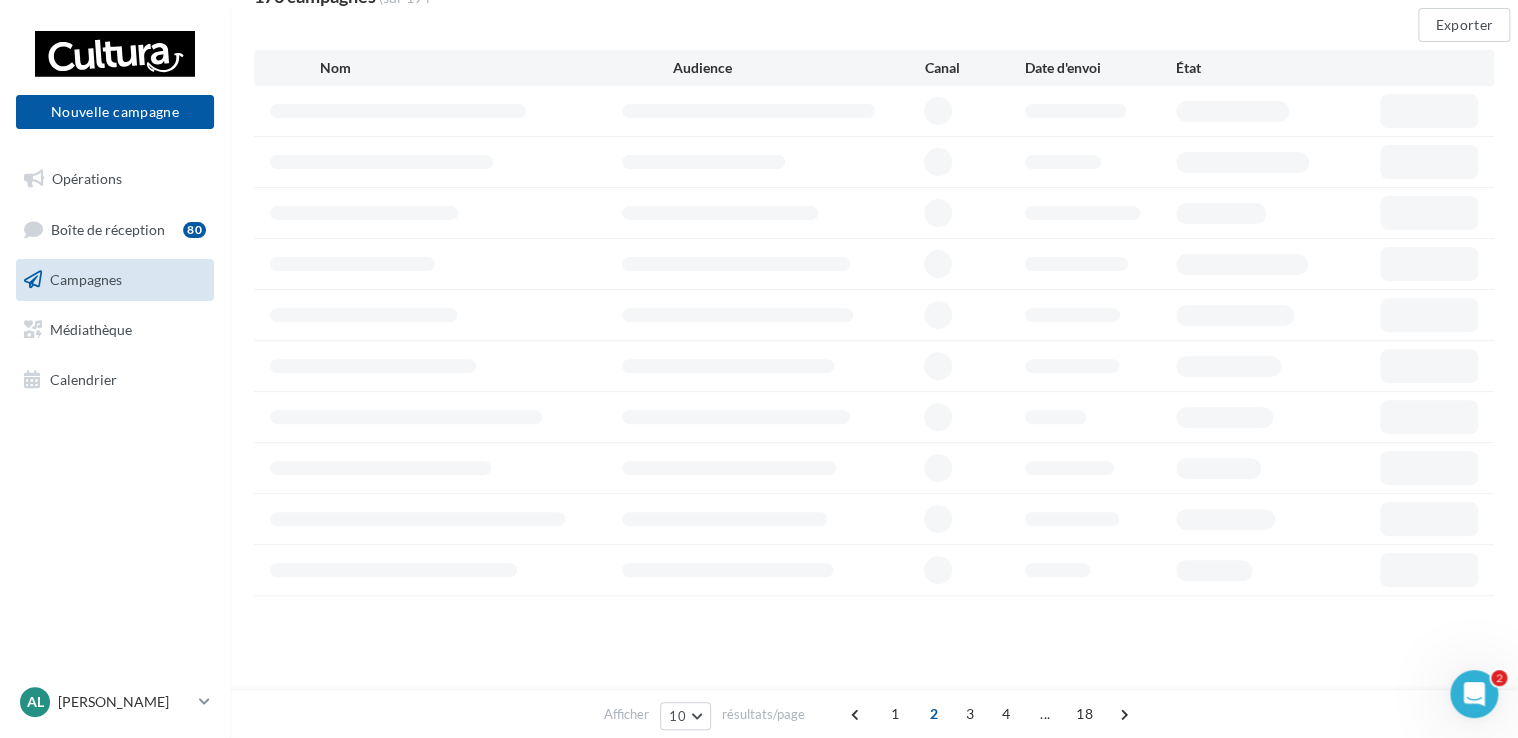 scroll, scrollTop: 140, scrollLeft: 0, axis: vertical 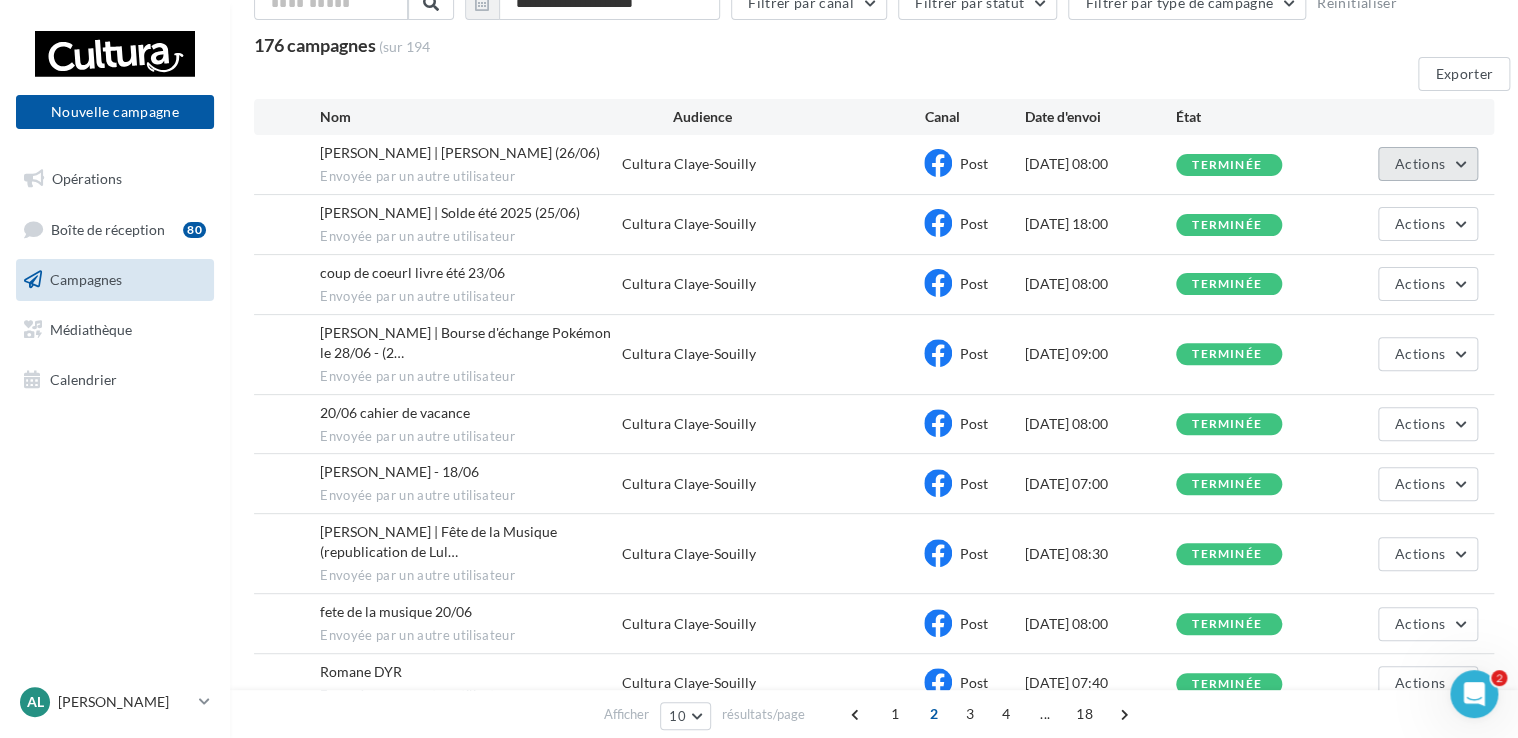 click on "Actions" at bounding box center [1420, 163] 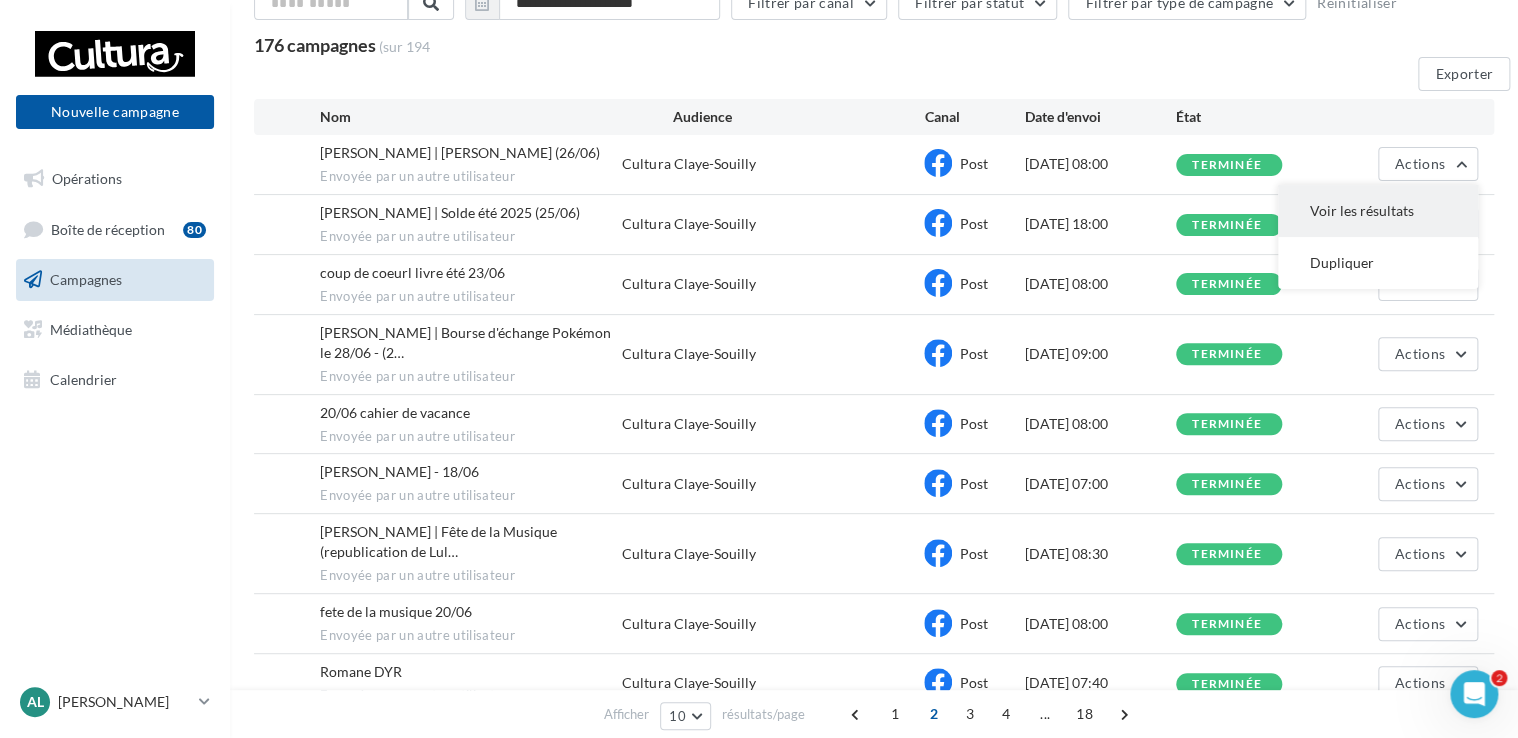 click on "Voir les résultats" at bounding box center (1378, 211) 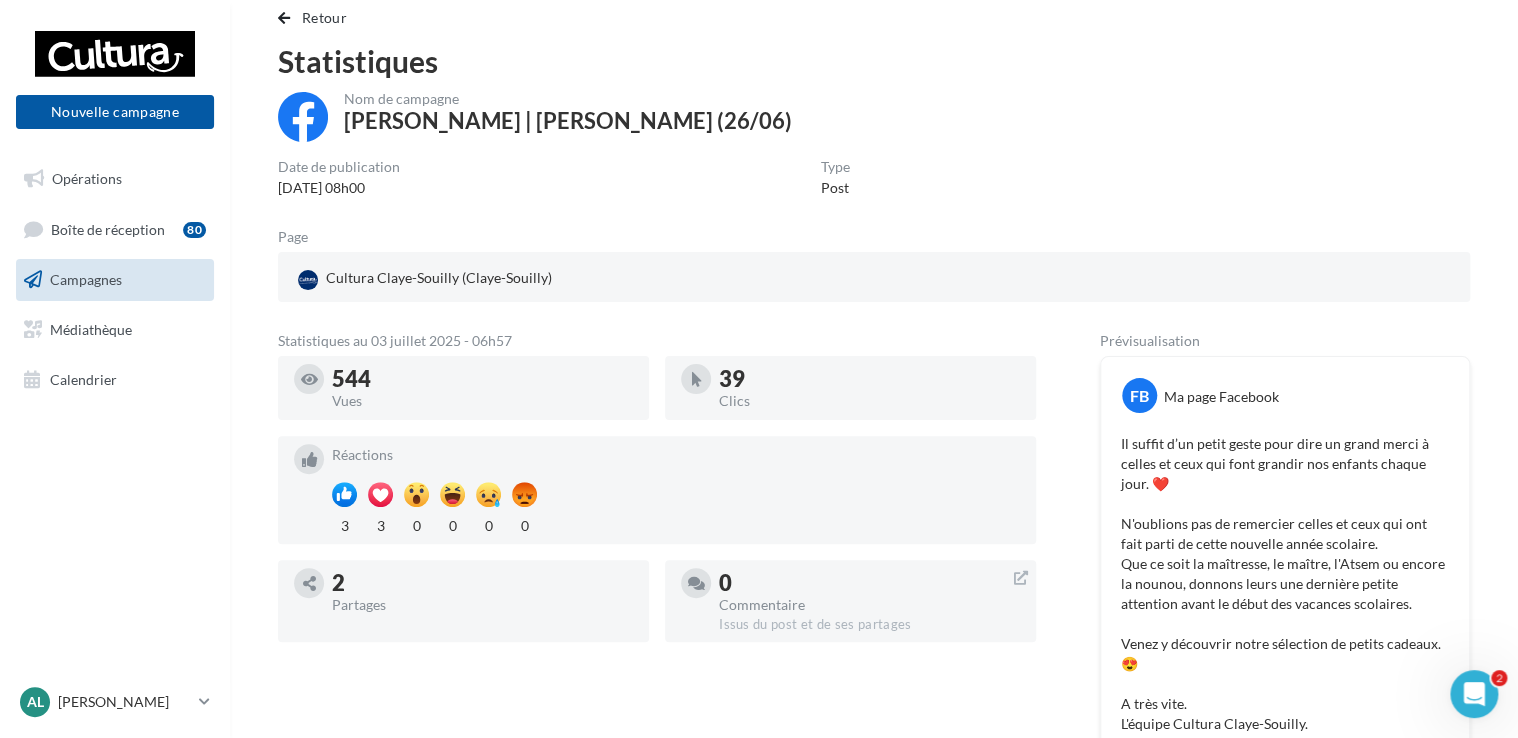 scroll, scrollTop: 0, scrollLeft: 0, axis: both 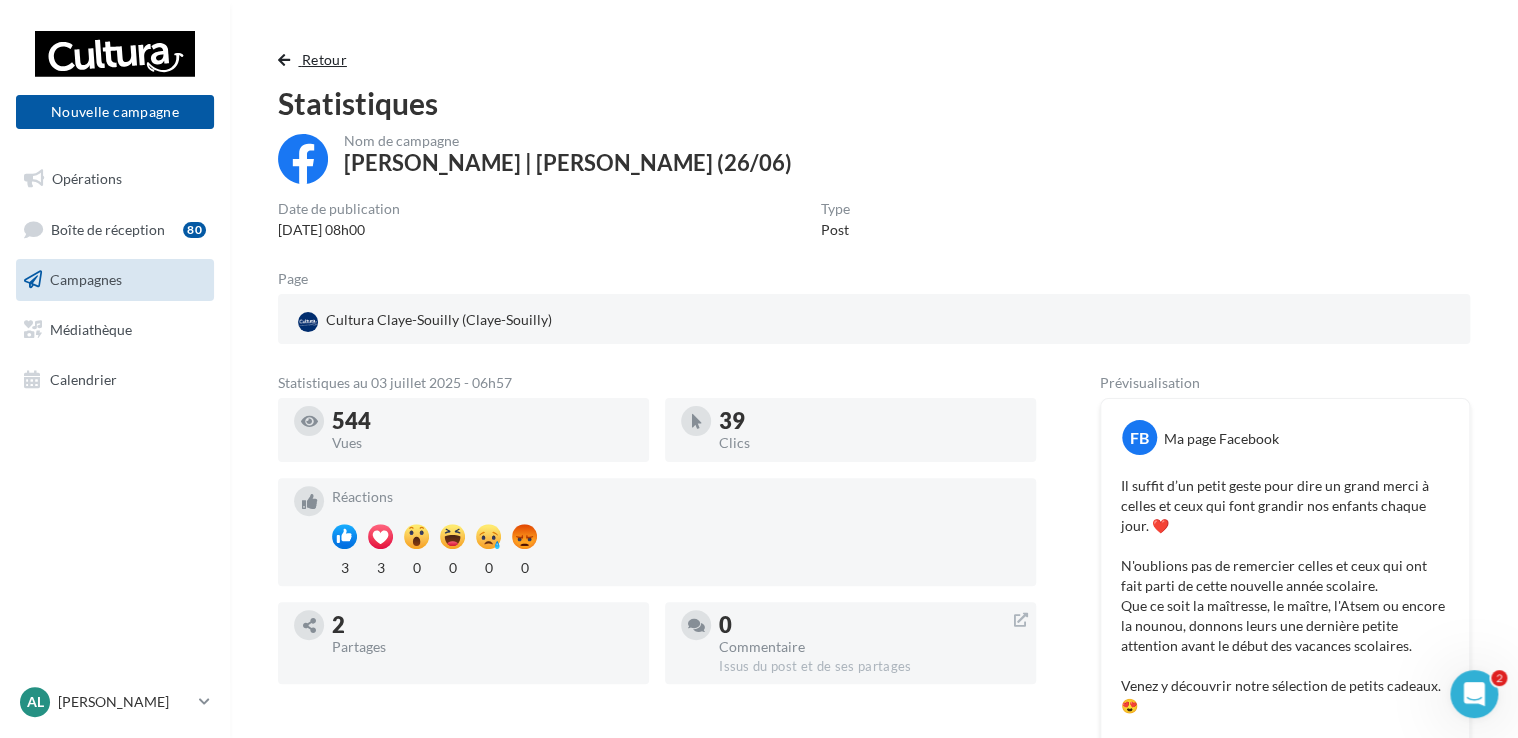 click at bounding box center (284, 60) 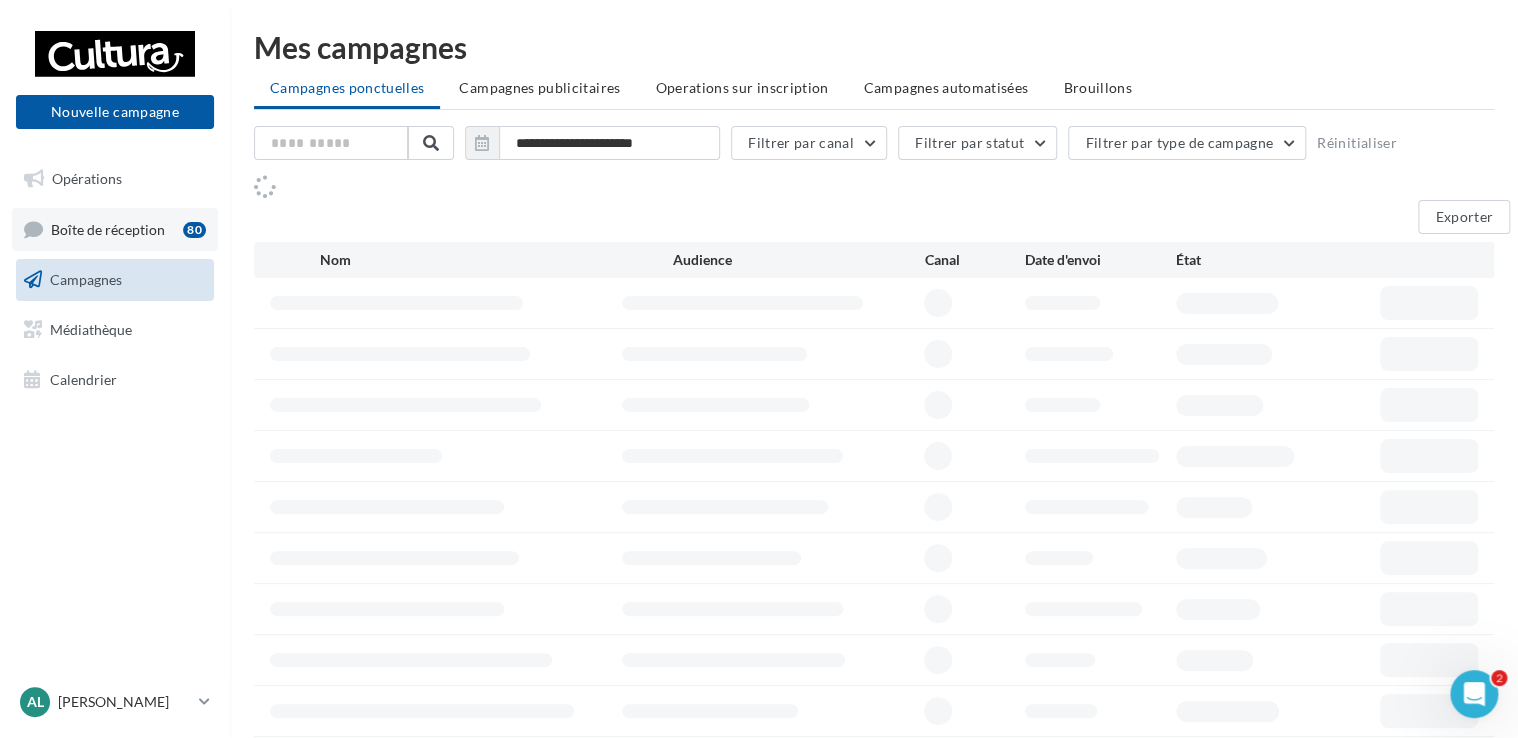 scroll, scrollTop: 140, scrollLeft: 0, axis: vertical 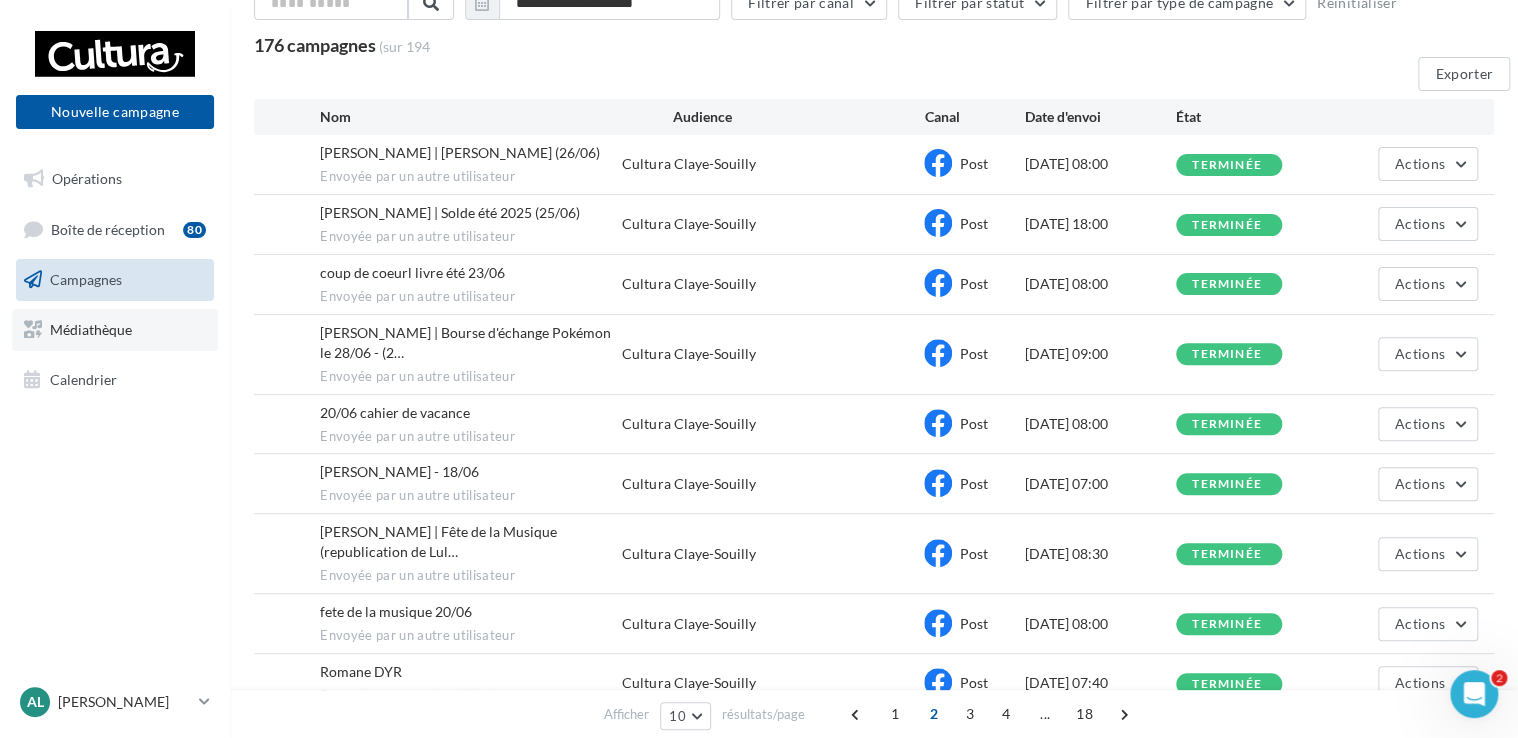 click on "Médiathèque" at bounding box center (115, 330) 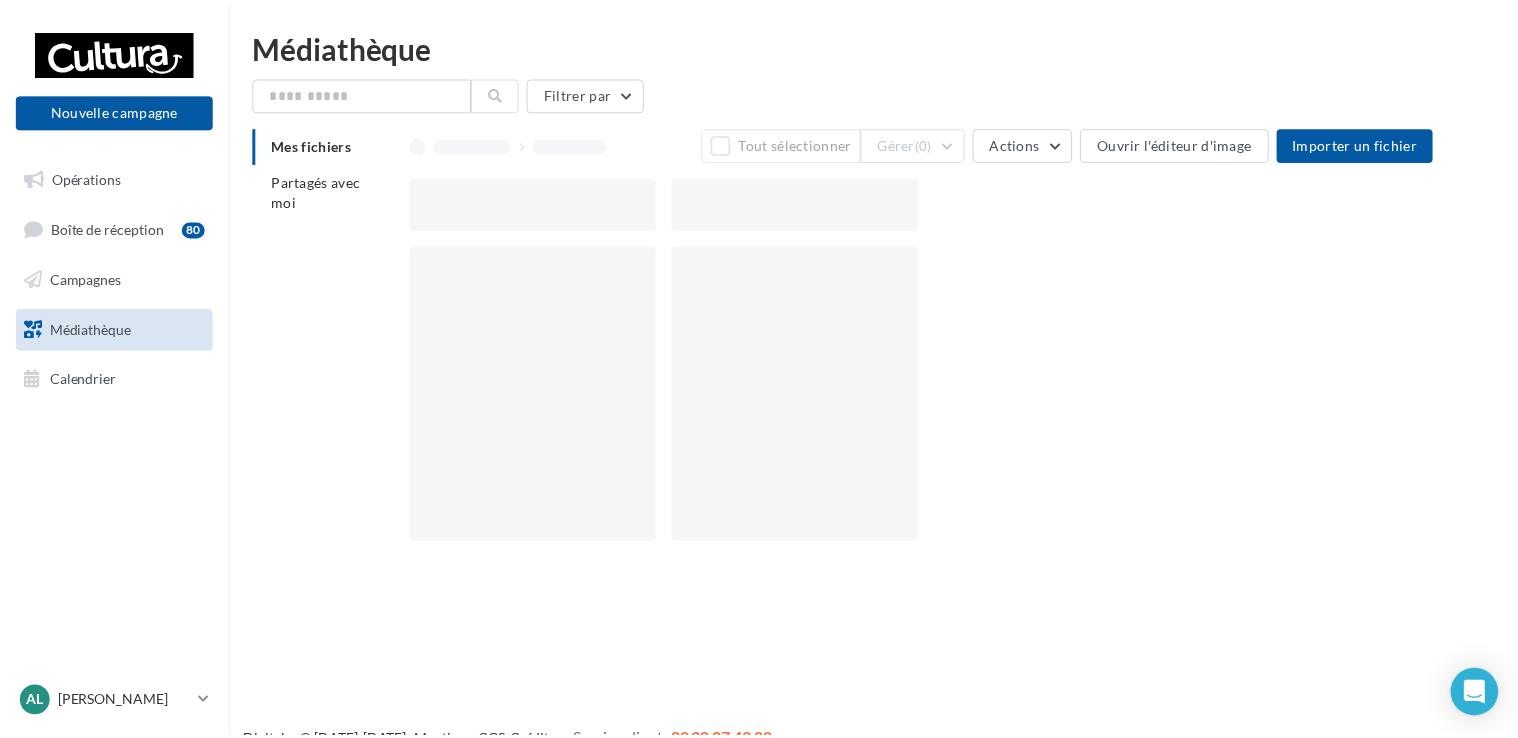 scroll, scrollTop: 0, scrollLeft: 0, axis: both 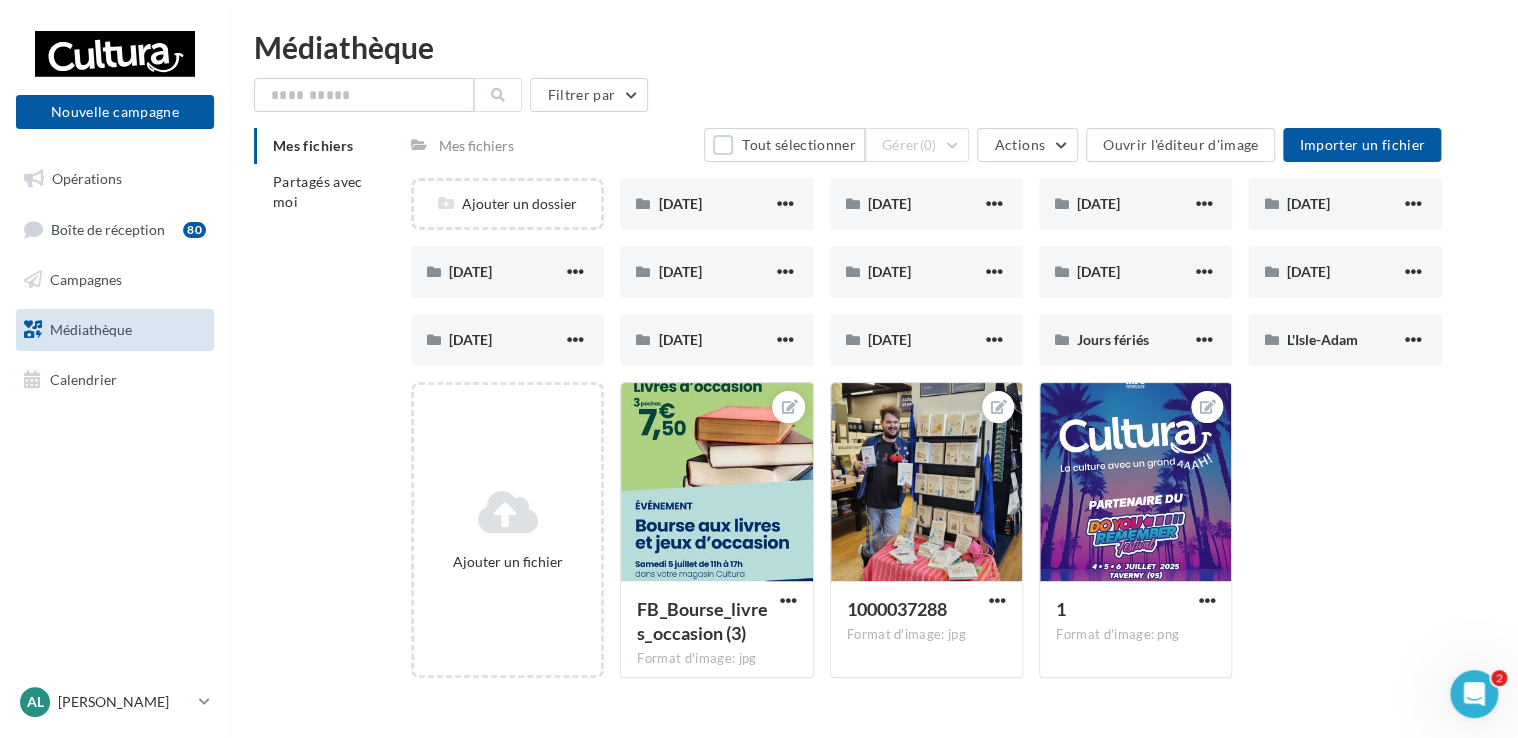 click on "Mes fichiers" at bounding box center (476, 146) 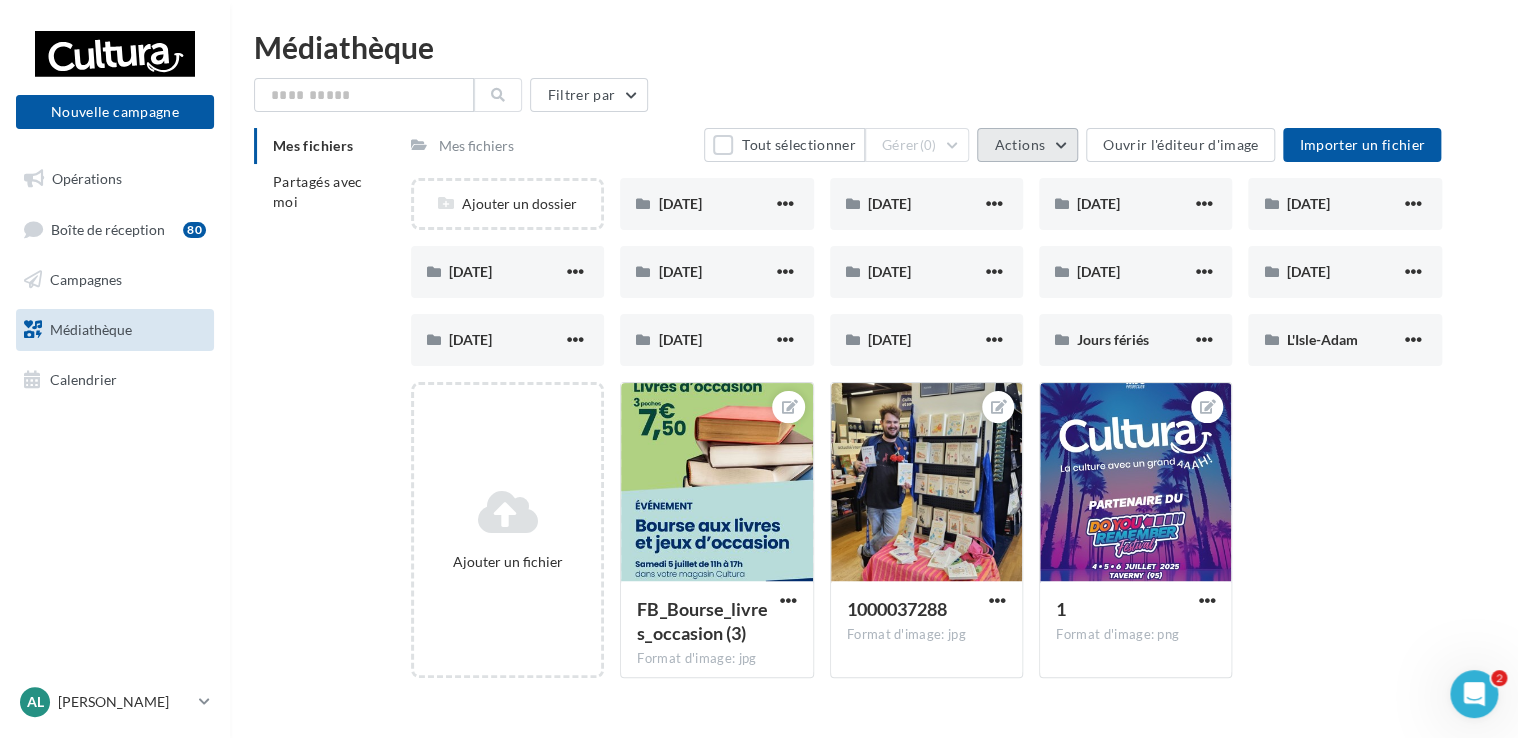 click on "Actions" at bounding box center (1027, 145) 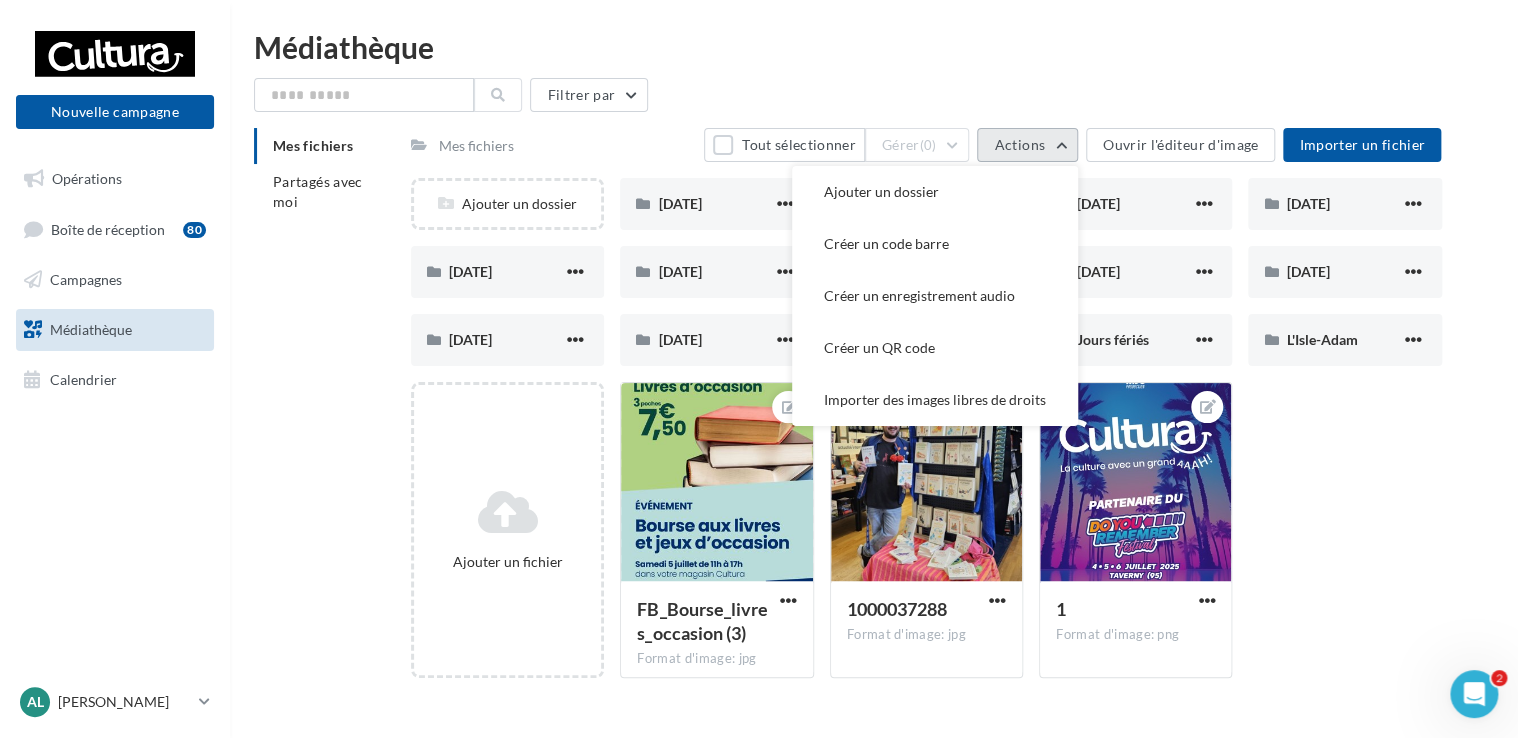 click on "Actions" at bounding box center [1027, 145] 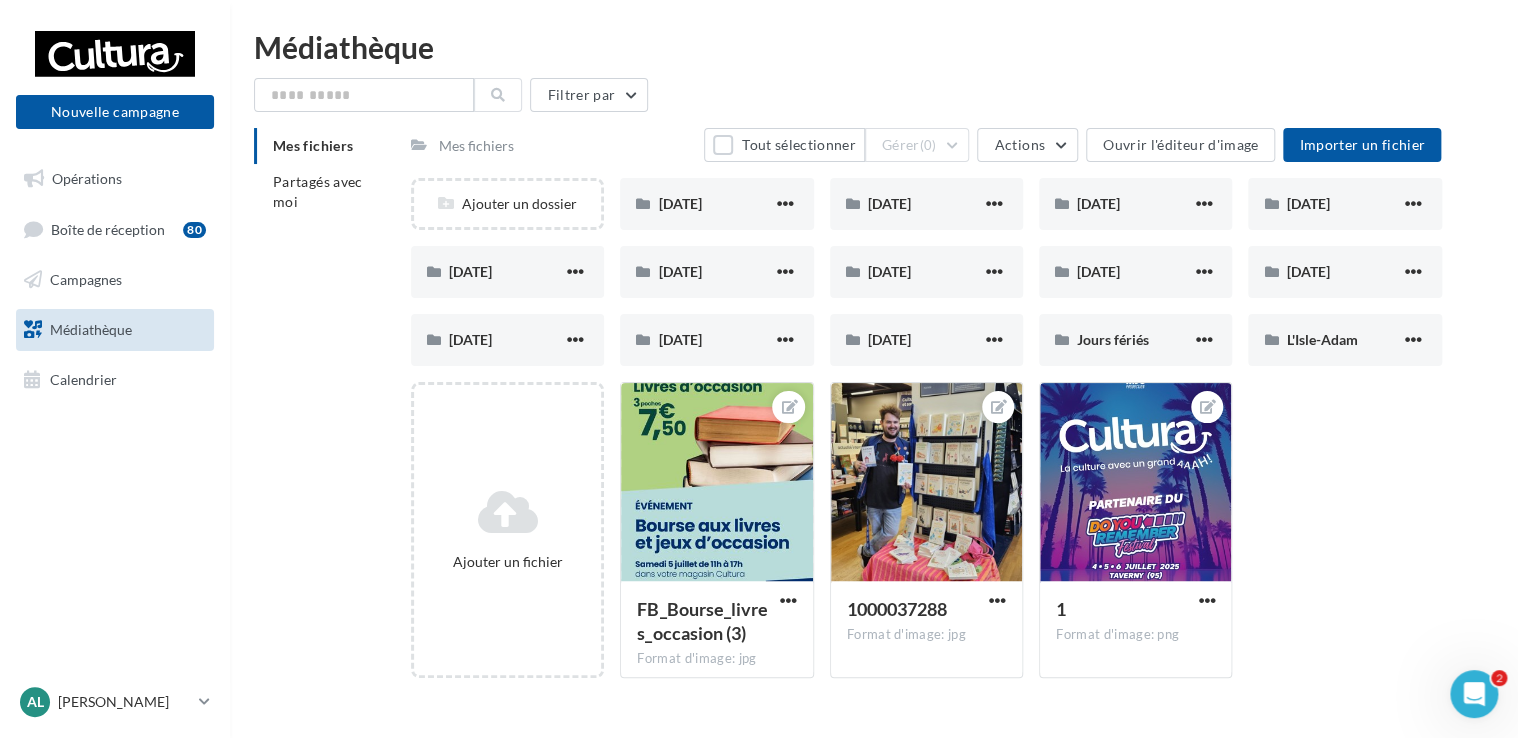 click on "Filtrer par" at bounding box center [874, 95] 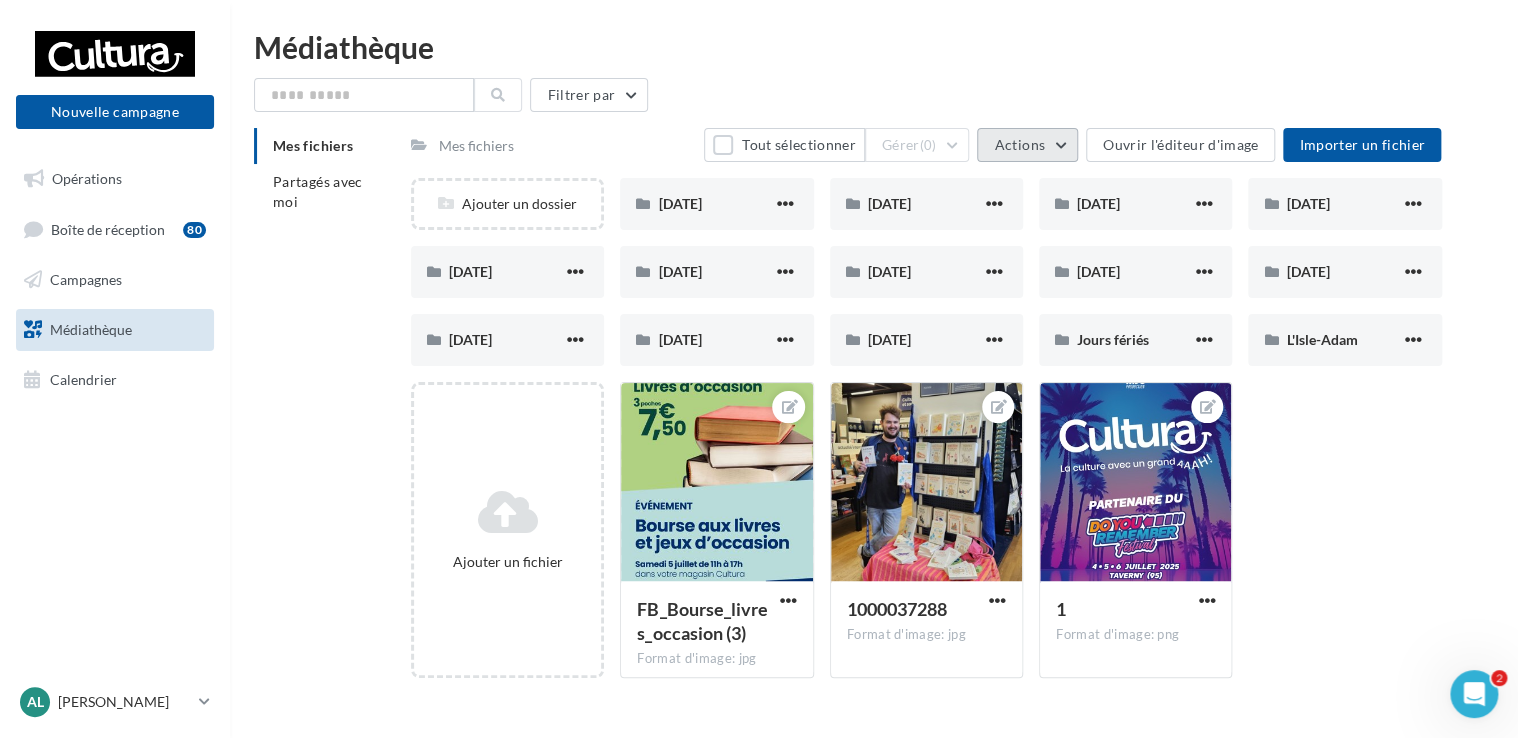 click on "Actions" at bounding box center (1019, 144) 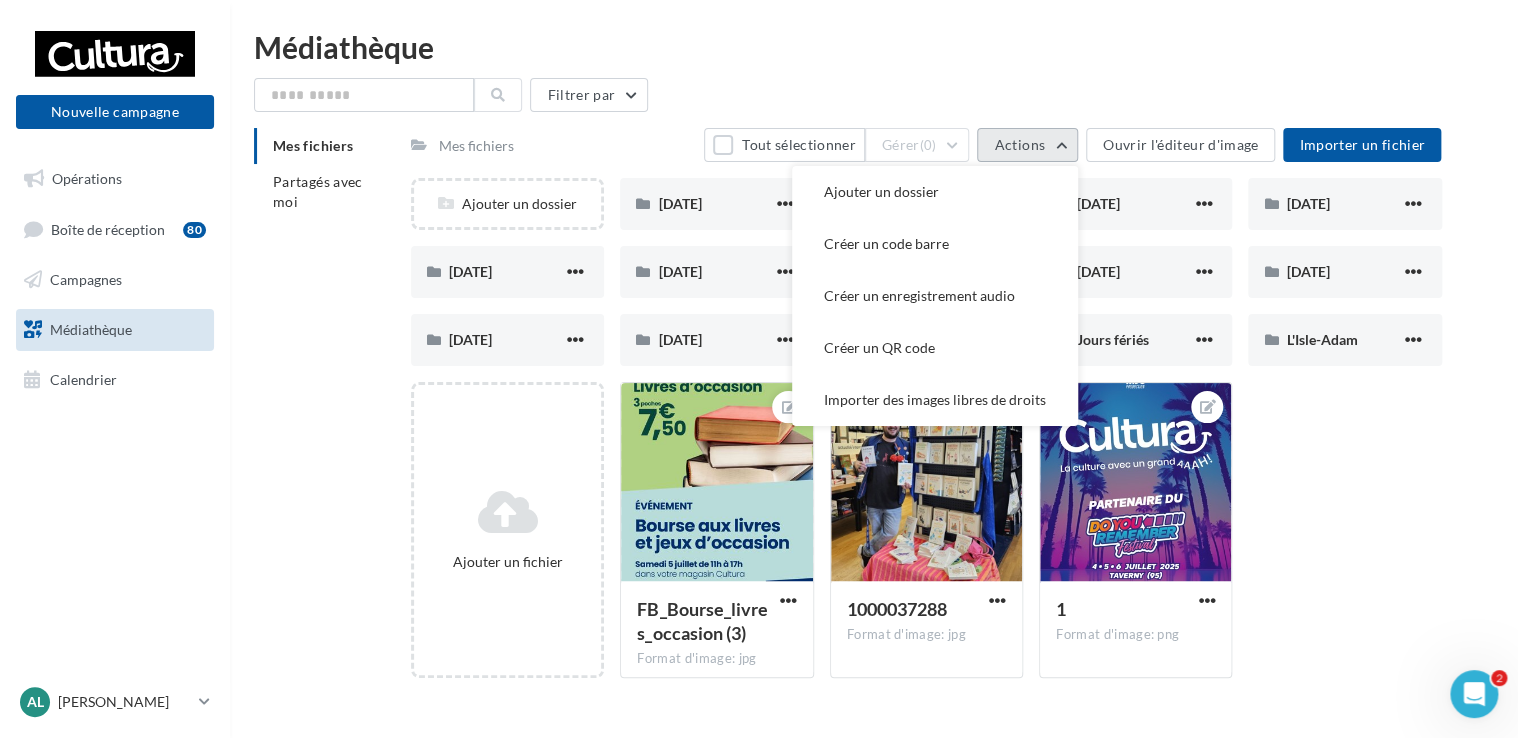 click on "Actions" at bounding box center (1019, 144) 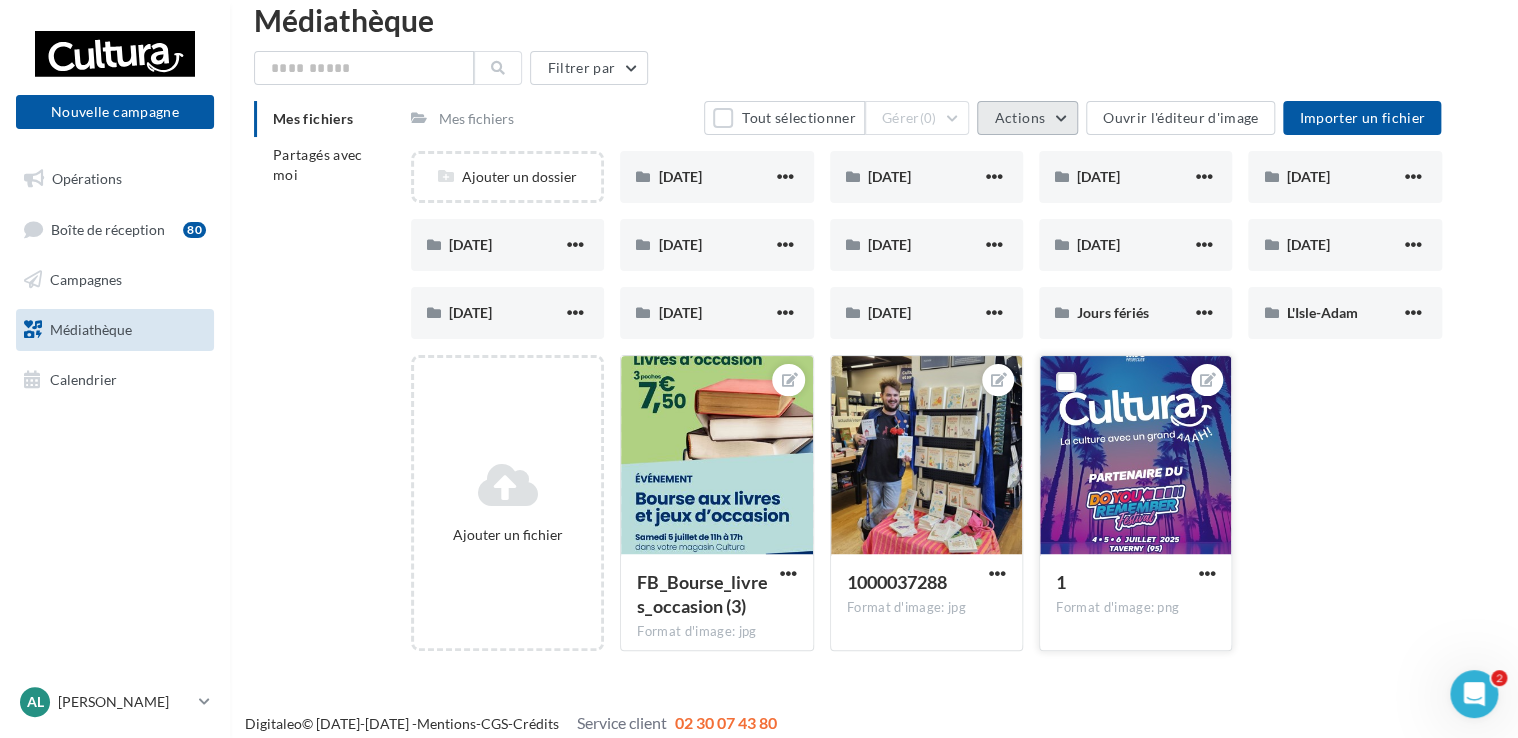 scroll, scrollTop: 41, scrollLeft: 0, axis: vertical 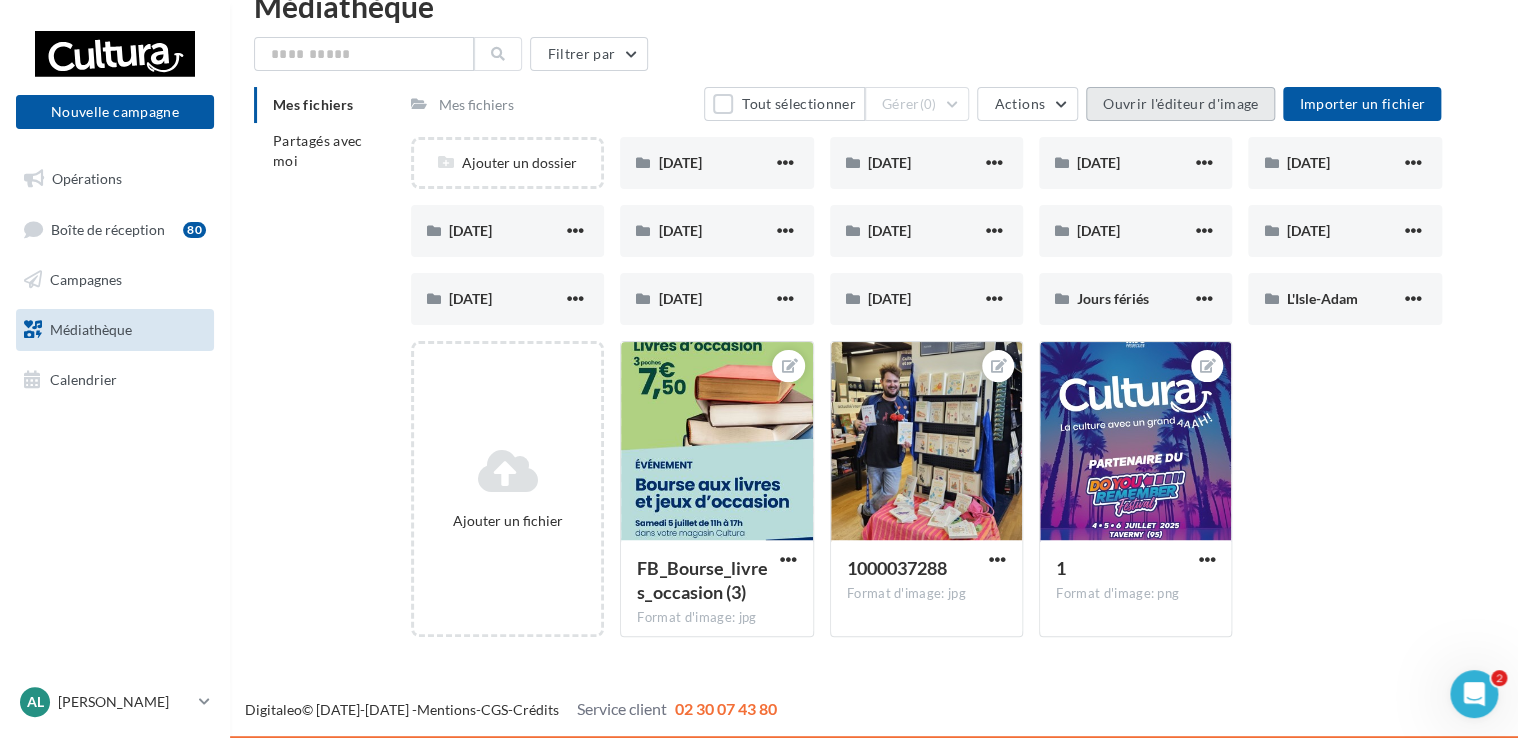 click on "Ouvrir l'éditeur d'image" at bounding box center [1180, 104] 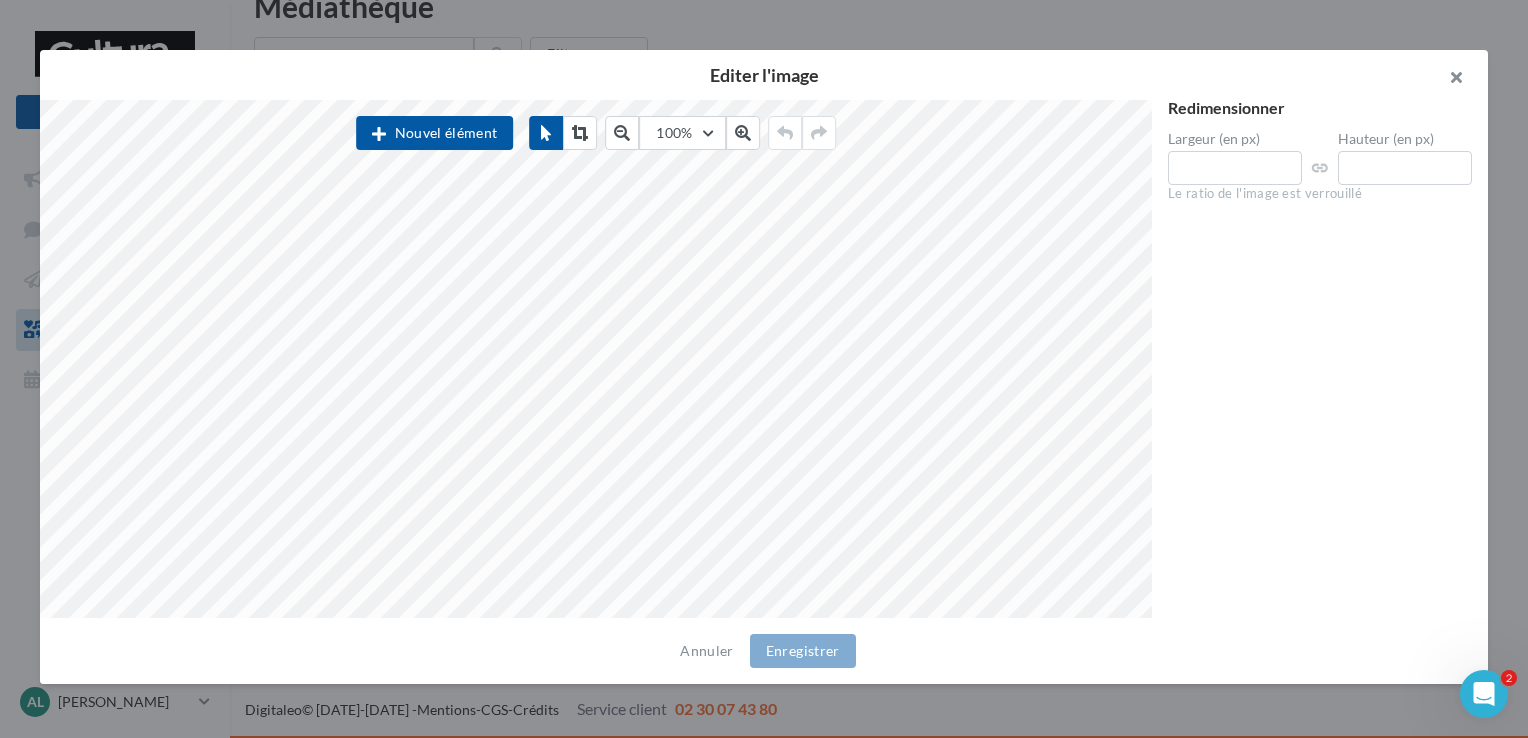 click at bounding box center (1448, 80) 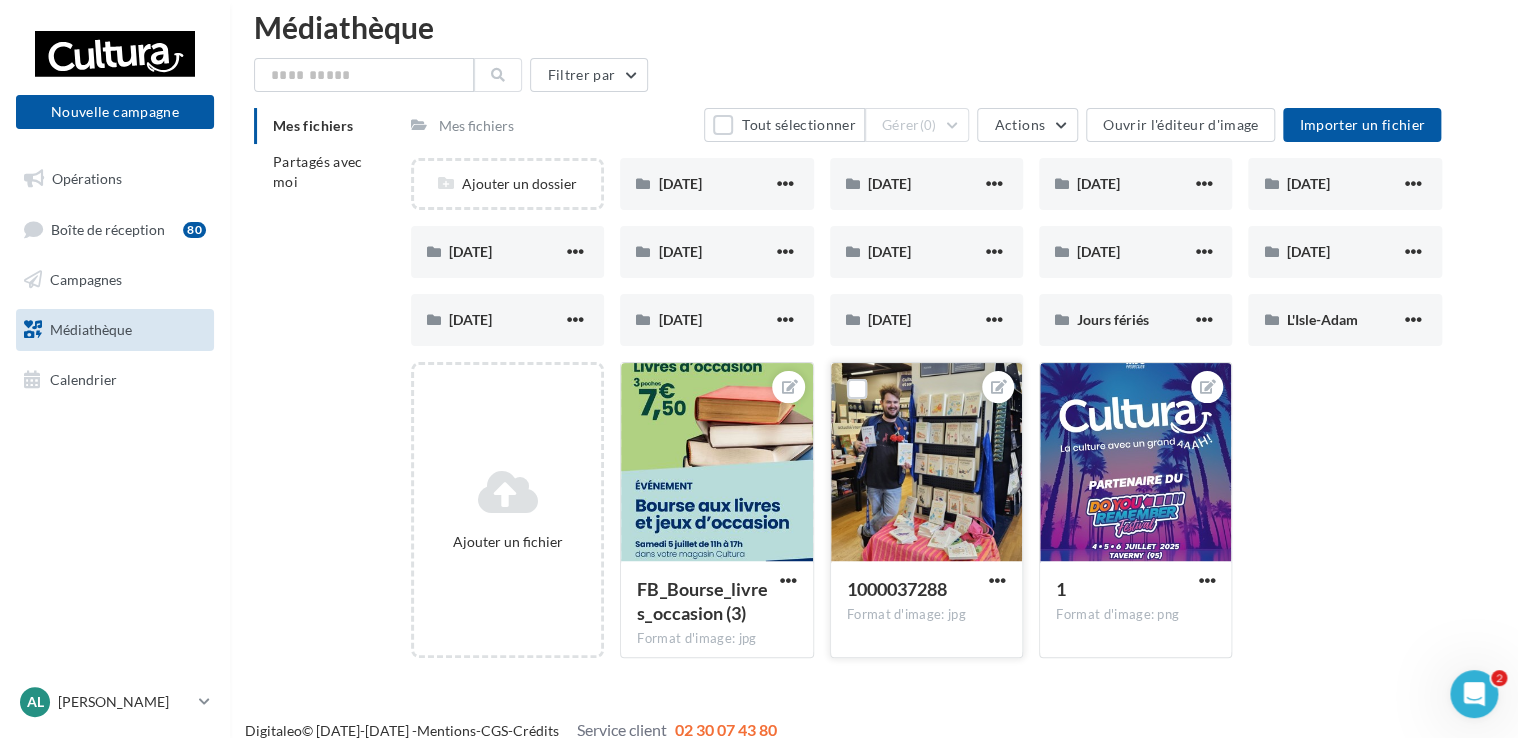 scroll, scrollTop: 0, scrollLeft: 0, axis: both 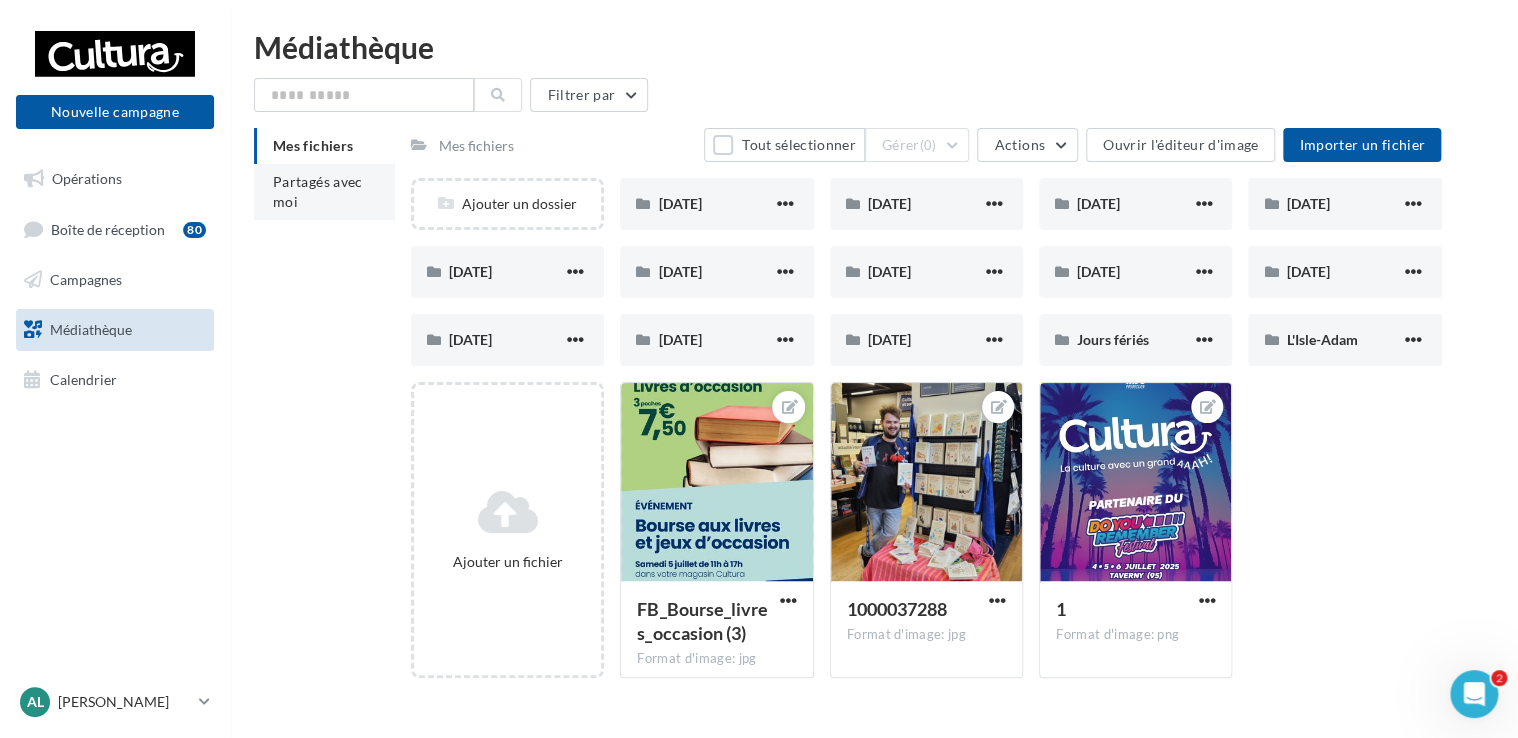 click on "Partagés avec moi" at bounding box center (318, 191) 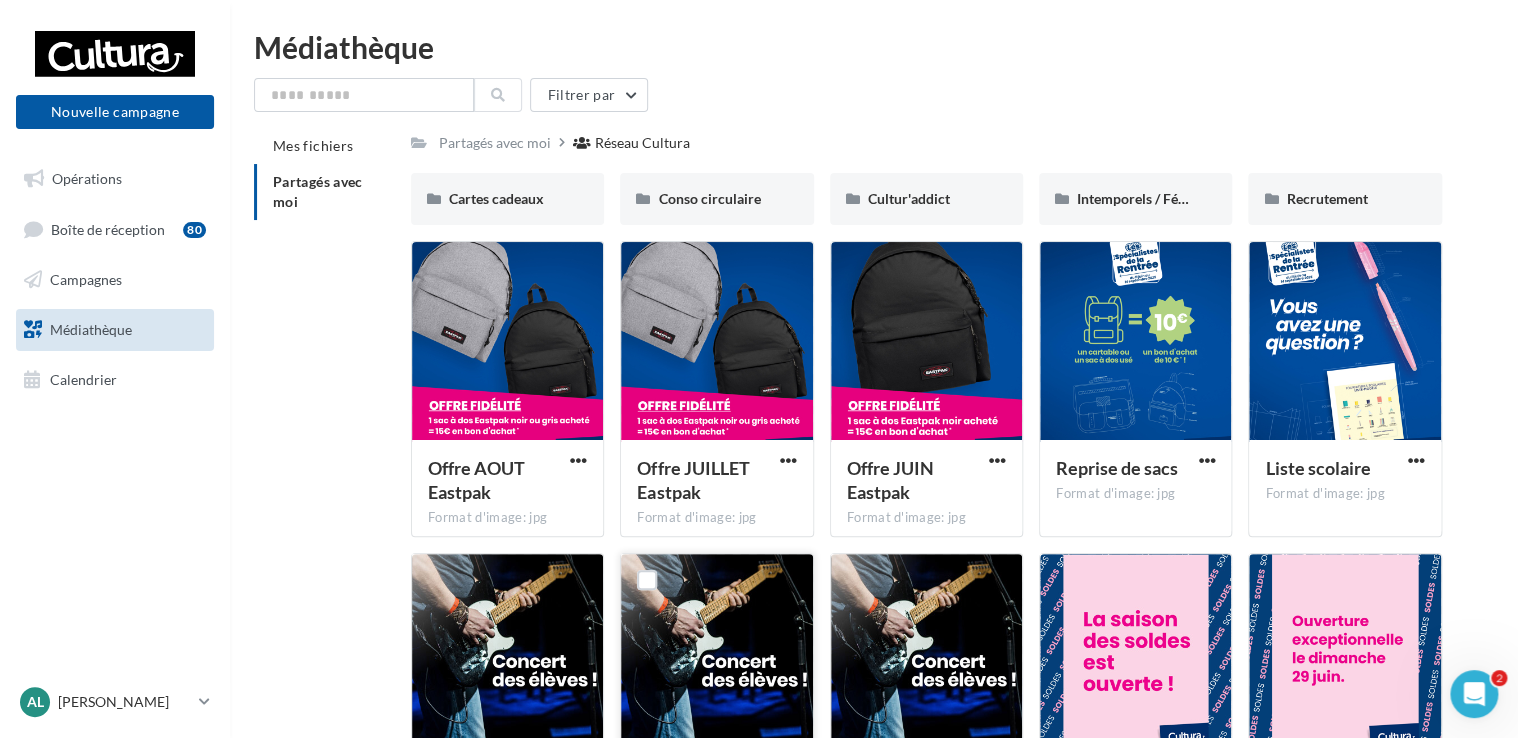 scroll, scrollTop: 0, scrollLeft: 0, axis: both 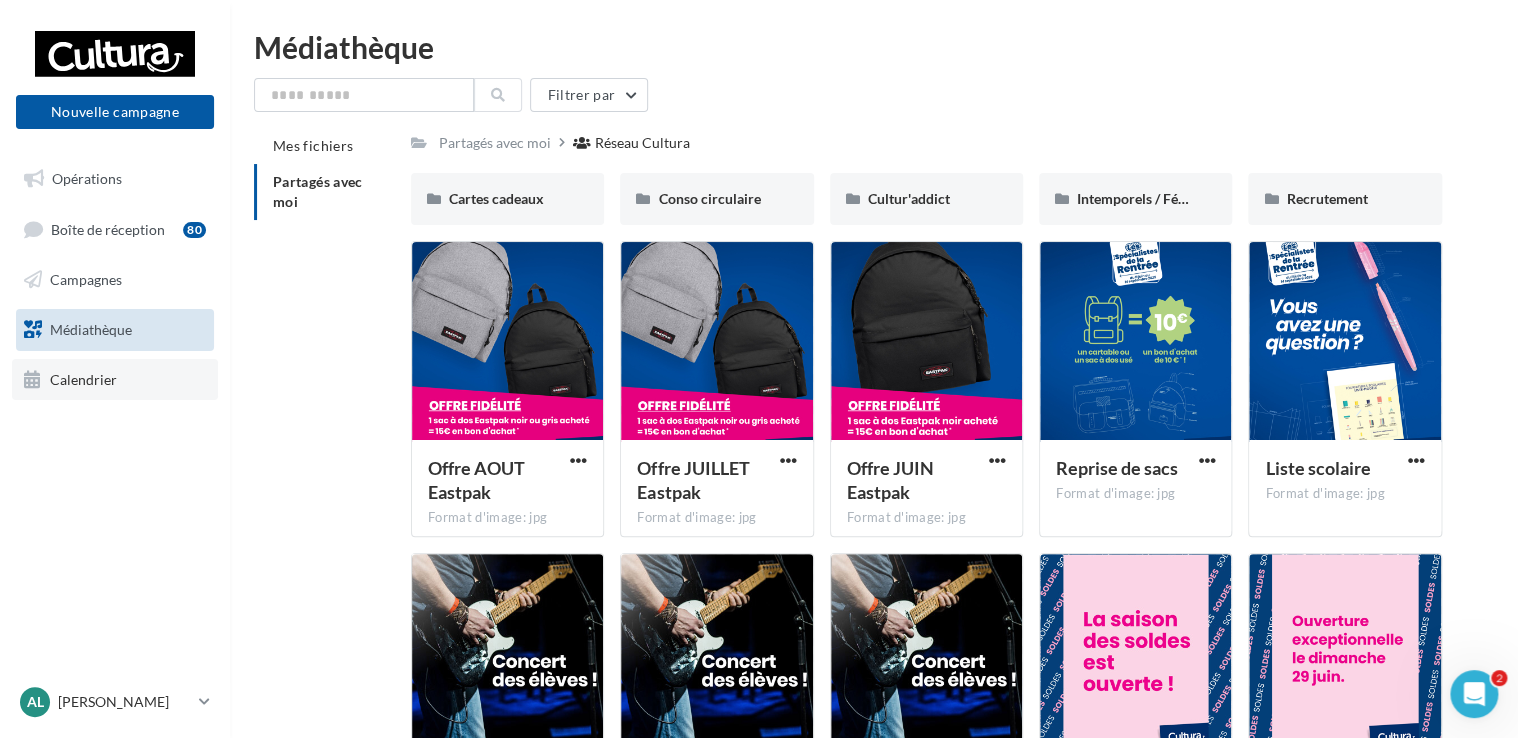 click on "Calendrier" at bounding box center [115, 380] 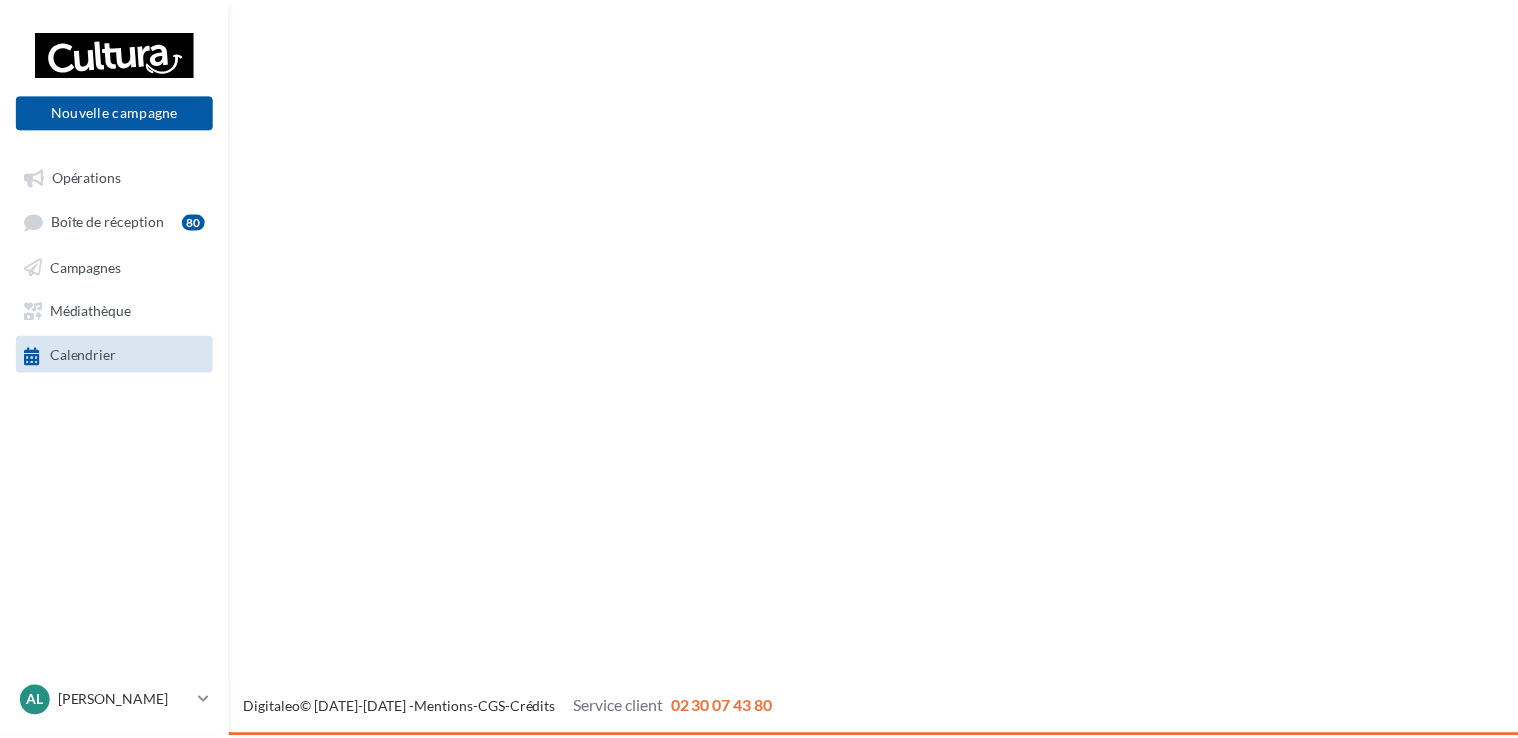 scroll, scrollTop: 0, scrollLeft: 0, axis: both 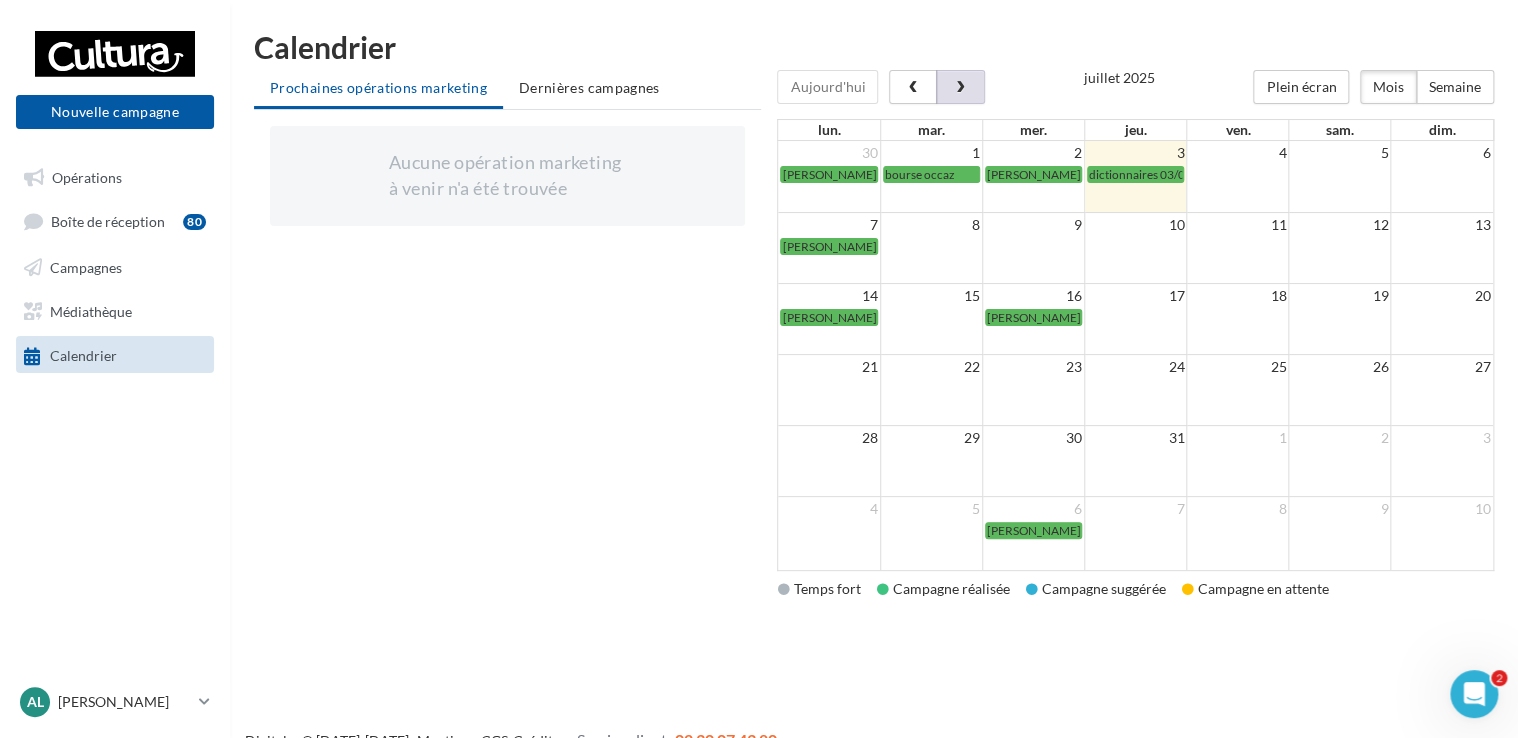 click at bounding box center [960, 87] 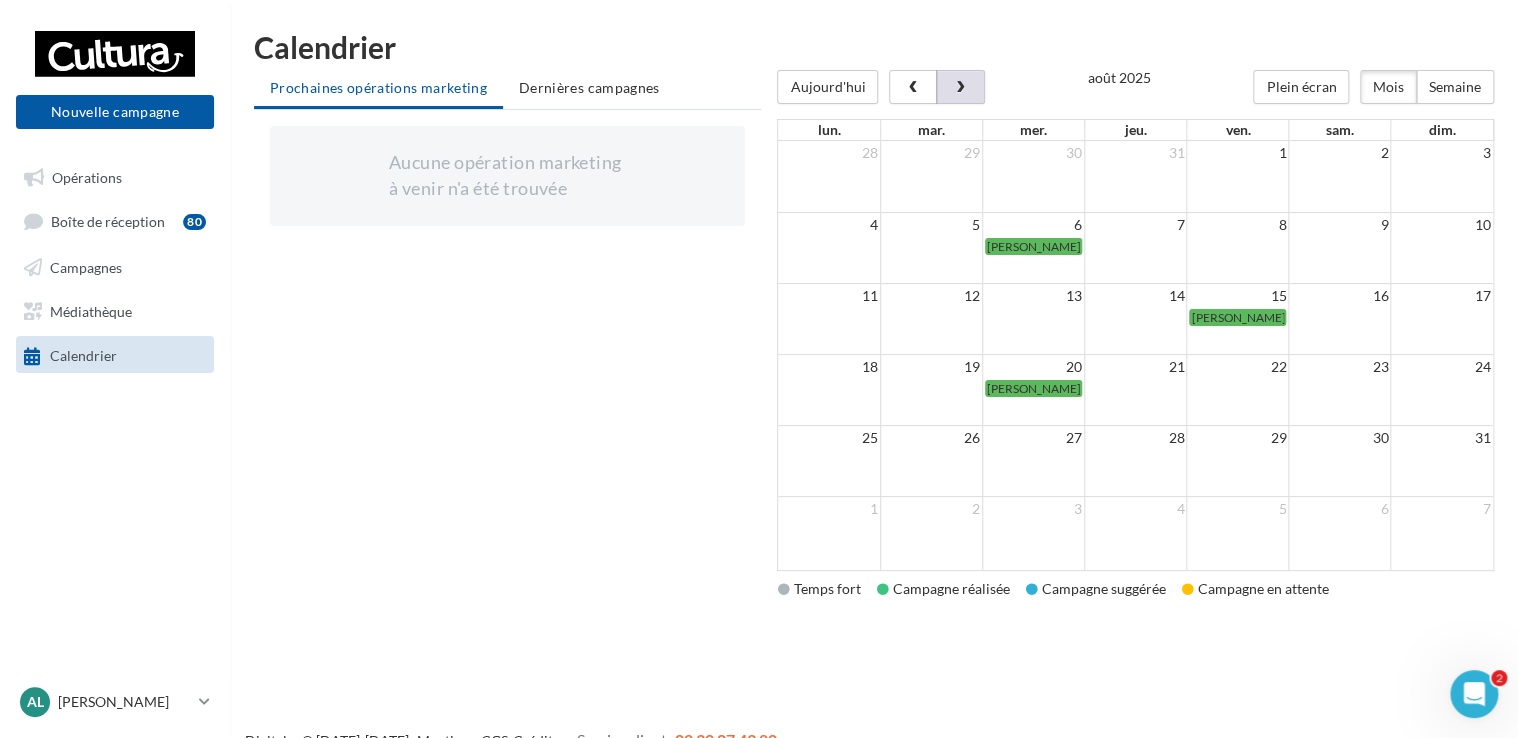 click at bounding box center [1136, 246] 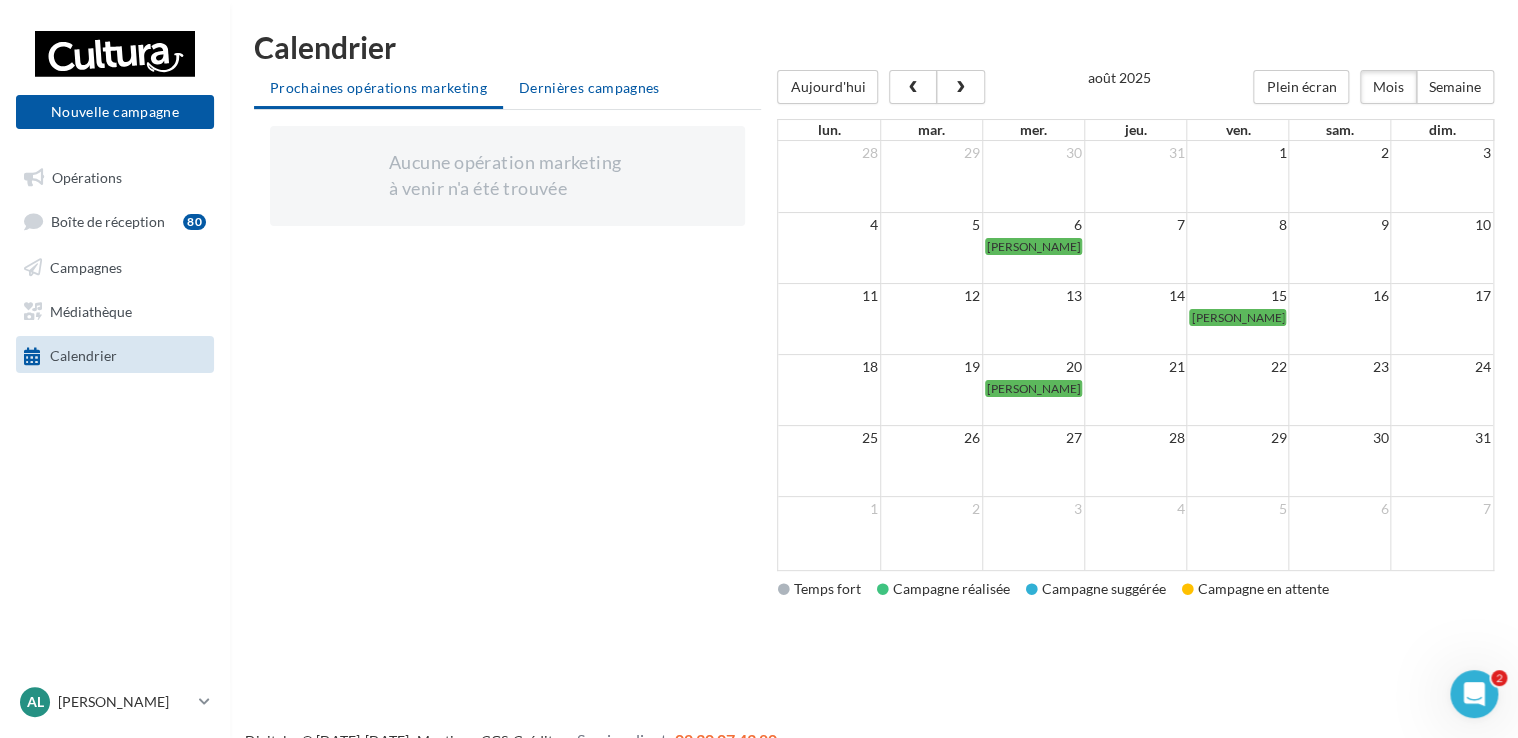 click on "Dernières campagnes" at bounding box center (589, 87) 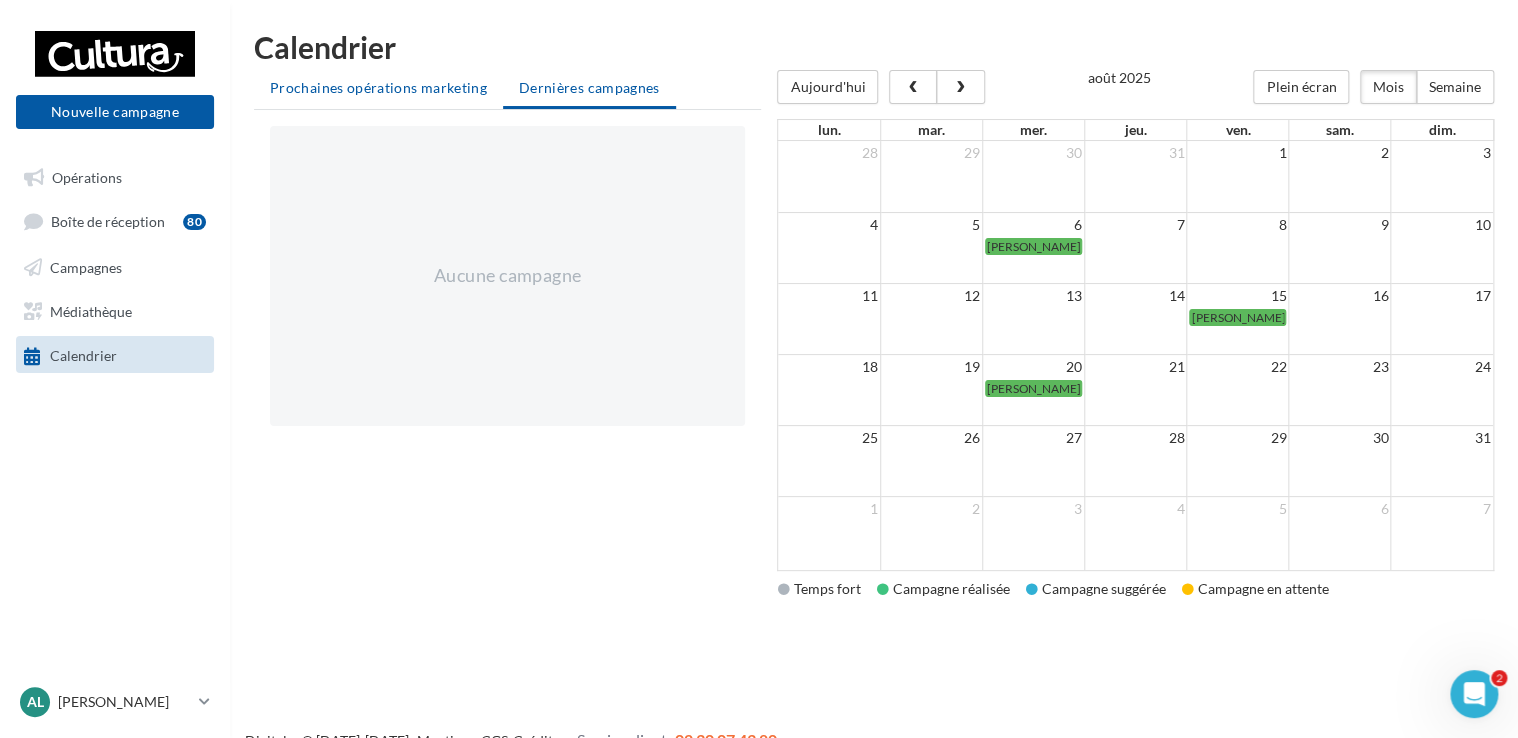 click on "Prochaines opérations marketing" at bounding box center (378, 88) 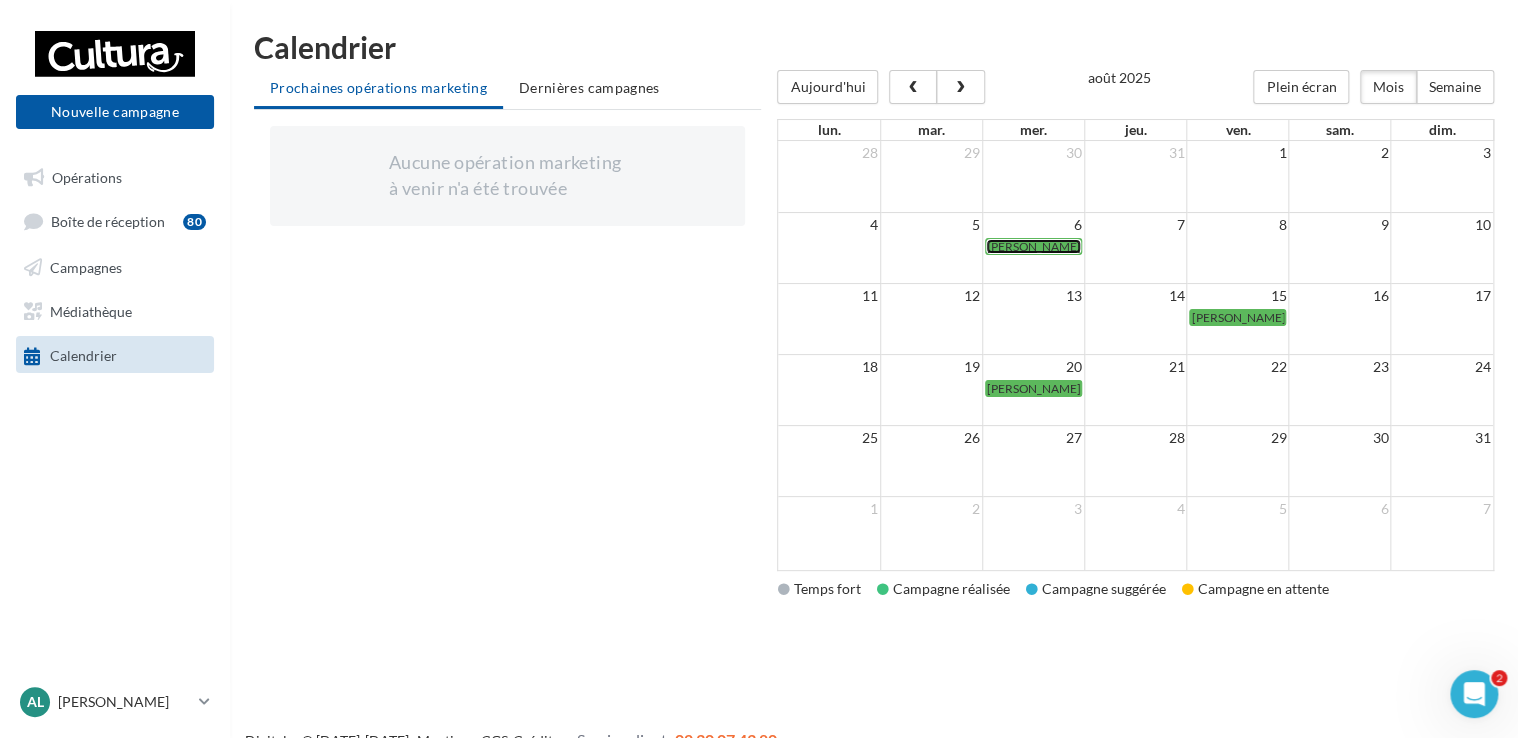 click on "[PERSON_NAME] | Bourse d'échange [PERSON_NAME] le 16/08 - (06/08)" at bounding box center (1179, 246) 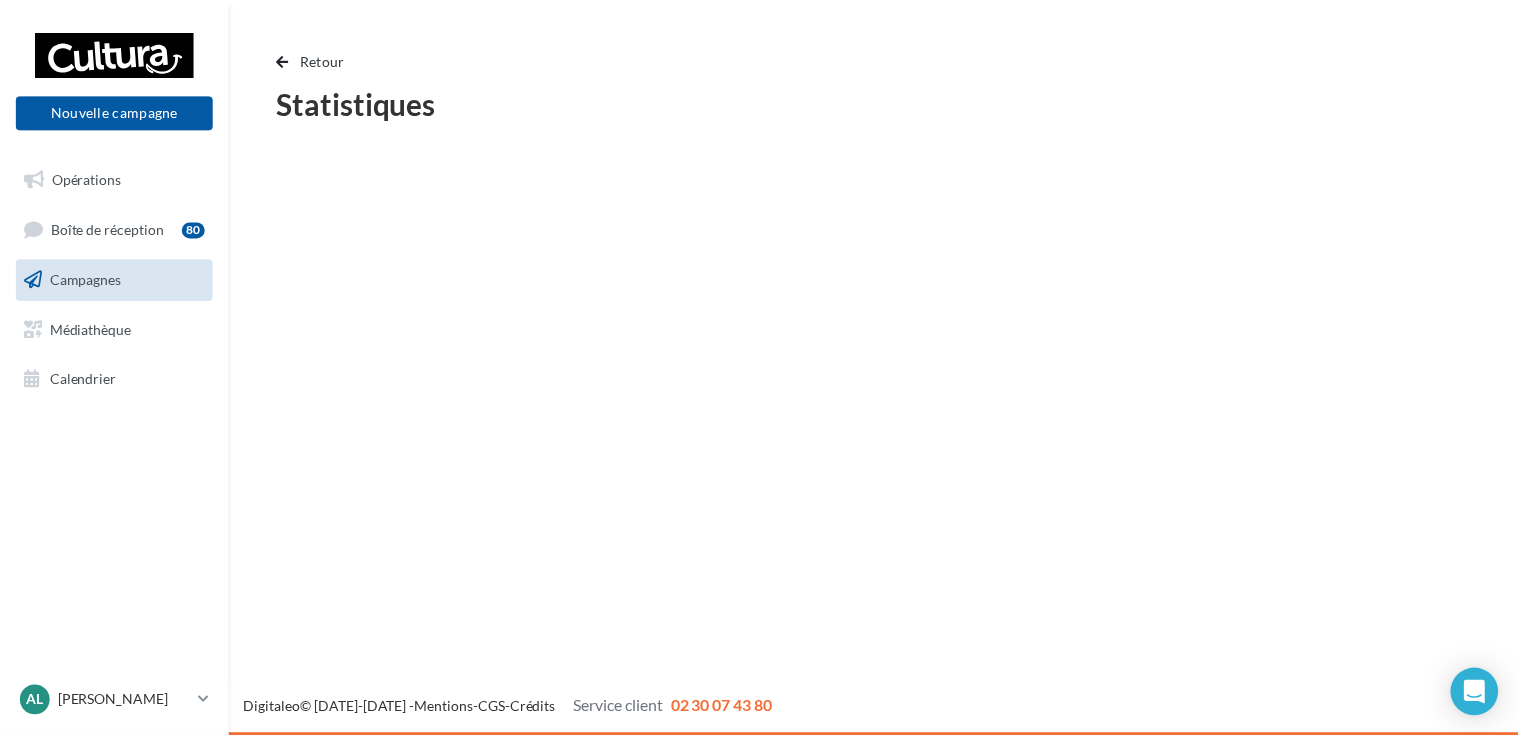 scroll, scrollTop: 0, scrollLeft: 0, axis: both 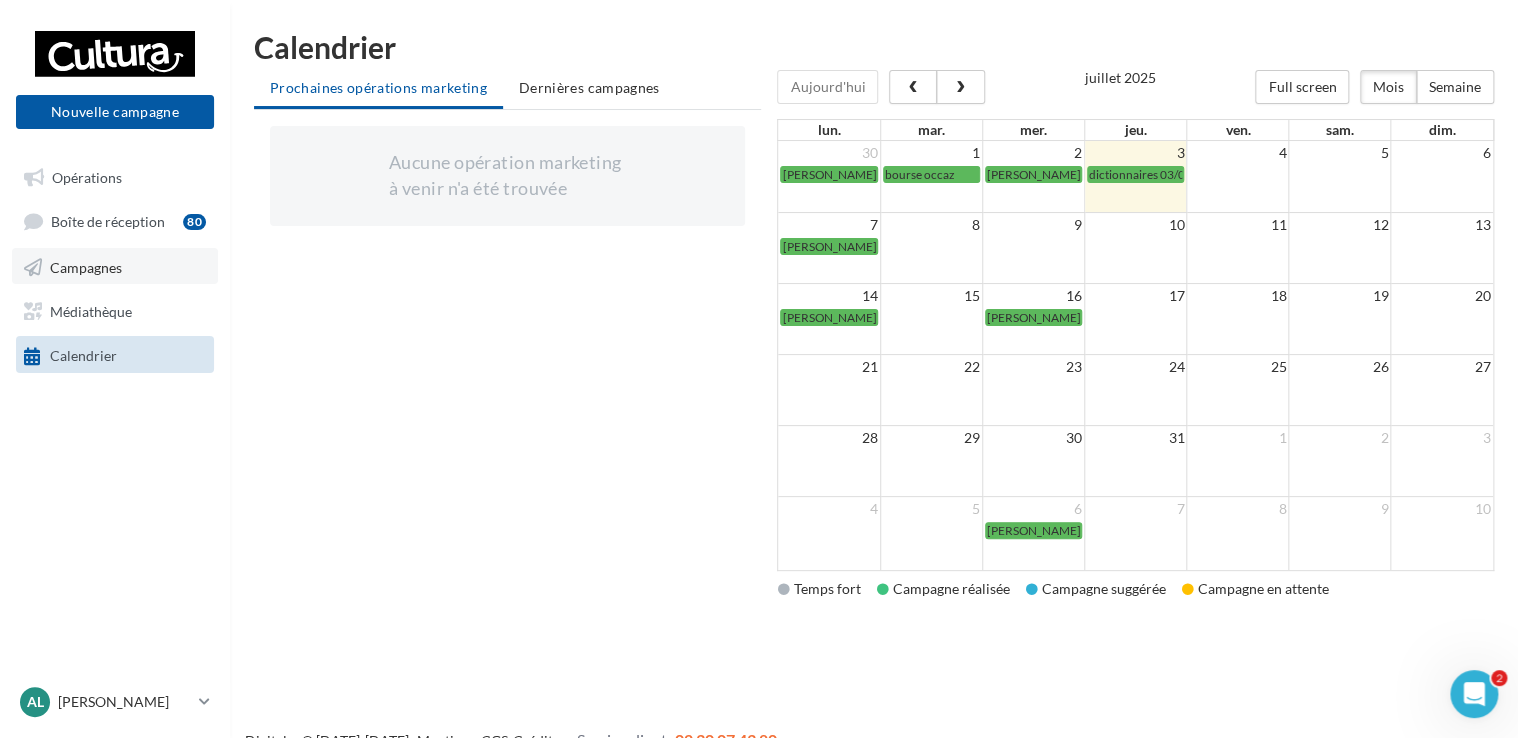 click on "Campagnes" at bounding box center (86, 266) 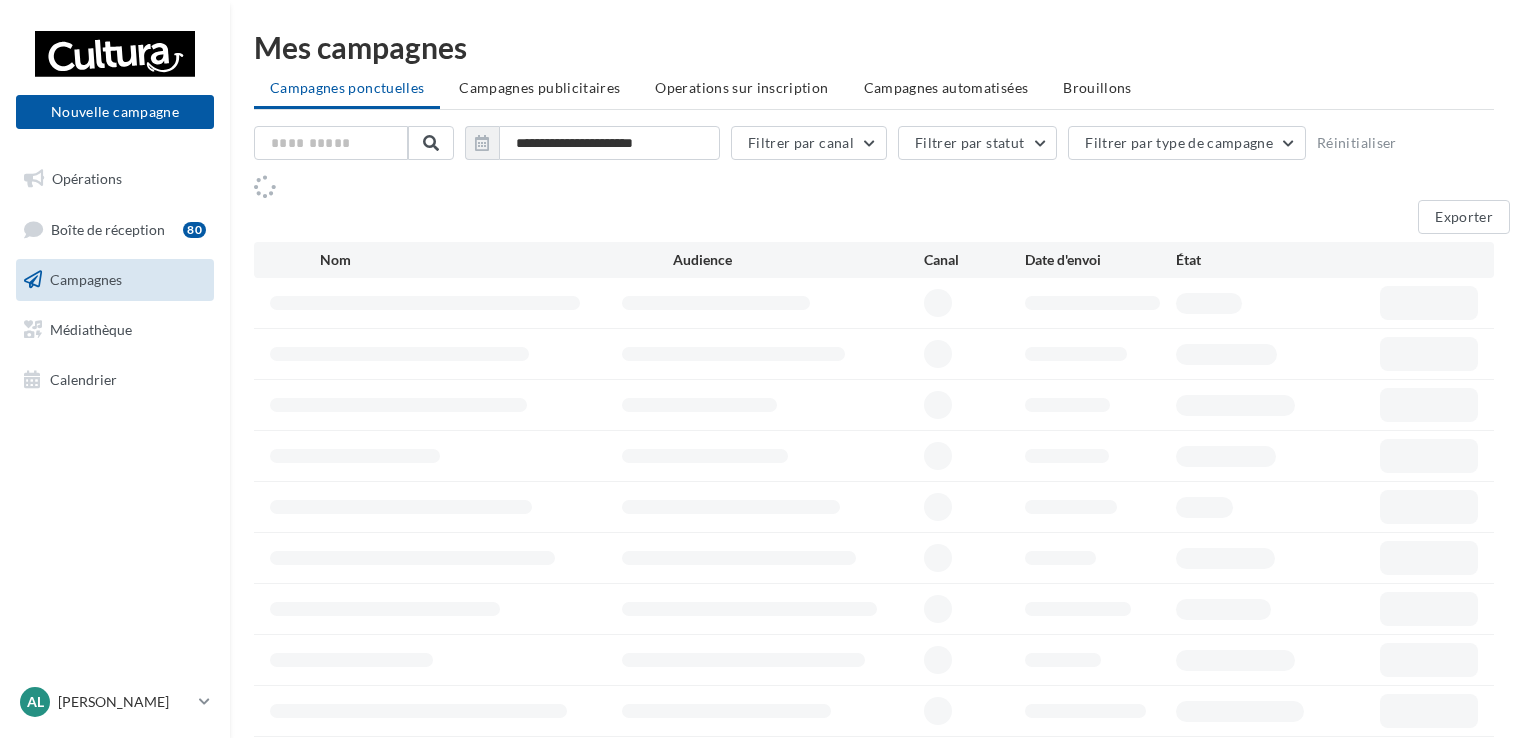 scroll, scrollTop: 0, scrollLeft: 0, axis: both 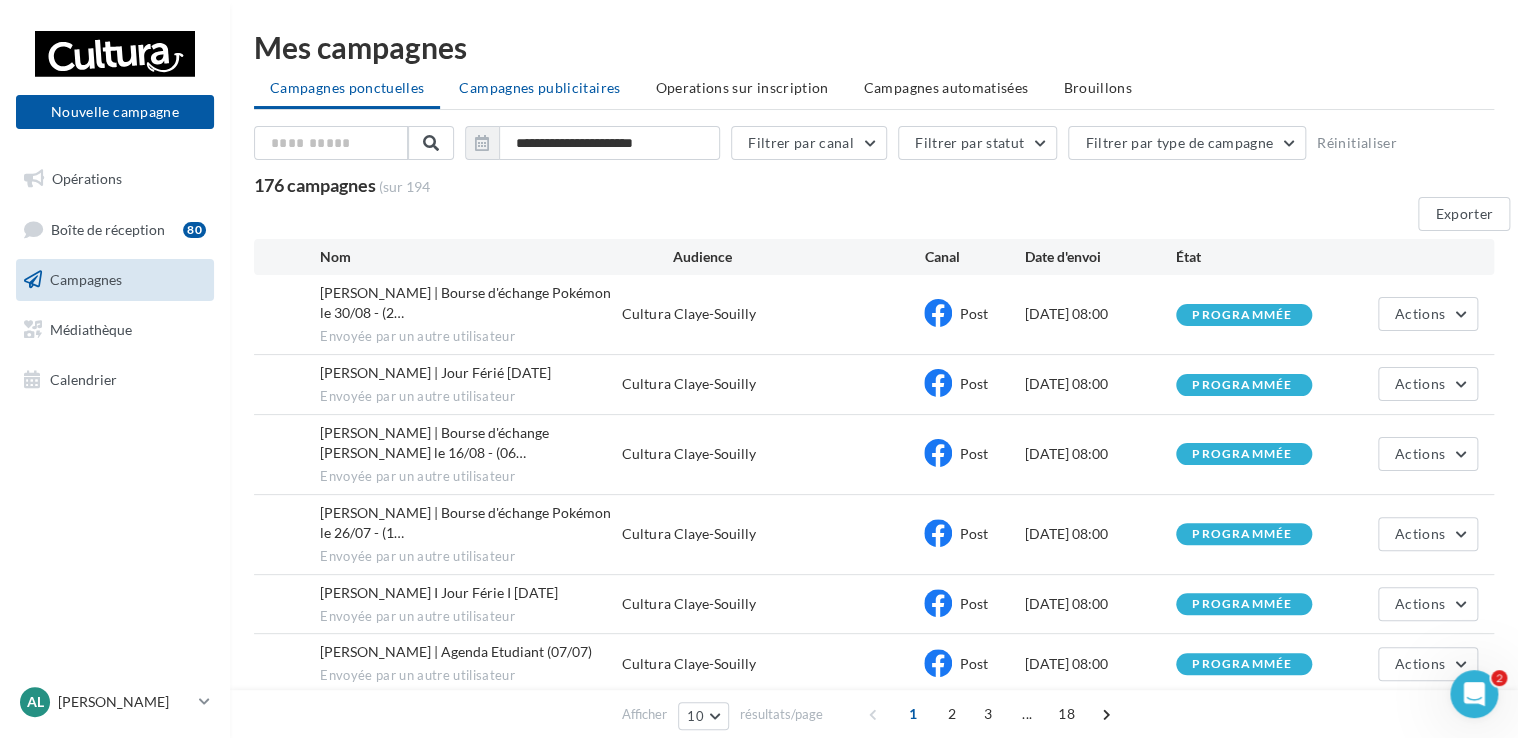click on "Campagnes publicitaires" at bounding box center [539, 87] 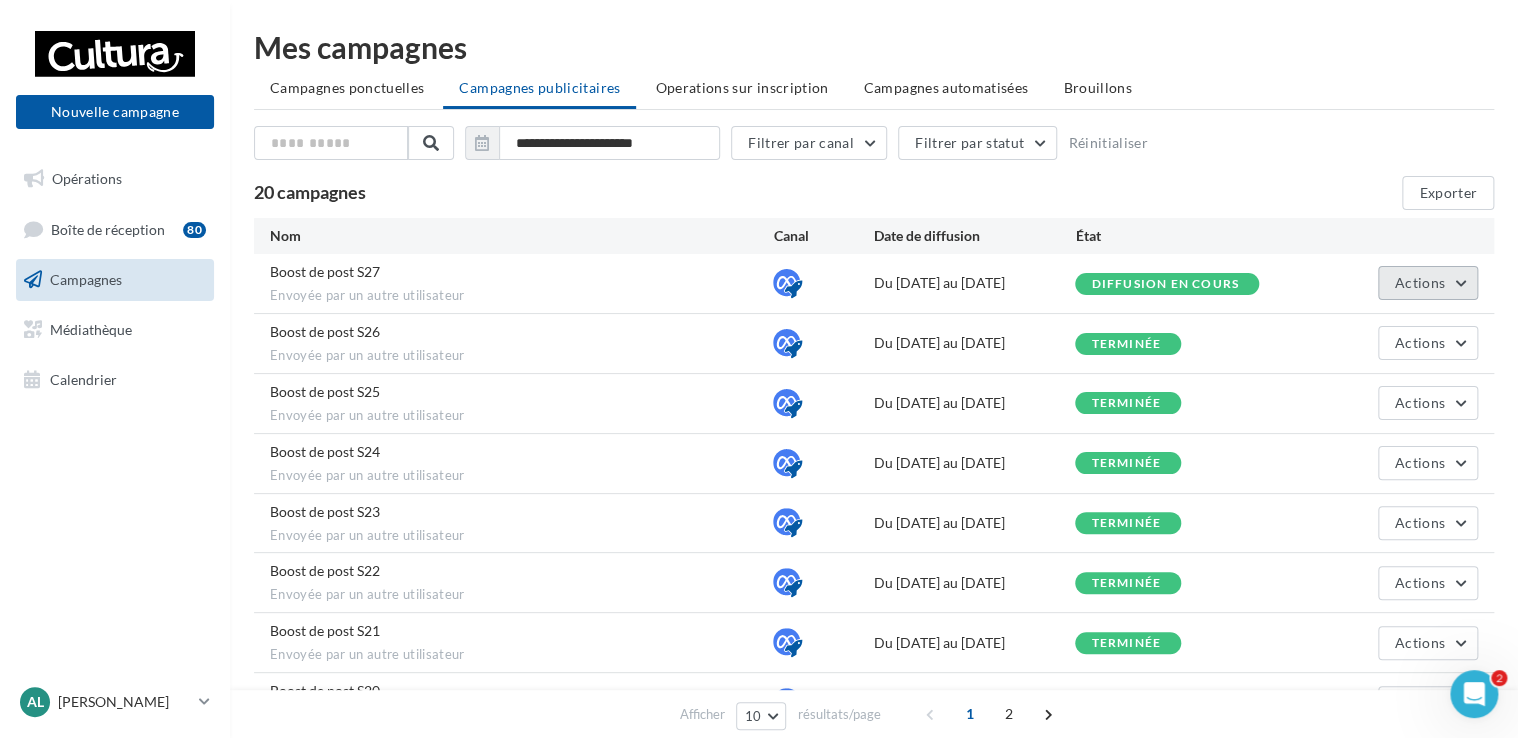 click on "Actions" at bounding box center (1420, 282) 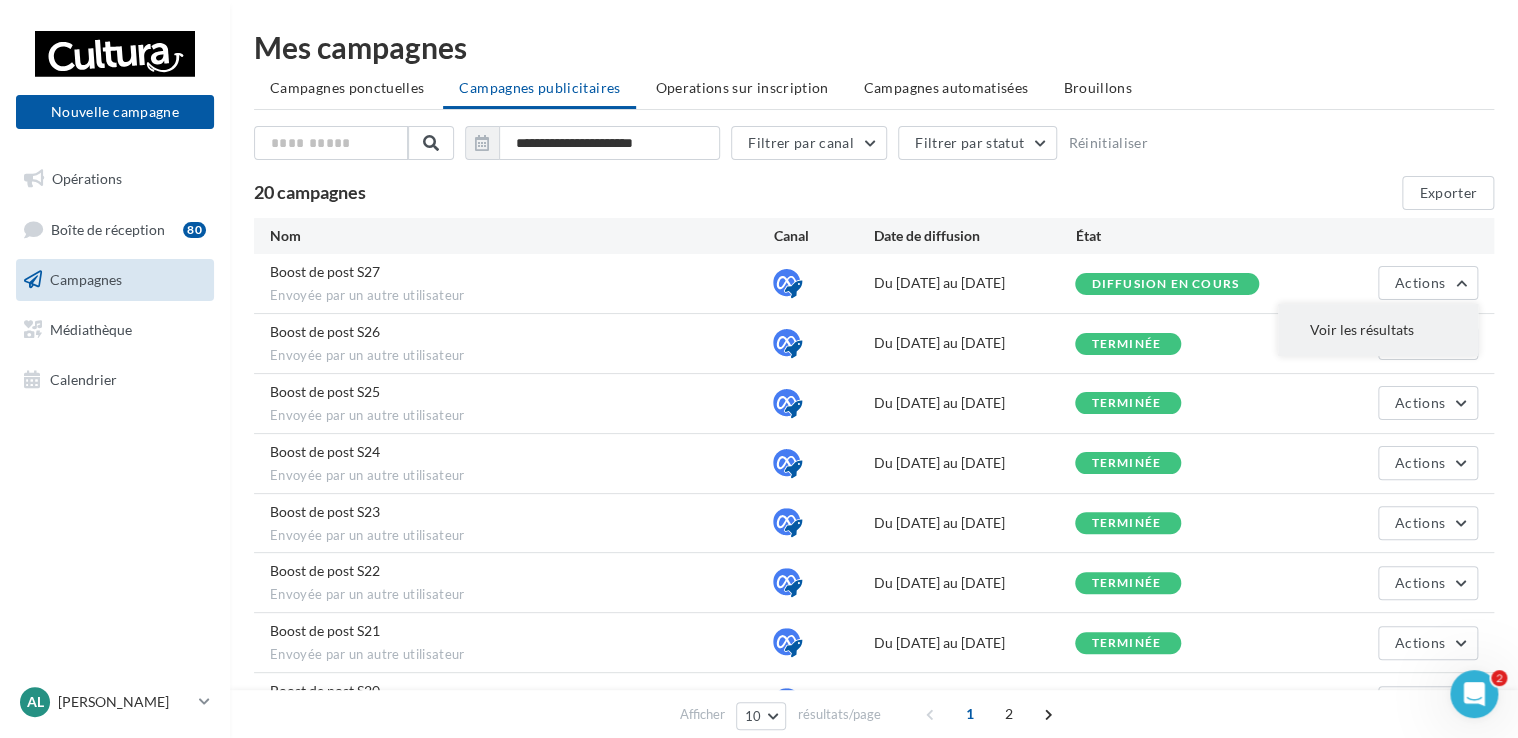 click on "Voir les résultats" at bounding box center [1378, 330] 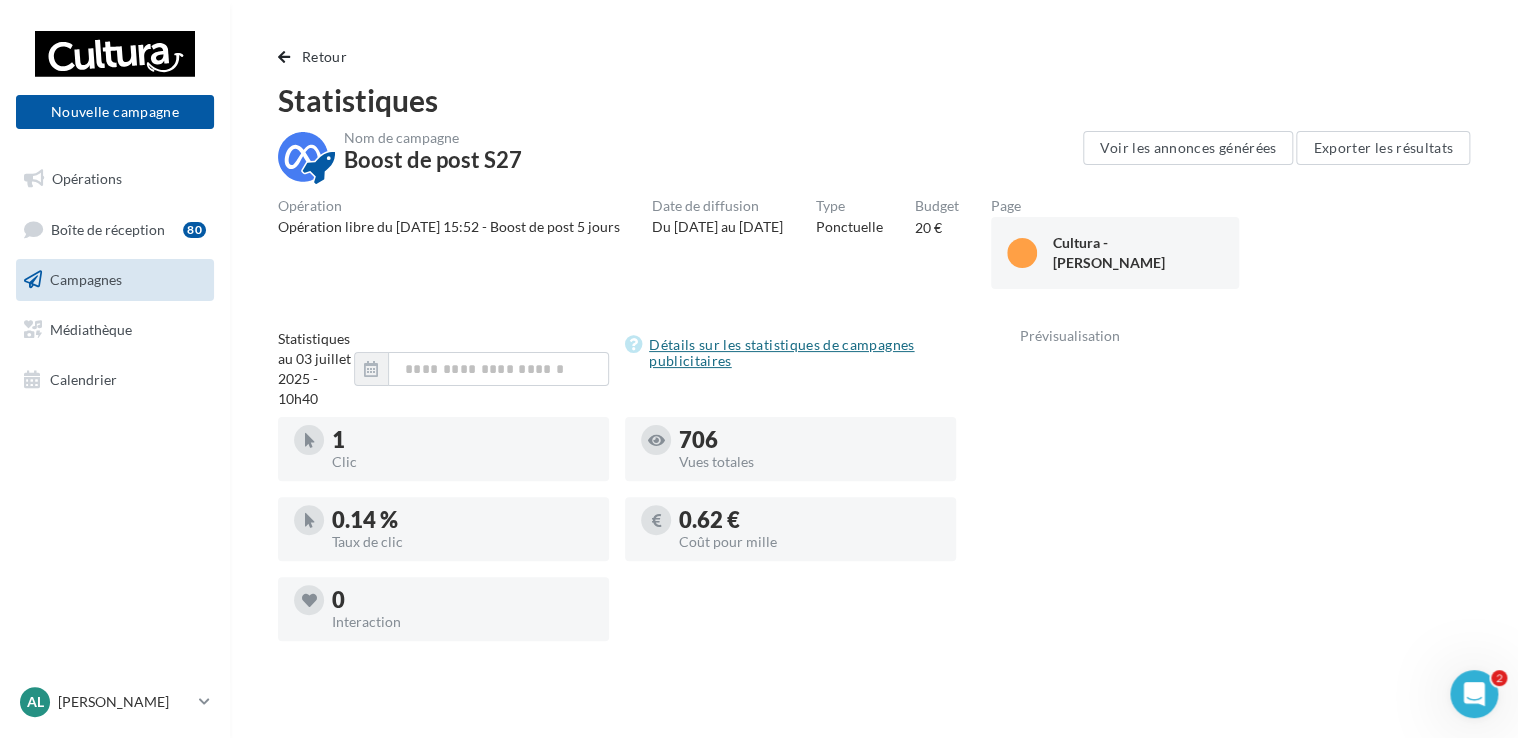 scroll, scrollTop: 0, scrollLeft: 0, axis: both 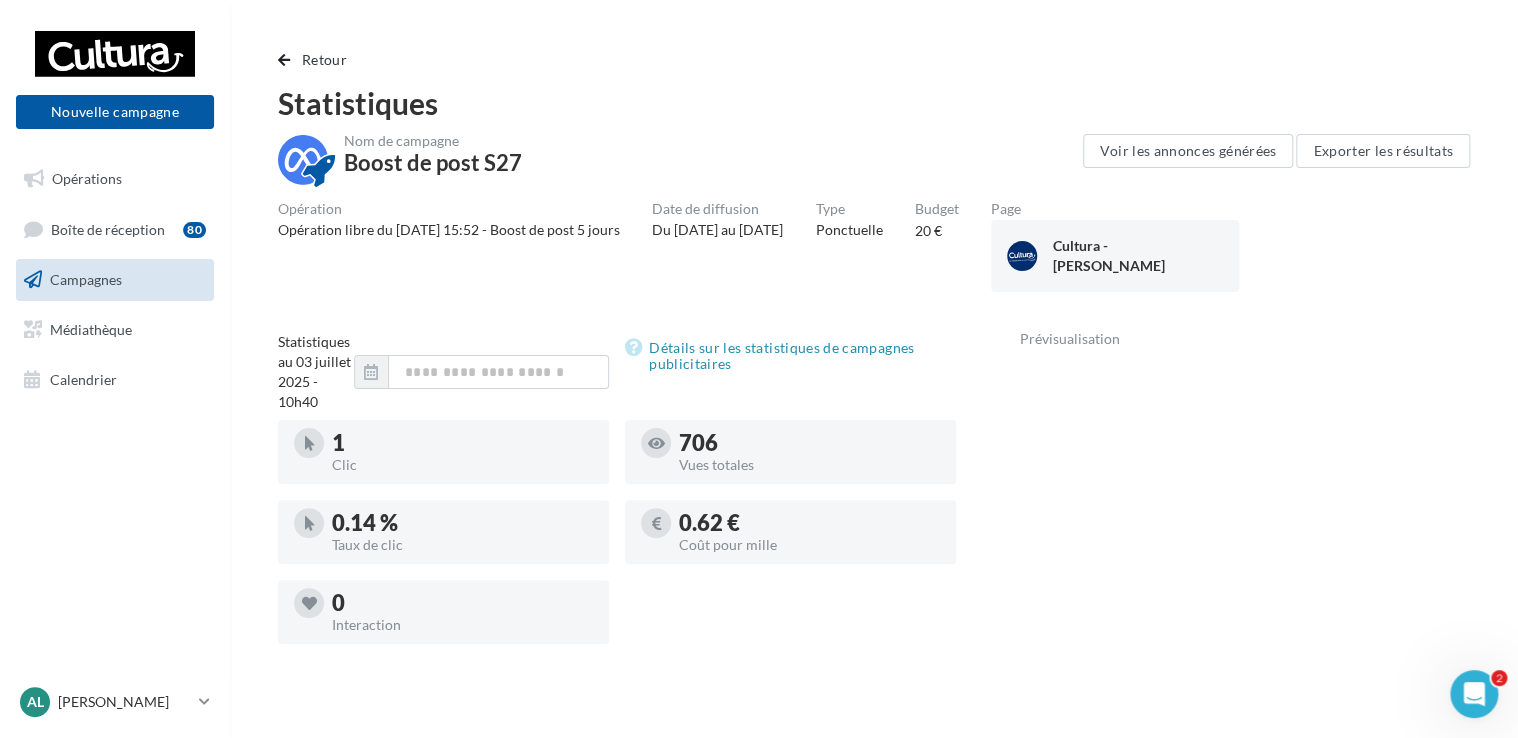 click on "Campagnes" at bounding box center (86, 279) 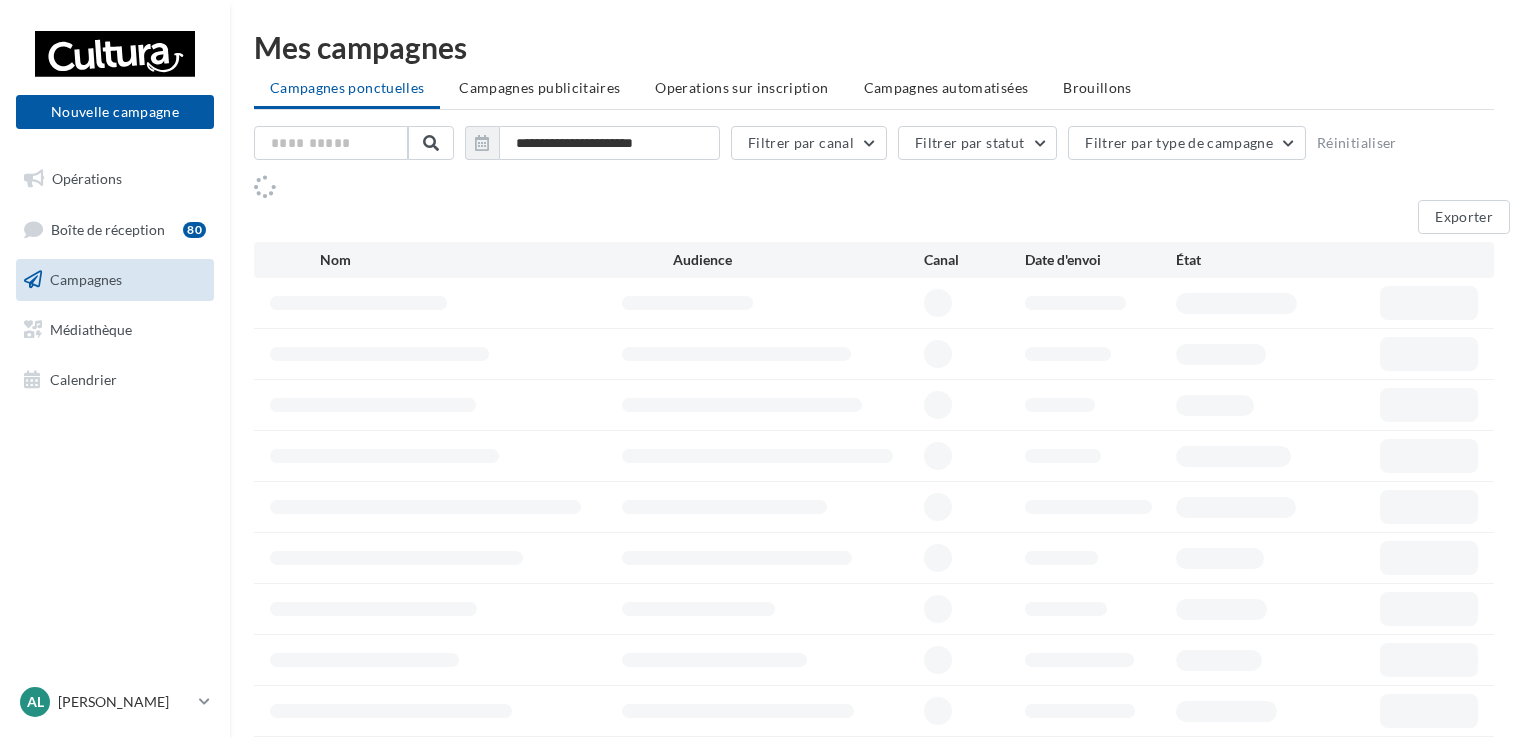 scroll, scrollTop: 0, scrollLeft: 0, axis: both 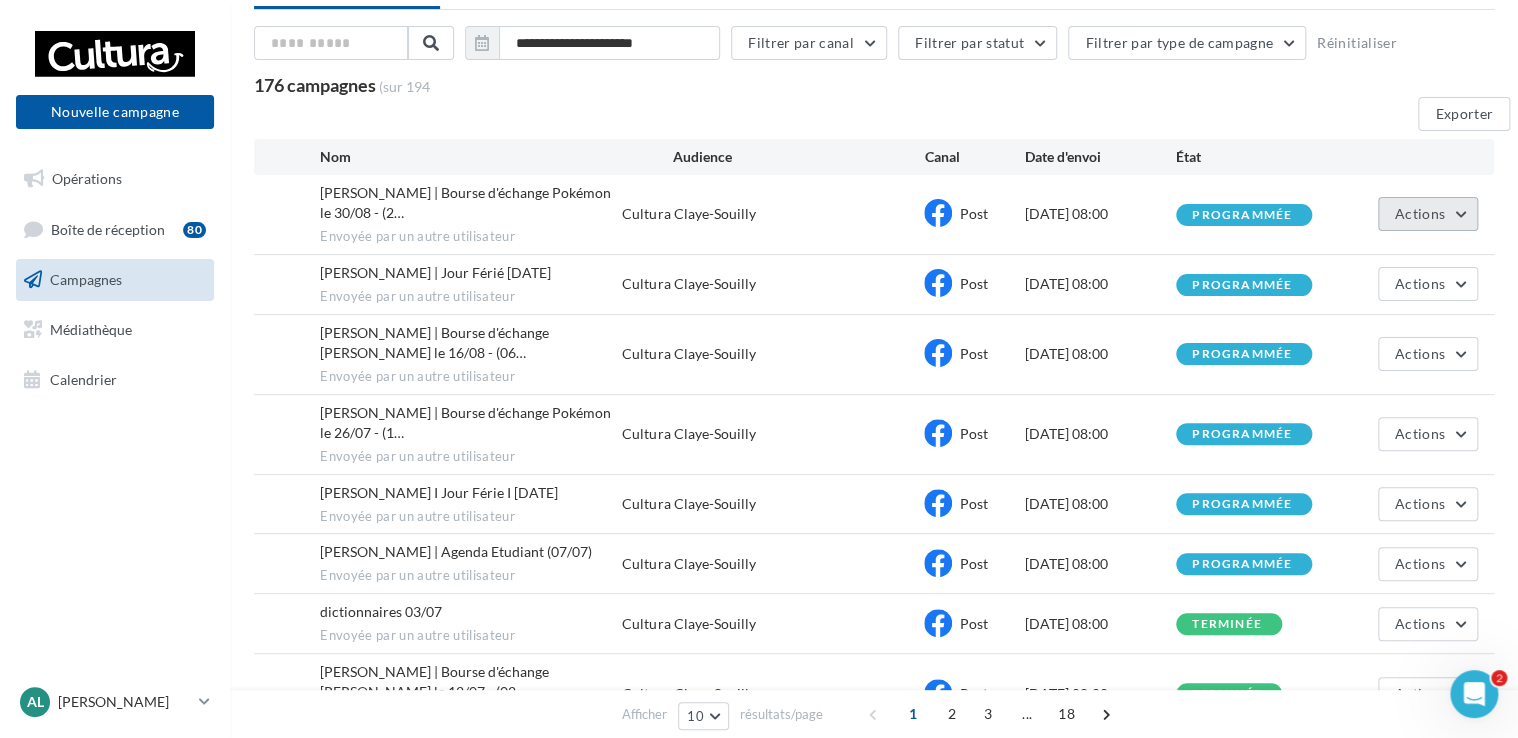 click on "Actions" at bounding box center (1428, 214) 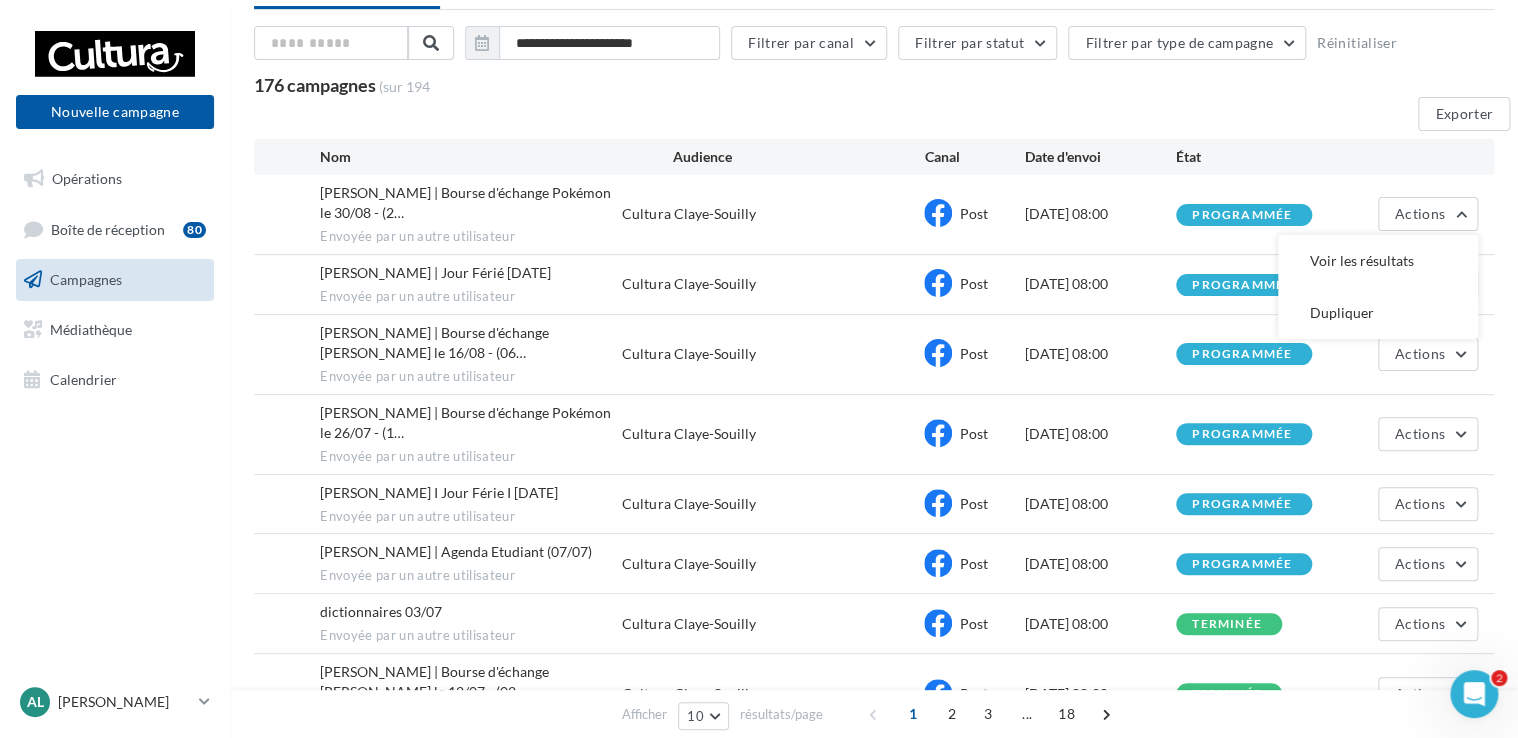 click on "Exporter" at bounding box center [882, 118] 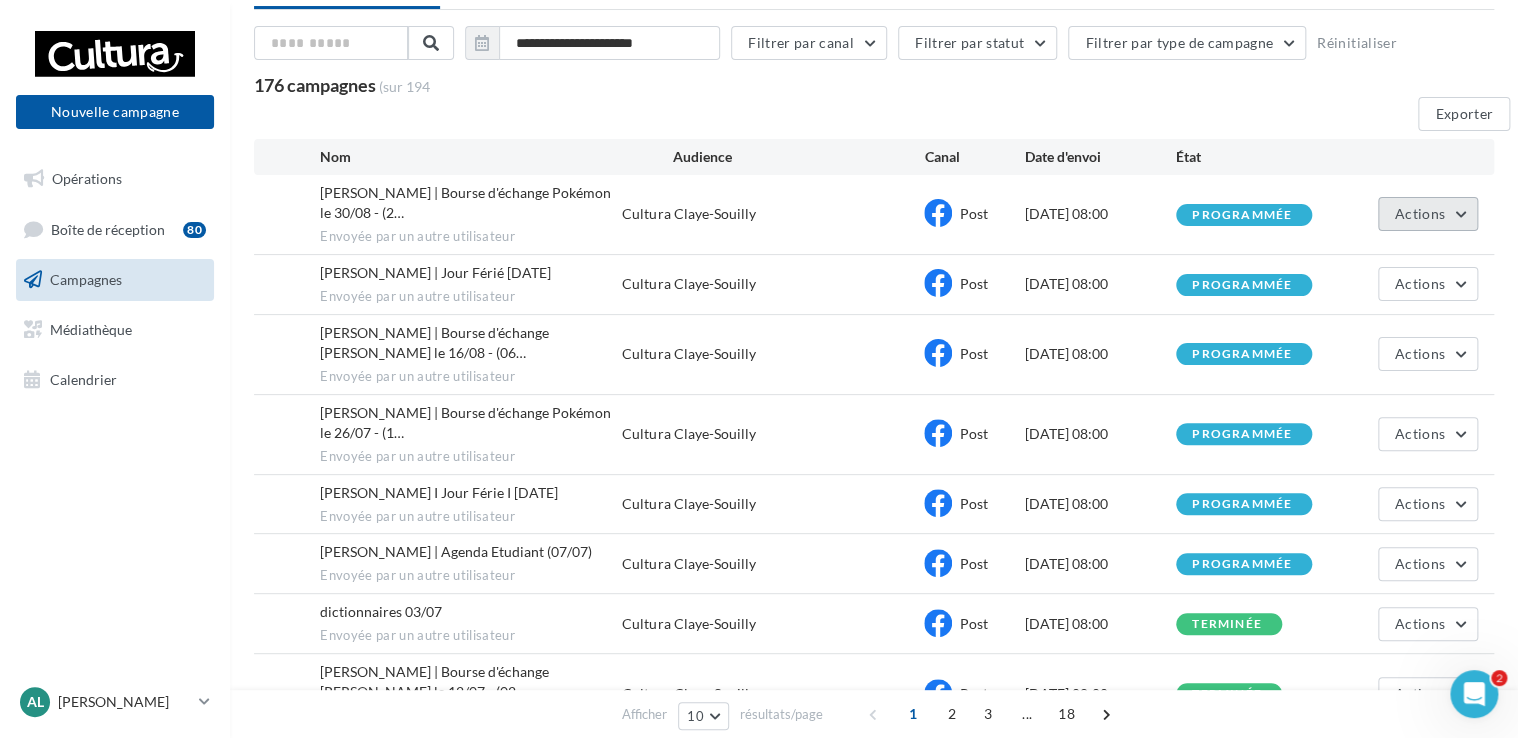 click on "Actions" at bounding box center (1428, 214) 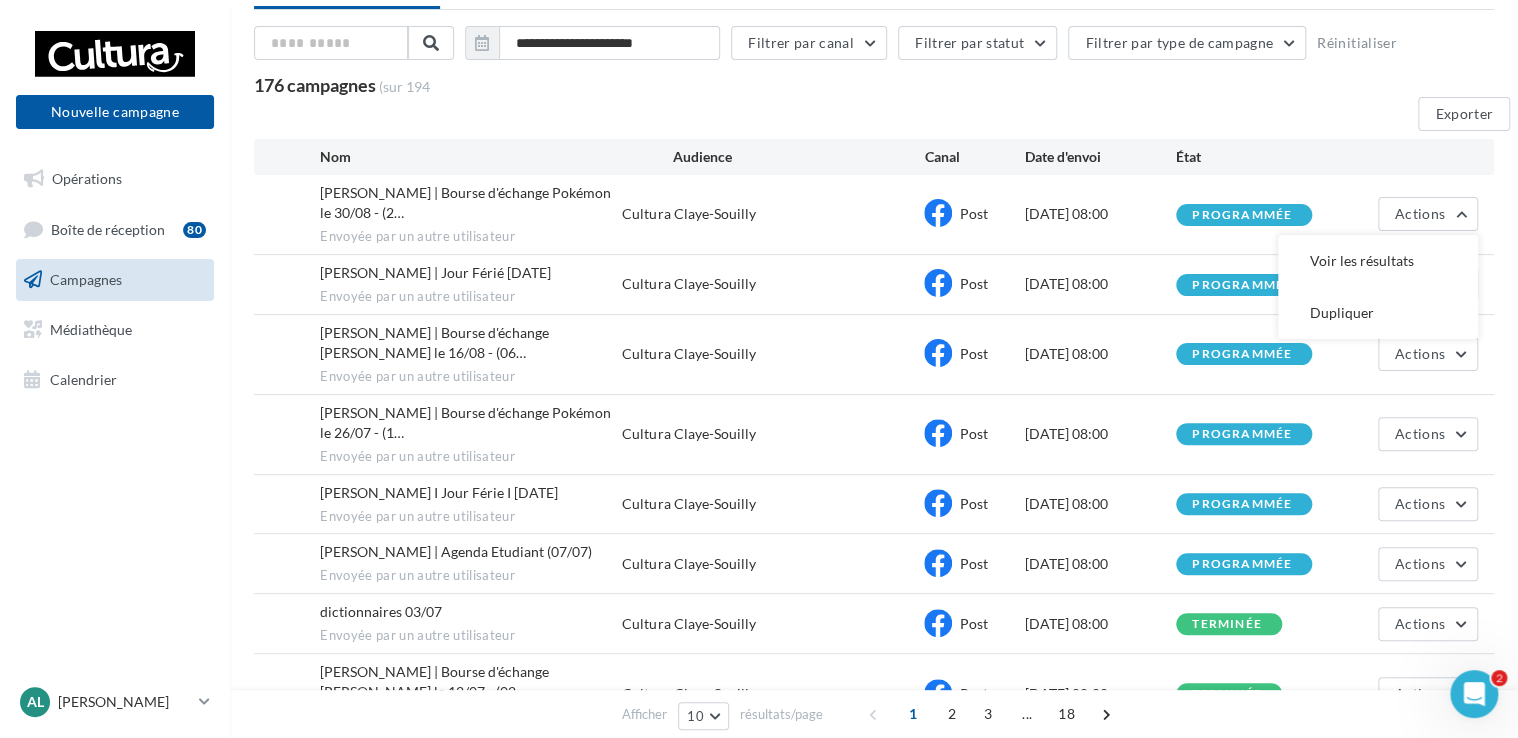 click on "Nom   Audience   Canal   Date d'envoi   État" at bounding box center (874, 157) 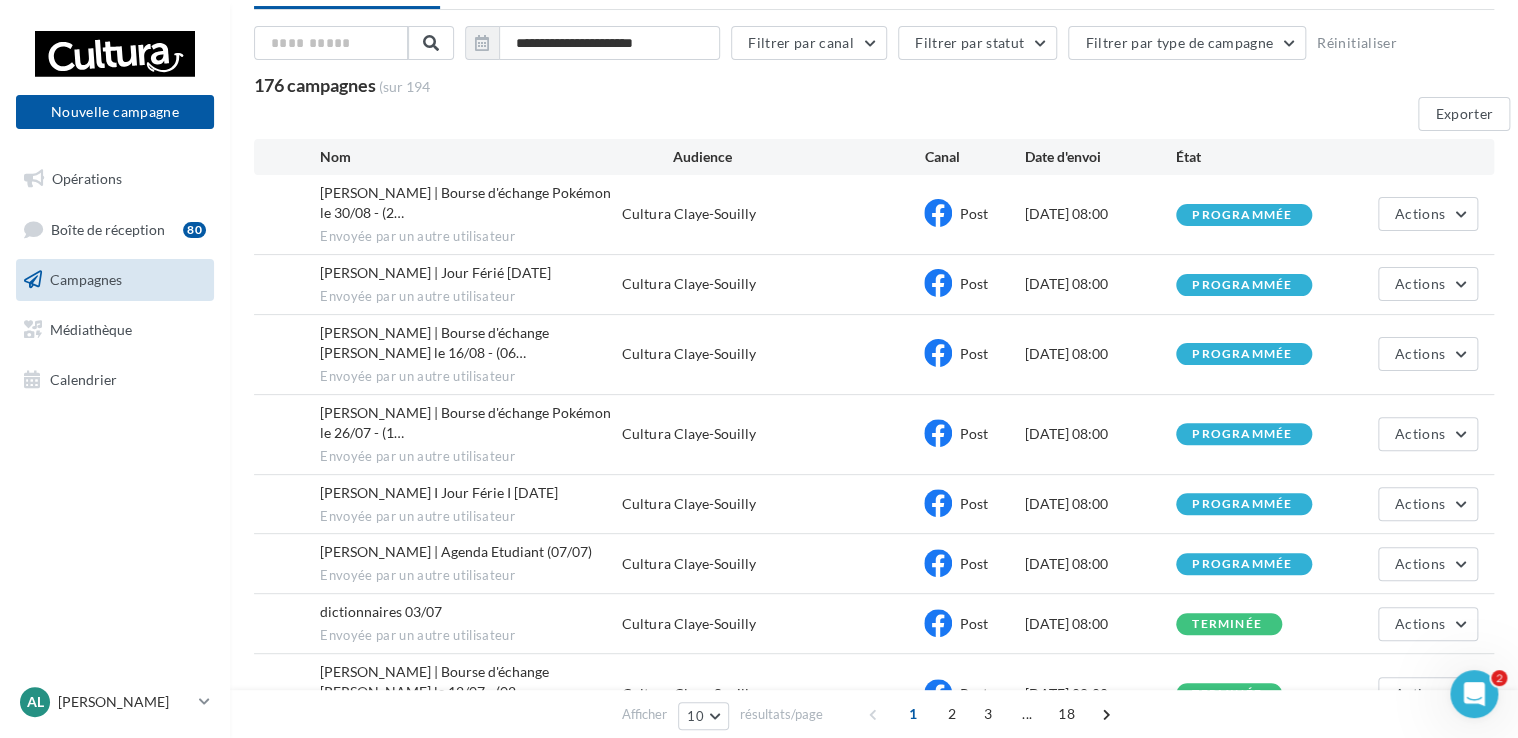 click on "Campagnes" at bounding box center [86, 279] 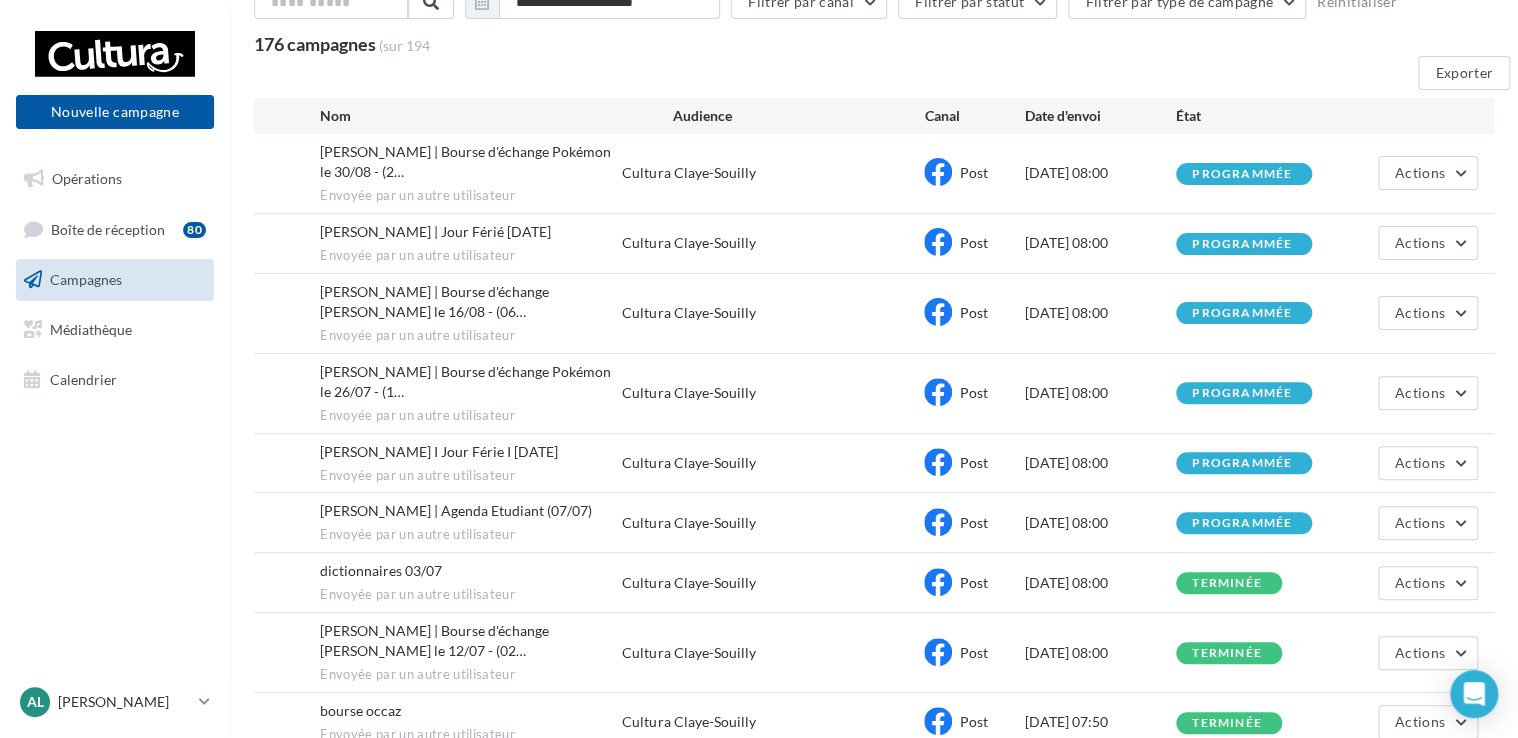 scroll, scrollTop: 0, scrollLeft: 0, axis: both 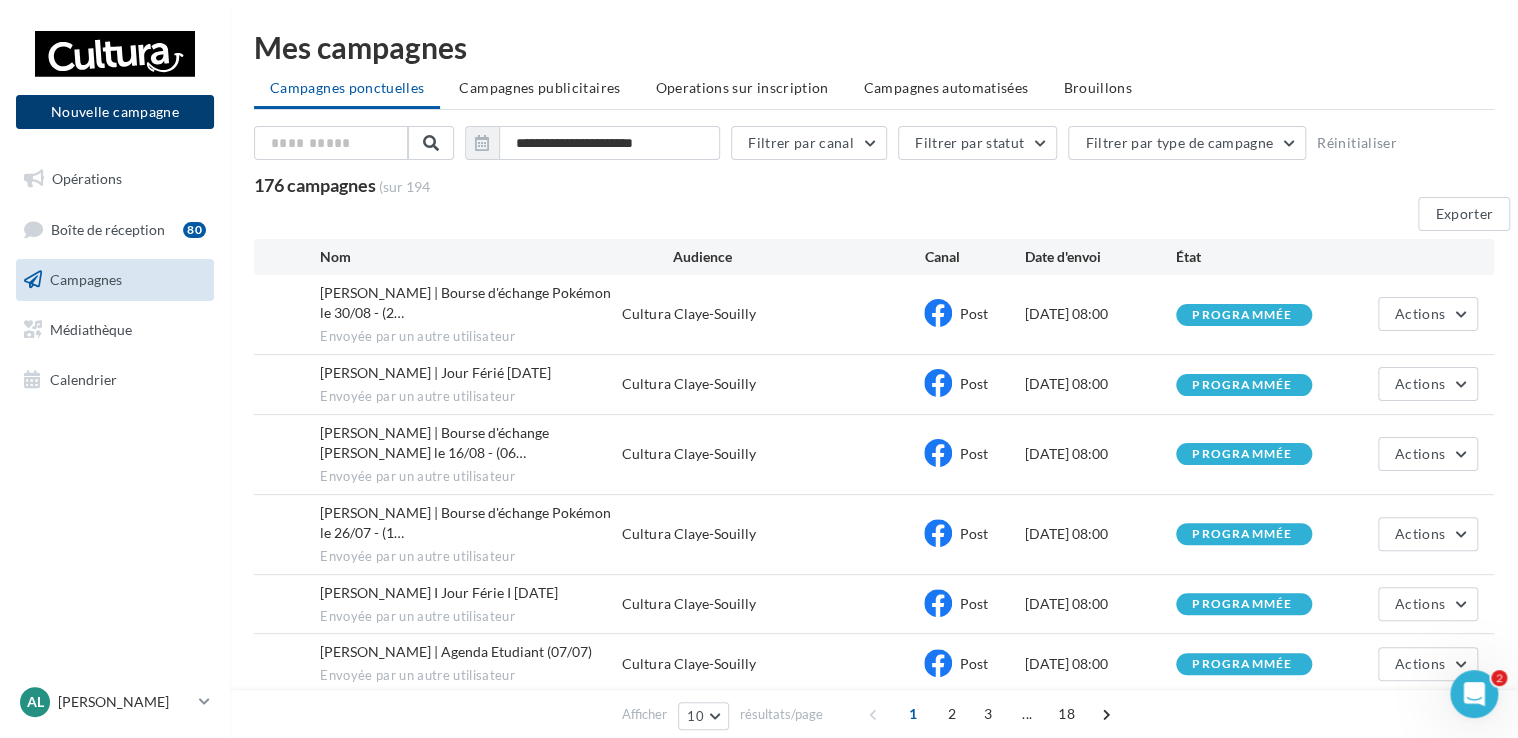 click on "Nouvelle campagne" at bounding box center [115, 112] 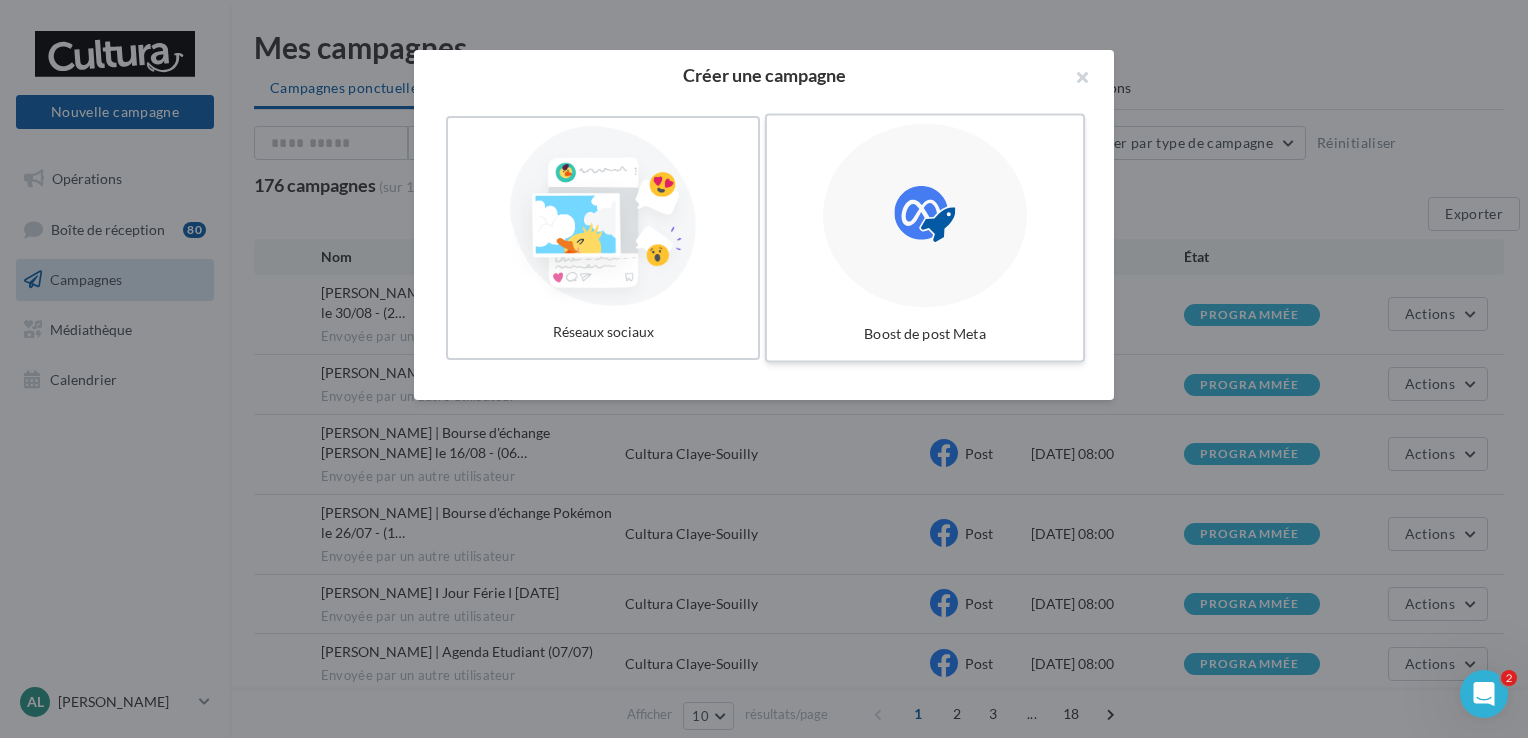 click at bounding box center [925, 216] 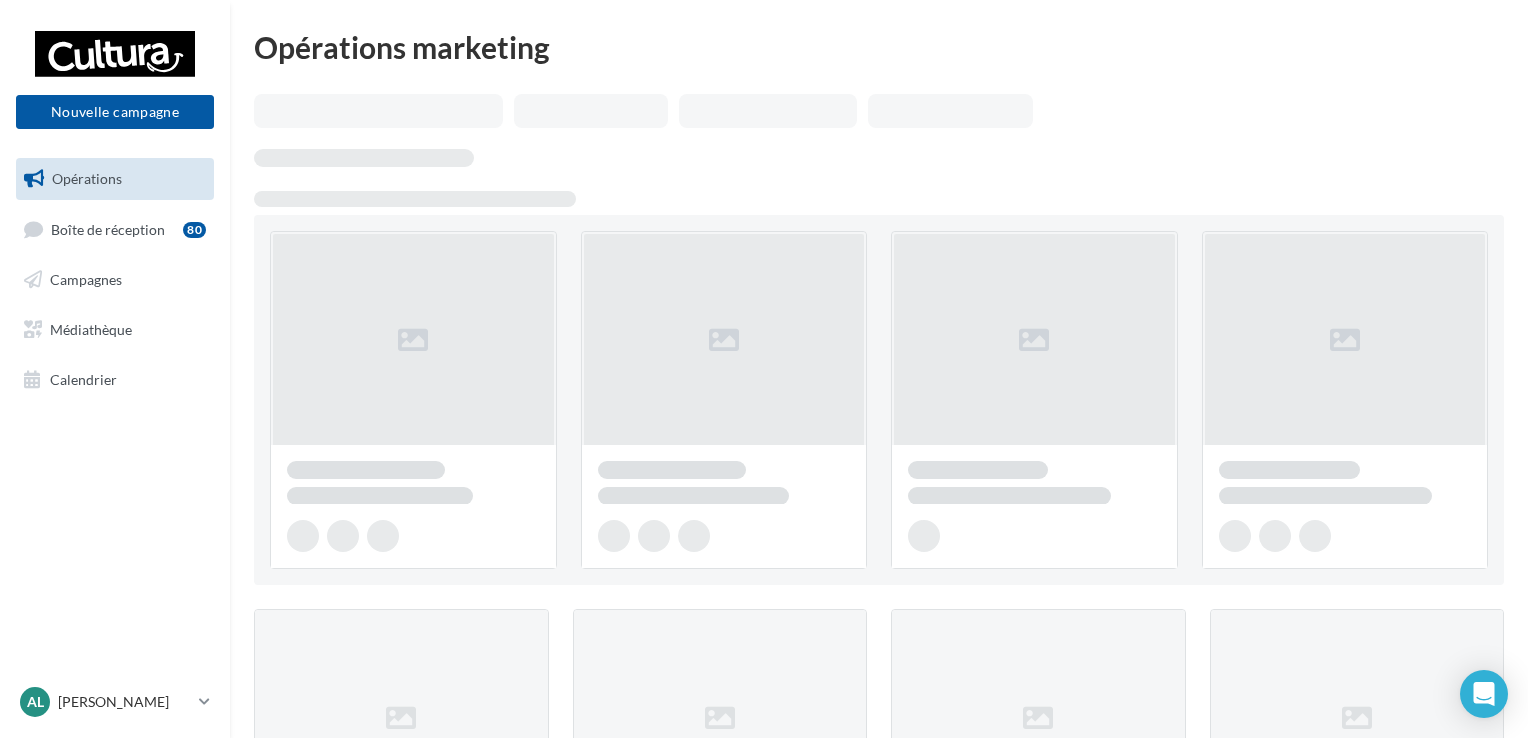 scroll, scrollTop: 0, scrollLeft: 0, axis: both 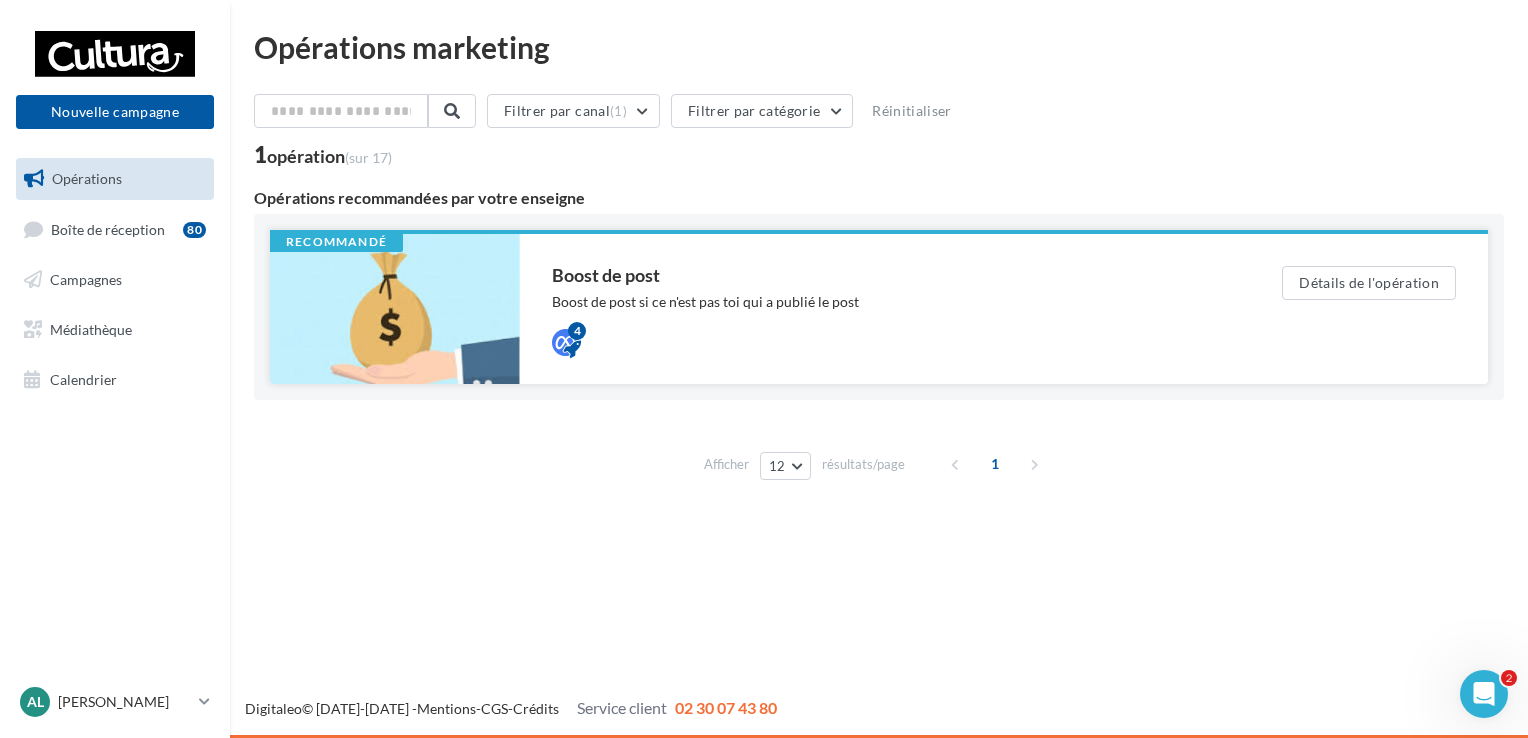 click on "Boost de post si ce n'est pas toi qui a publié le post" at bounding box center [877, 302] 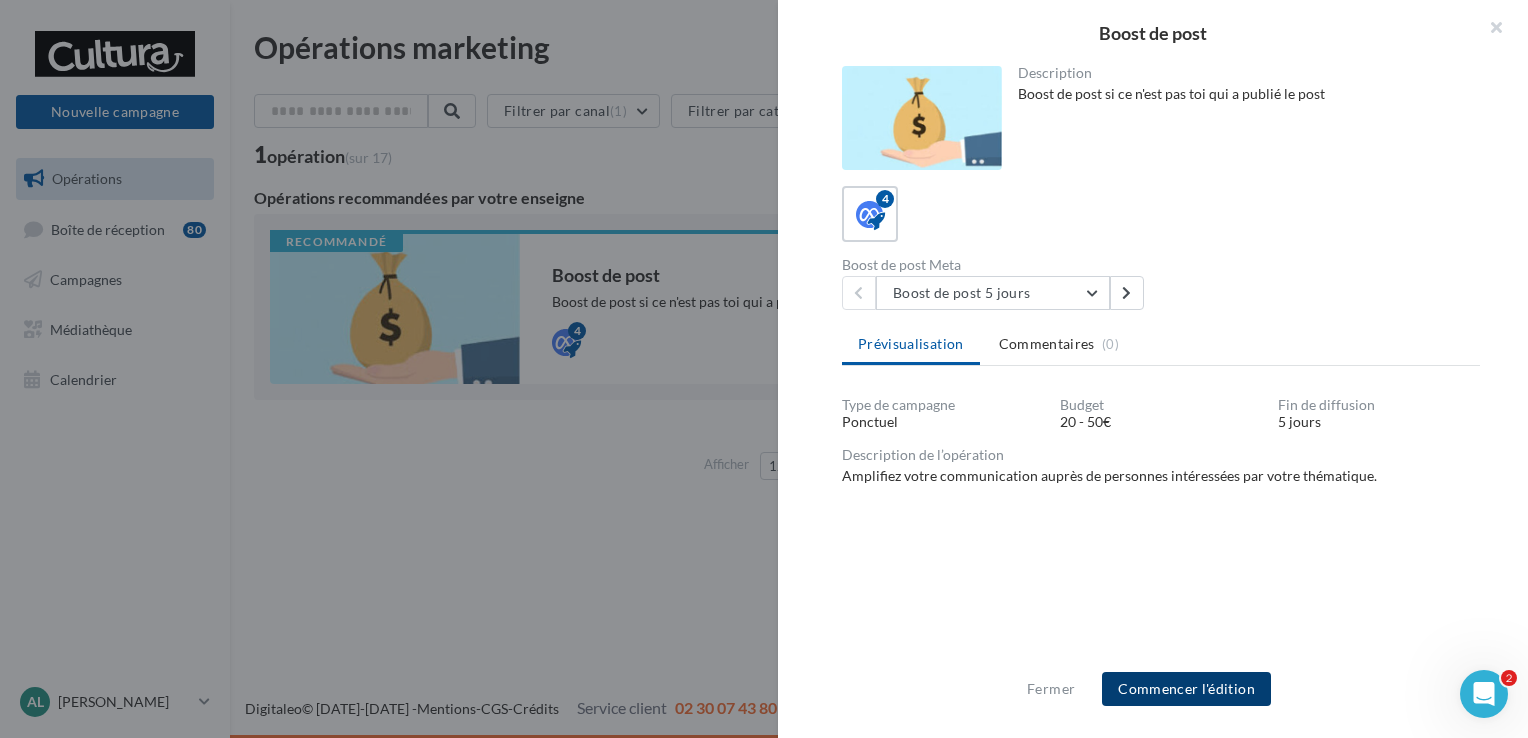 click on "Commencer l'édition" at bounding box center [1186, 689] 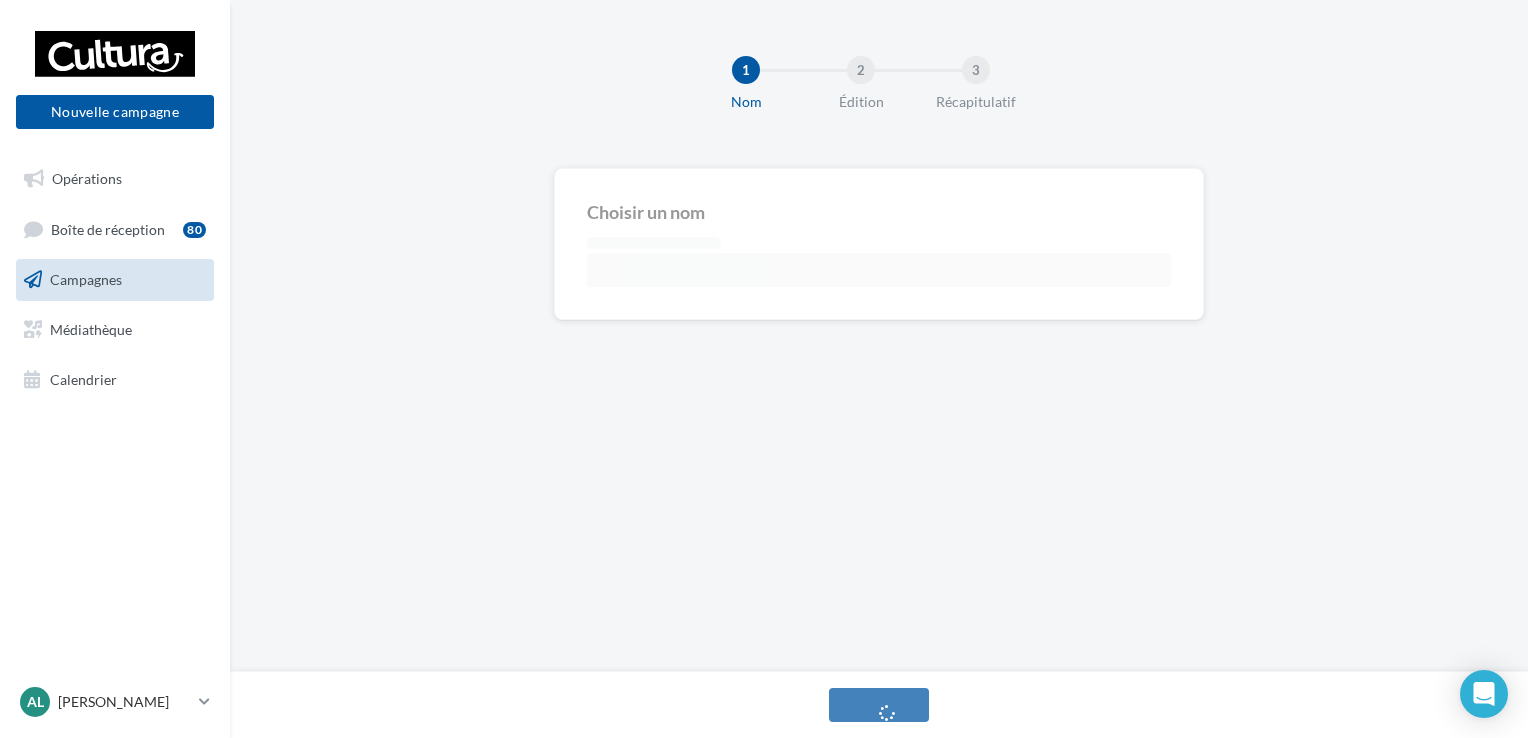 scroll, scrollTop: 0, scrollLeft: 0, axis: both 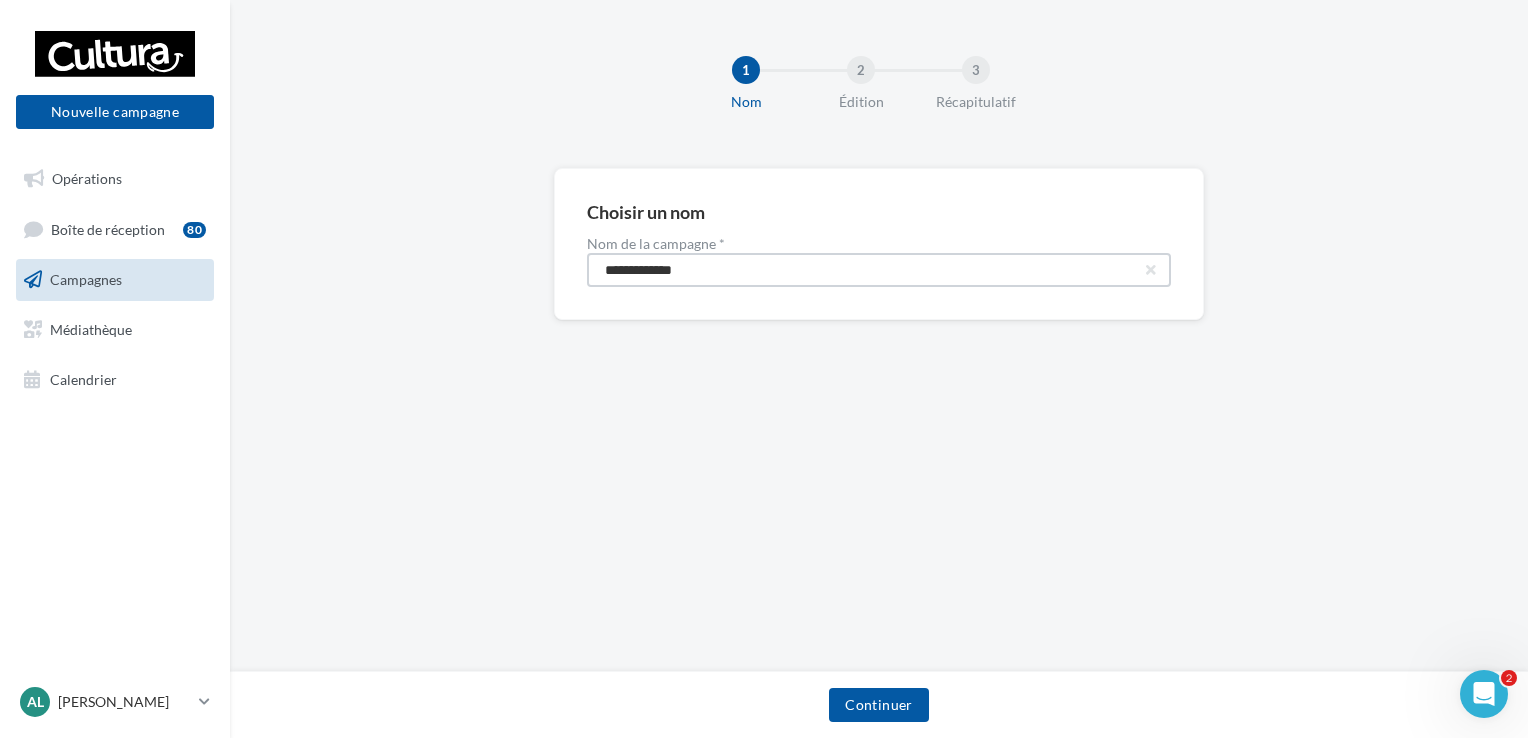 click on "**********" at bounding box center (879, 270) 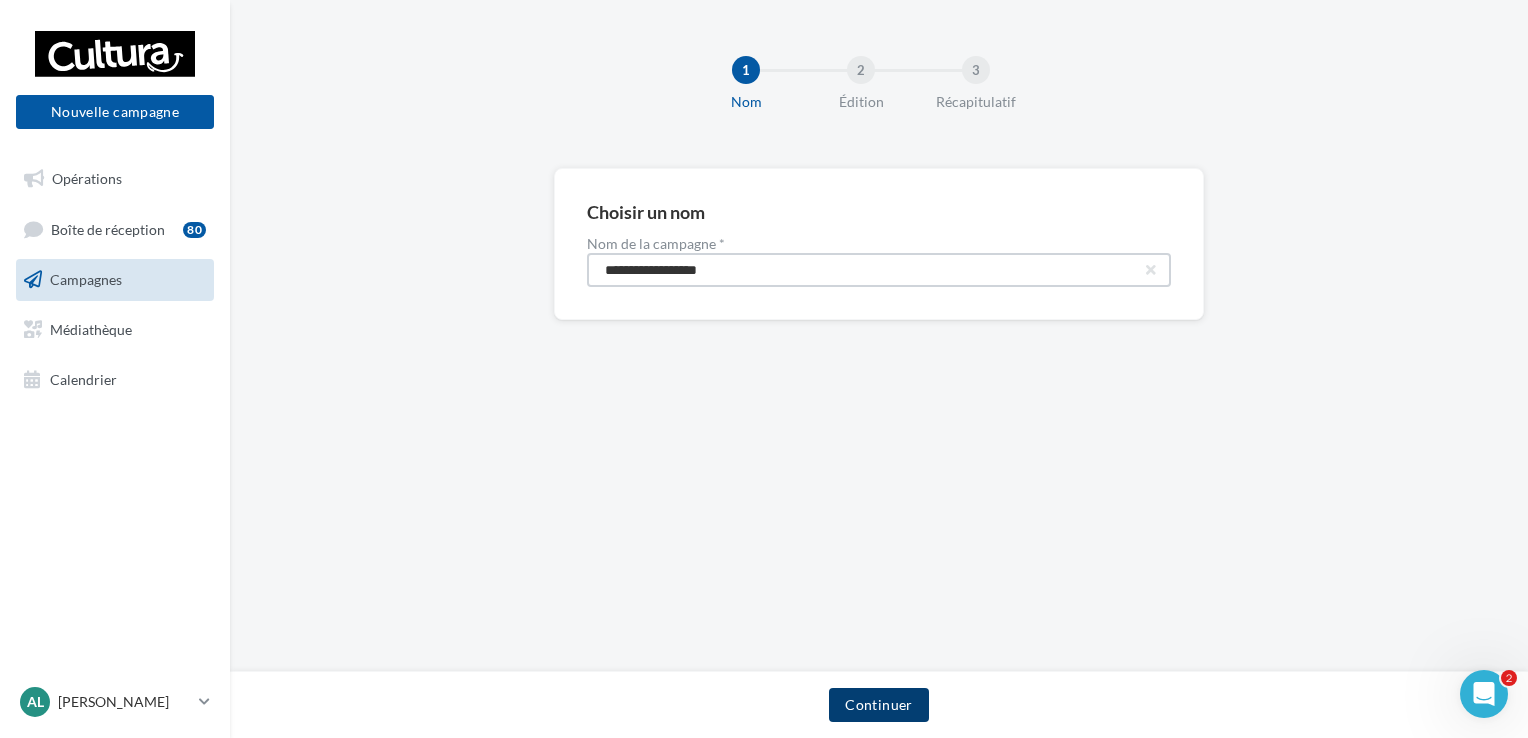 type on "**********" 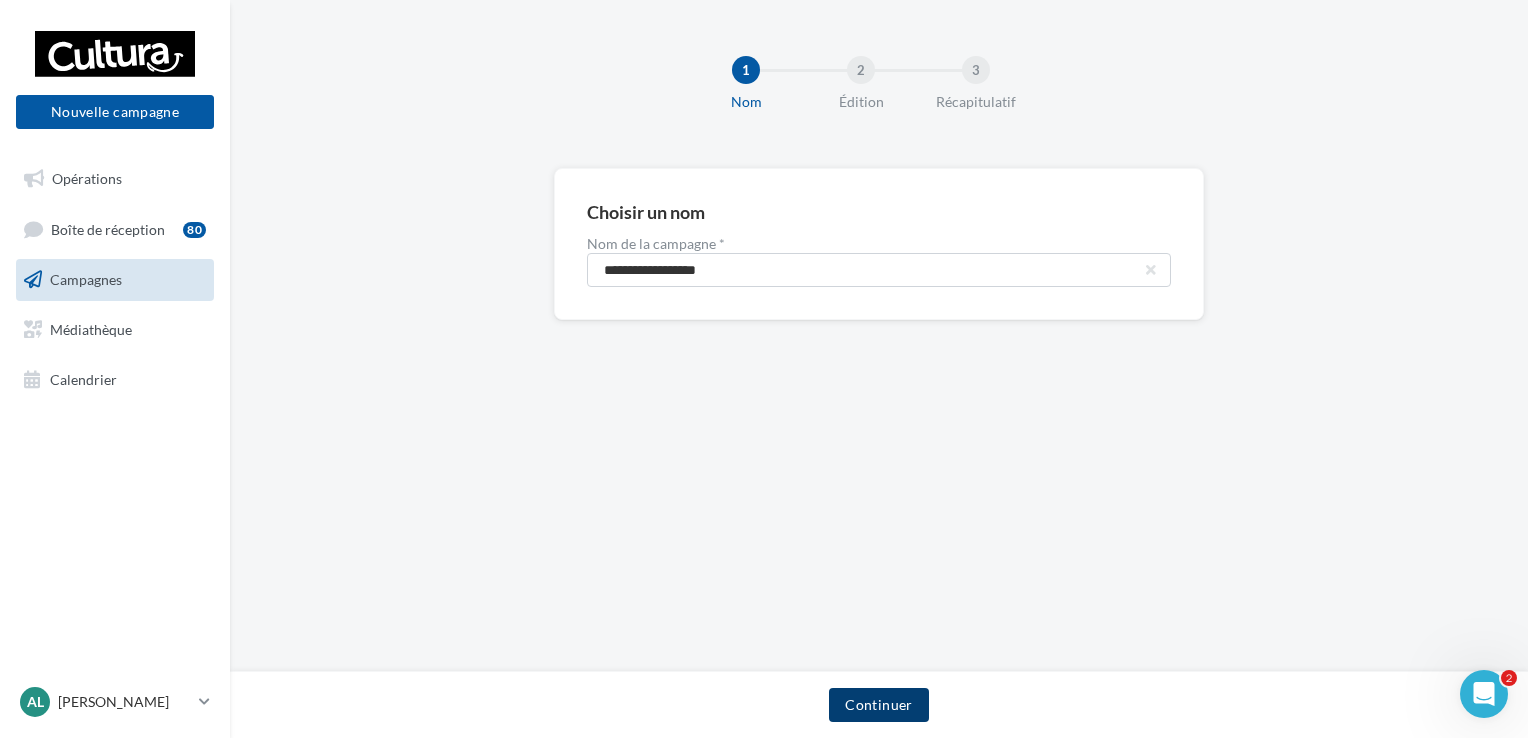 click on "Continuer" at bounding box center [878, 705] 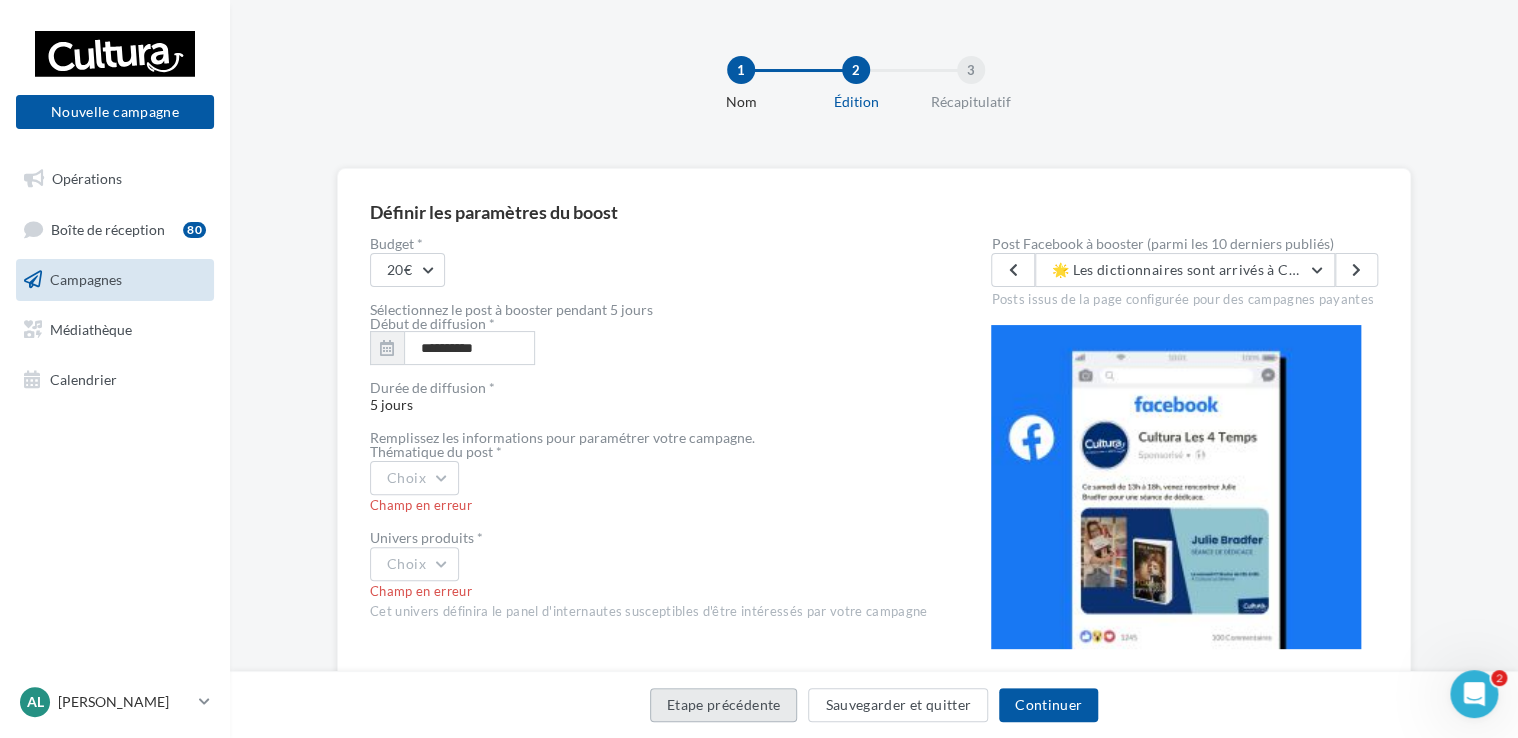click on "Etape précédente" at bounding box center [724, 705] 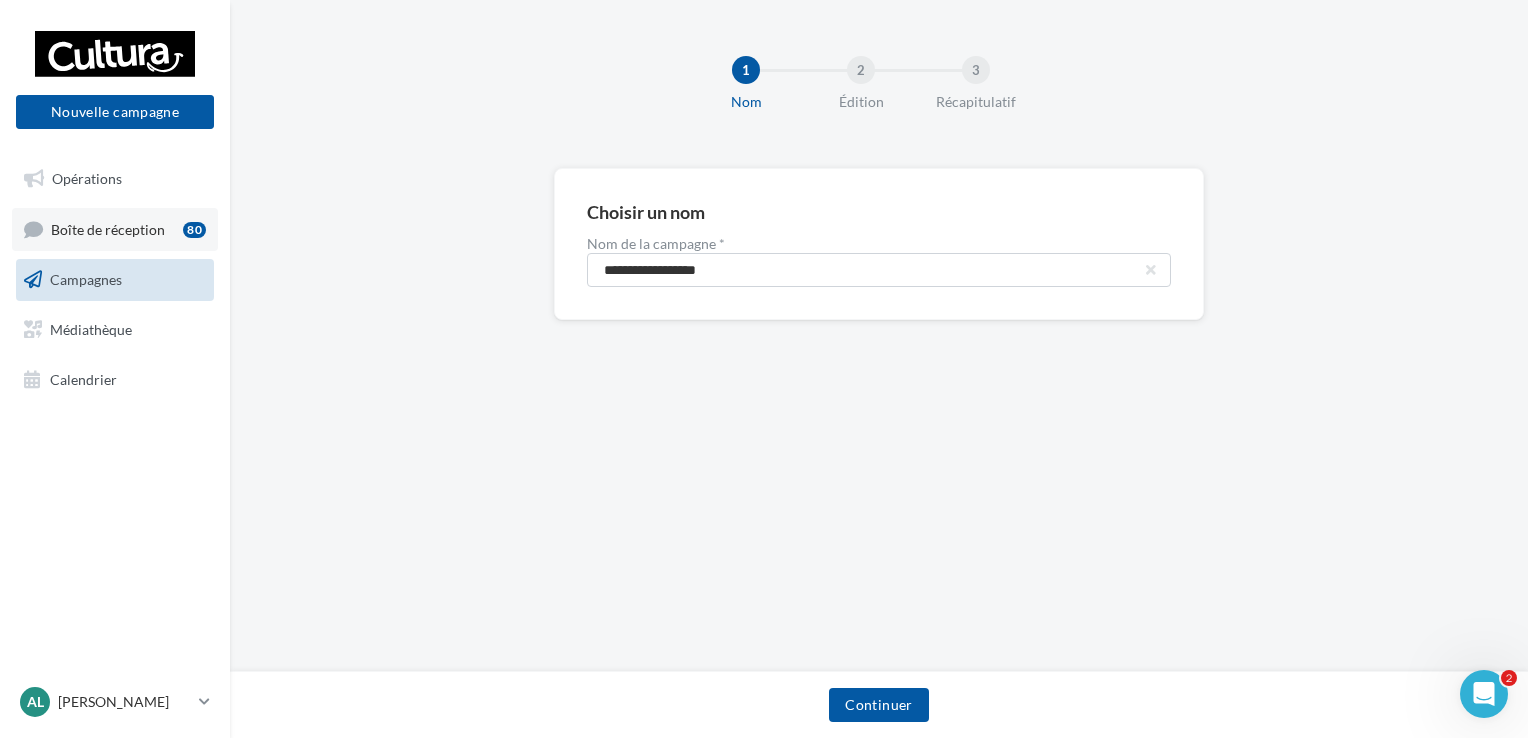 click on "Boîte de réception" at bounding box center [108, 228] 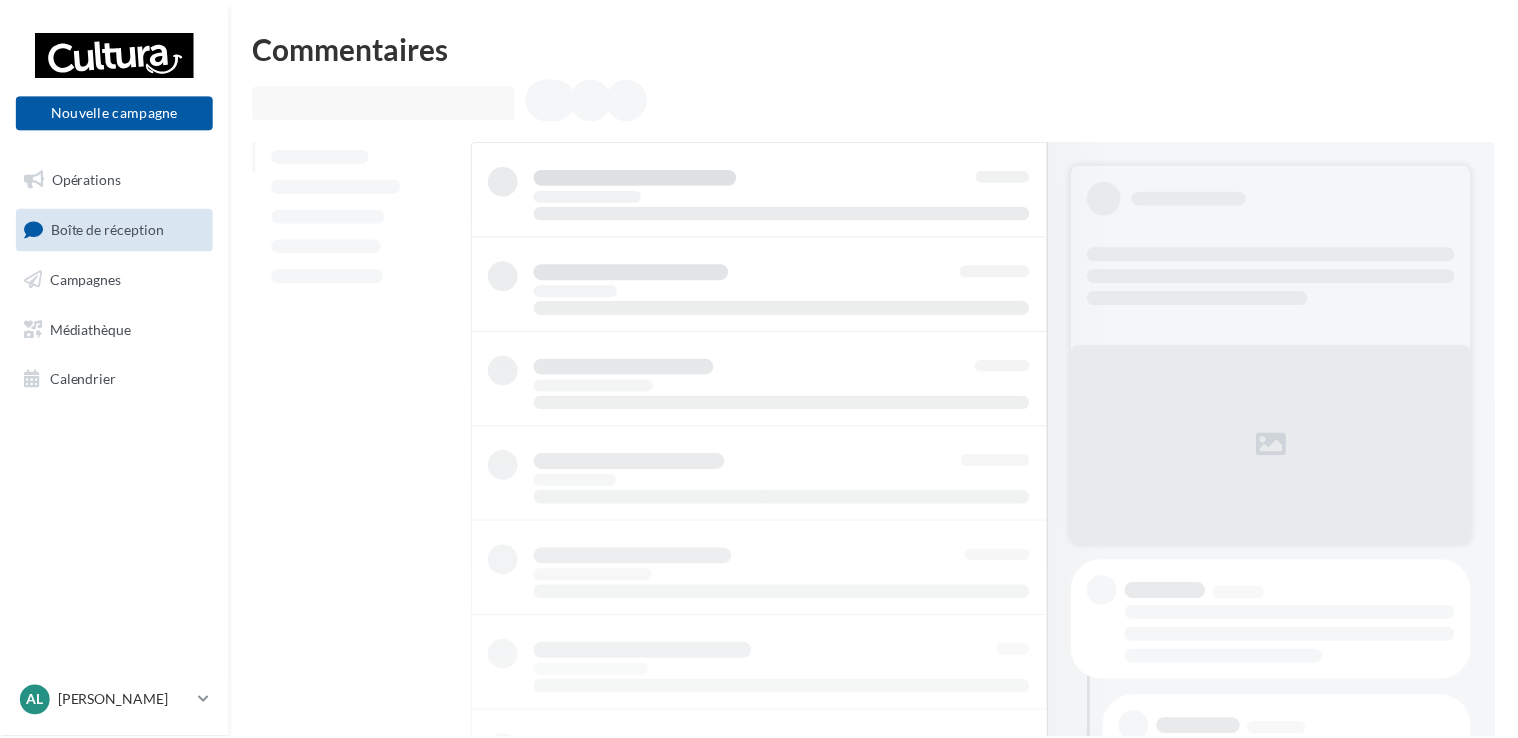 scroll, scrollTop: 0, scrollLeft: 0, axis: both 